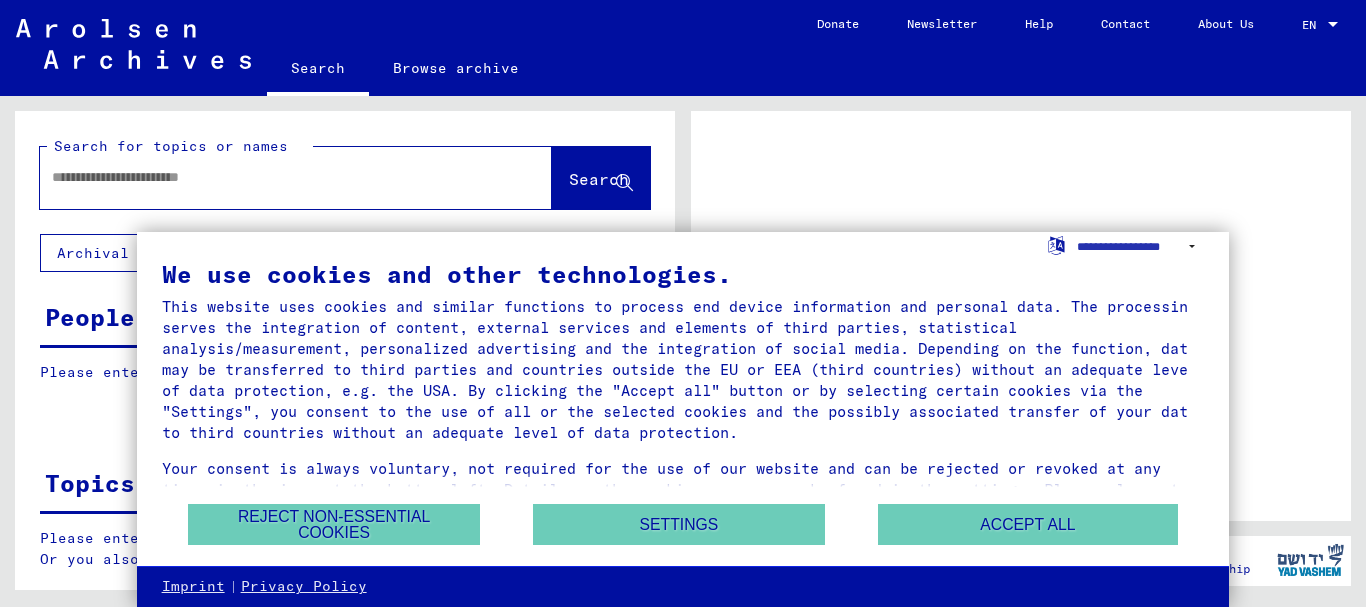 scroll, scrollTop: 0, scrollLeft: 0, axis: both 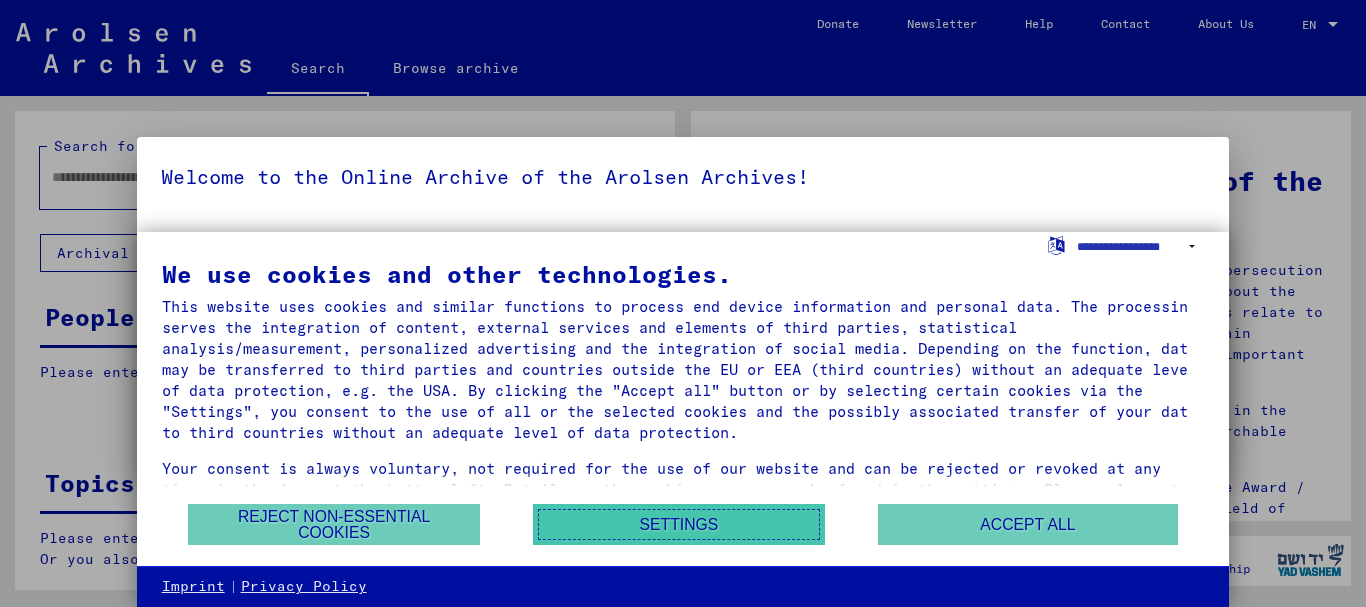 click on "Settings" at bounding box center [679, 524] 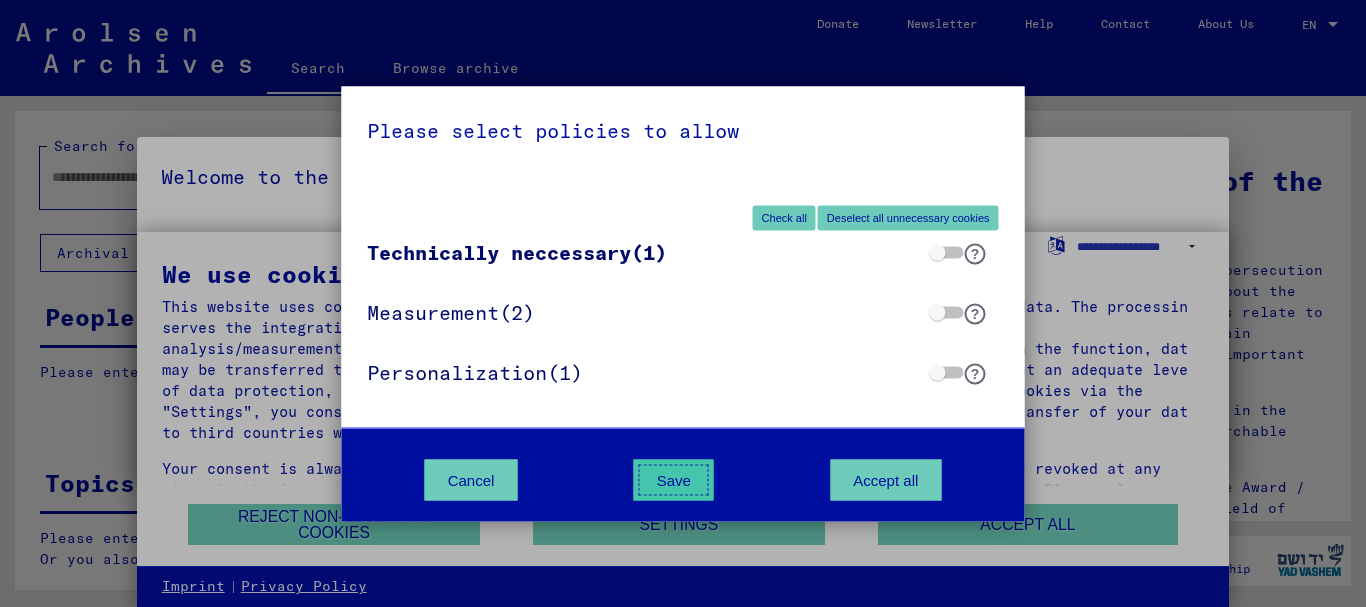 click on "Save" at bounding box center (674, 479) 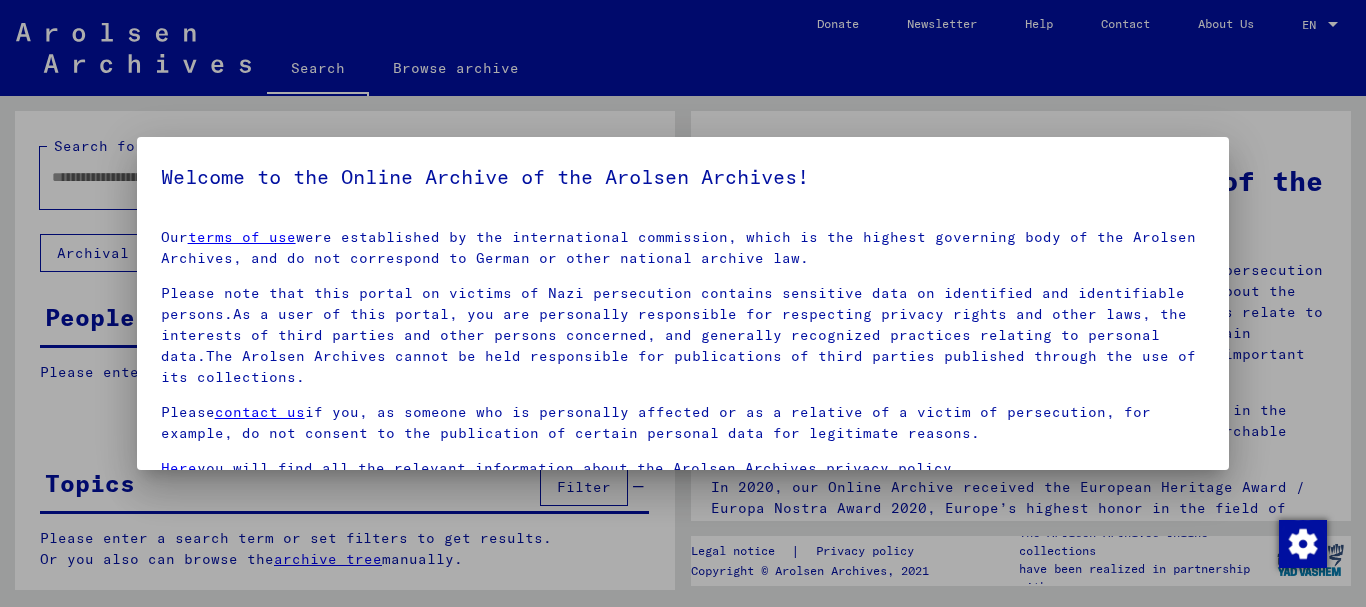 scroll, scrollTop: 82, scrollLeft: 0, axis: vertical 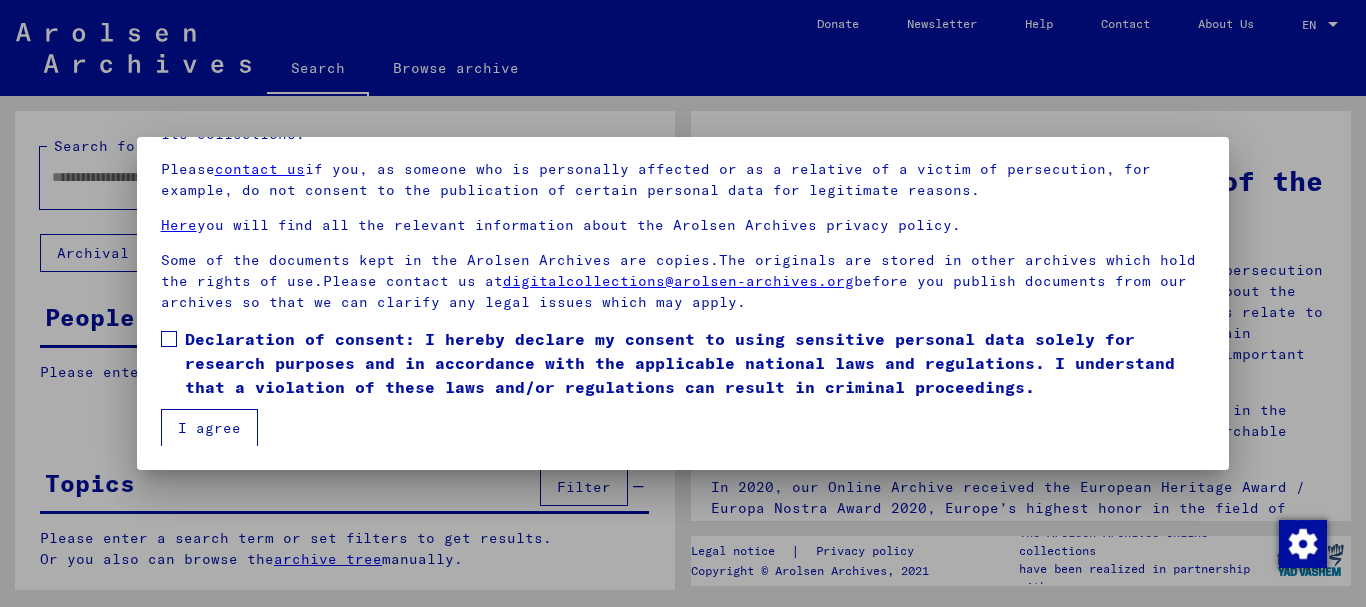 click at bounding box center (169, 339) 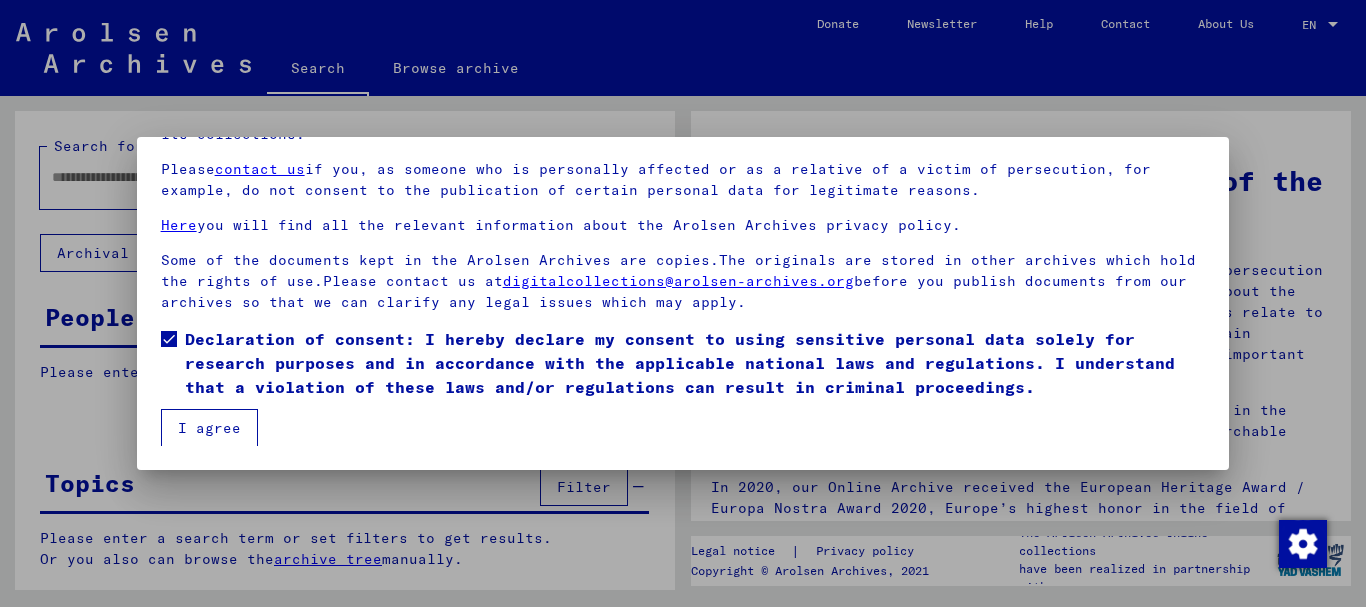 click on "I agree" at bounding box center (209, 428) 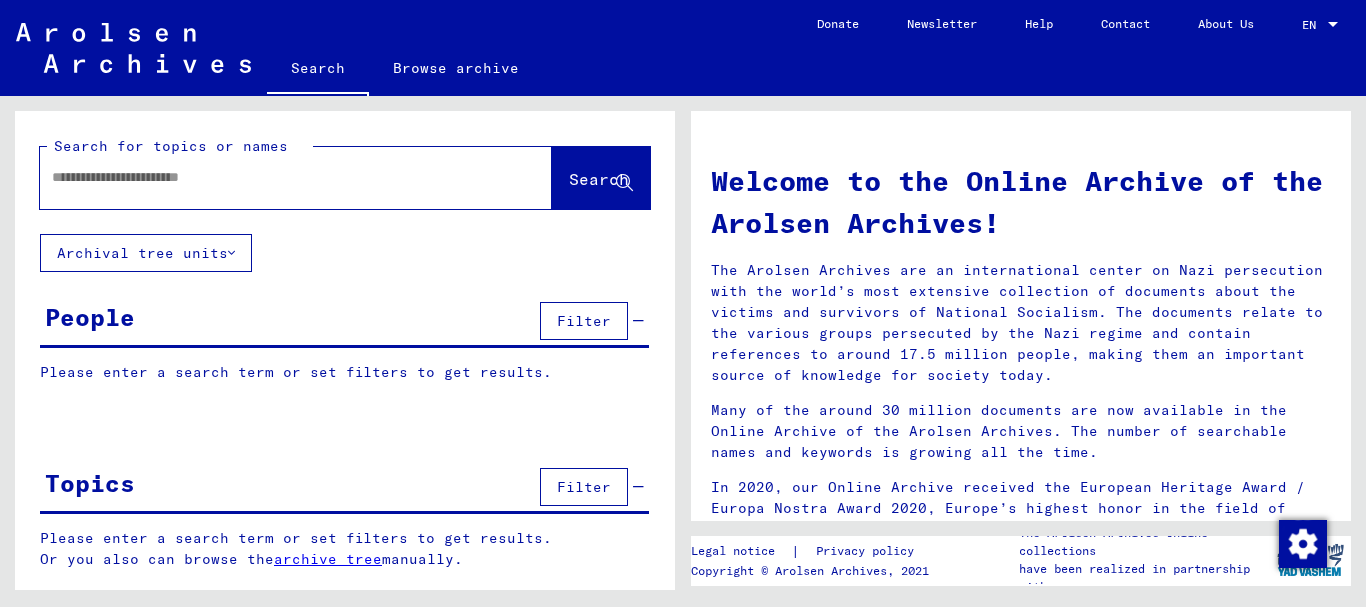 click at bounding box center (272, 177) 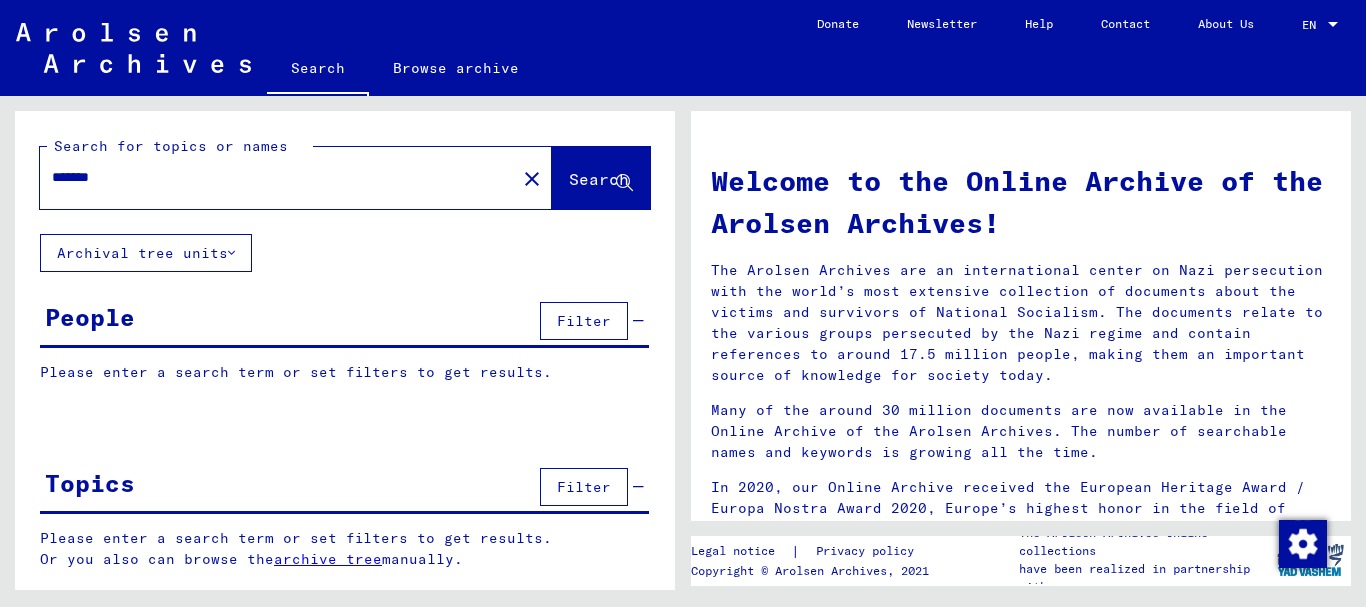 type on "*******" 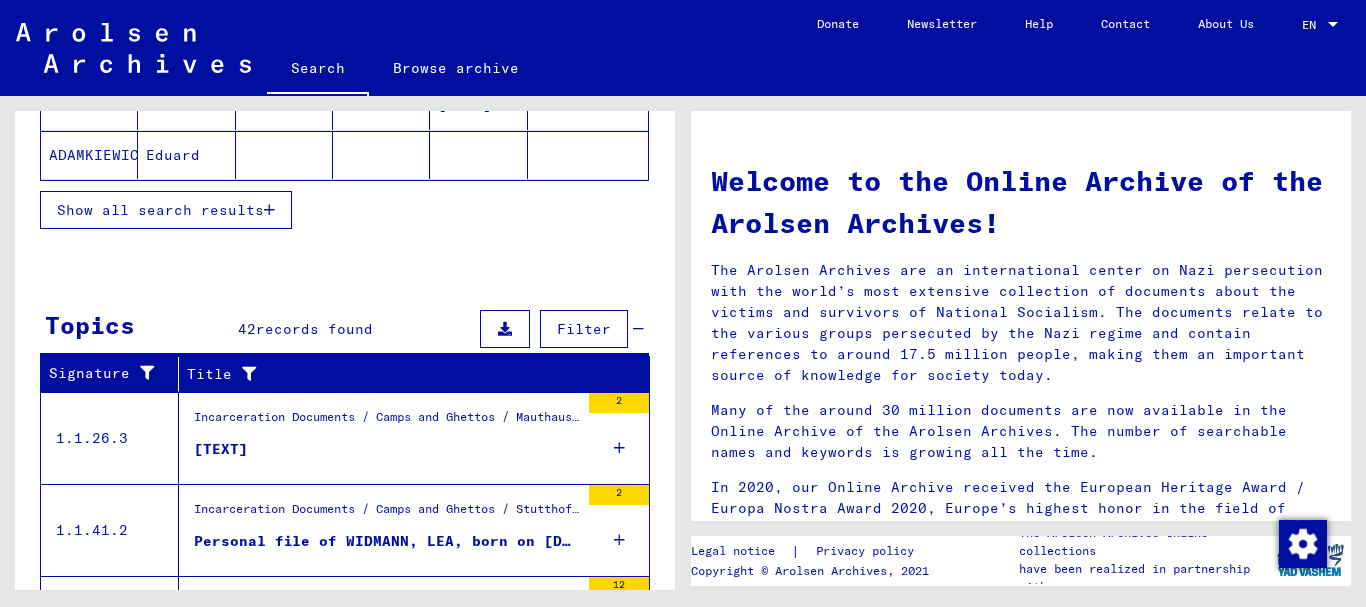 scroll, scrollTop: 200, scrollLeft: 0, axis: vertical 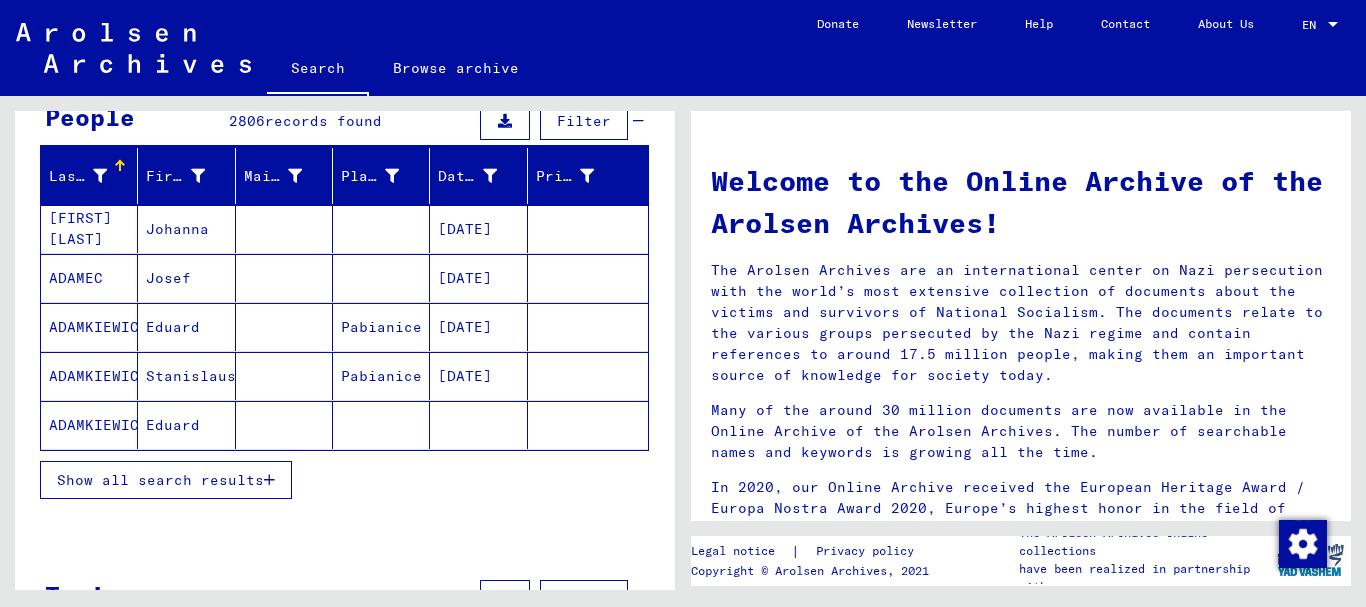click on "Show all search results" at bounding box center (160, 480) 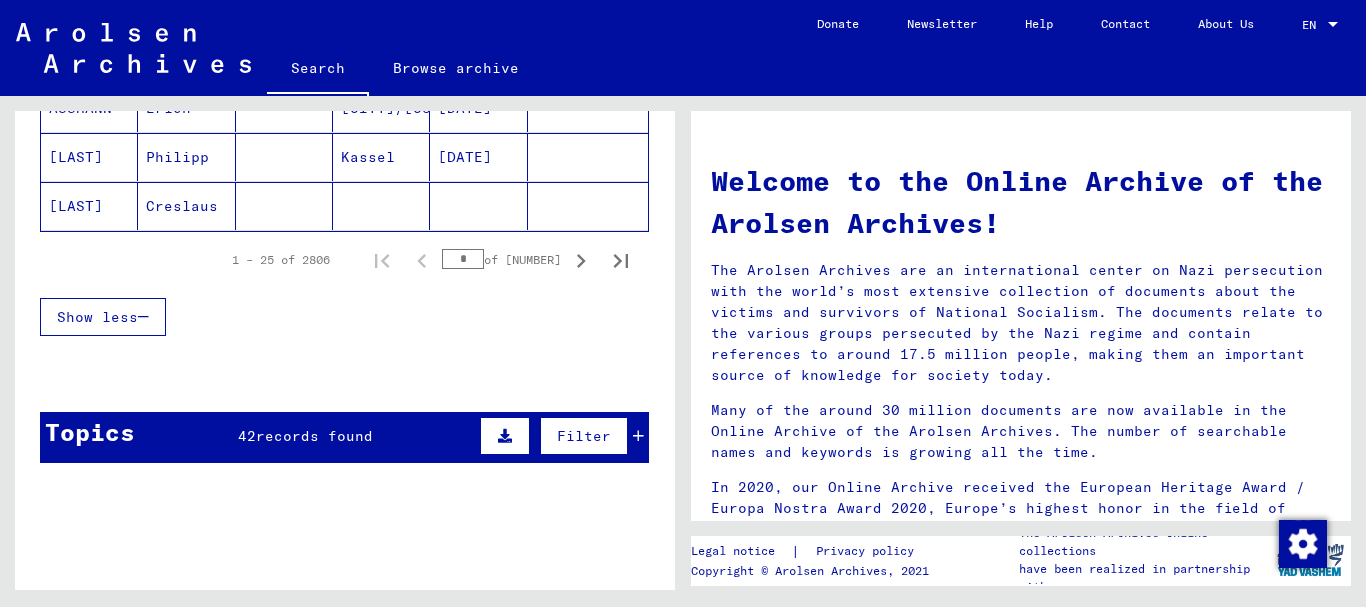 scroll, scrollTop: 1400, scrollLeft: 0, axis: vertical 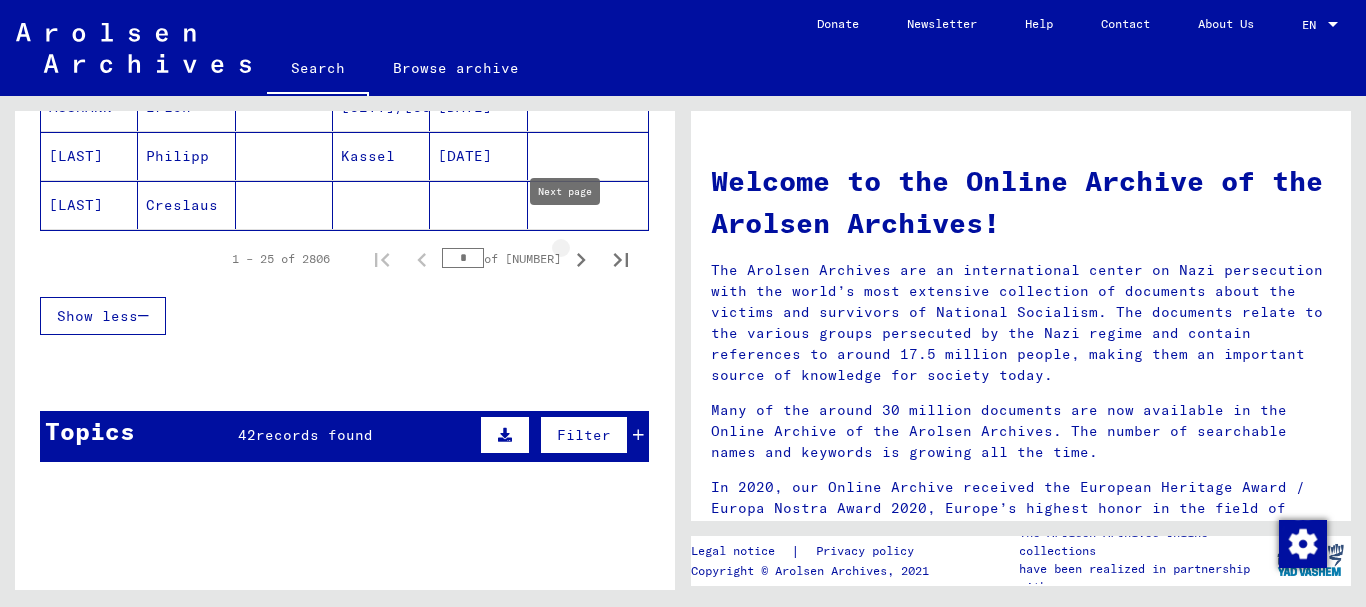 click 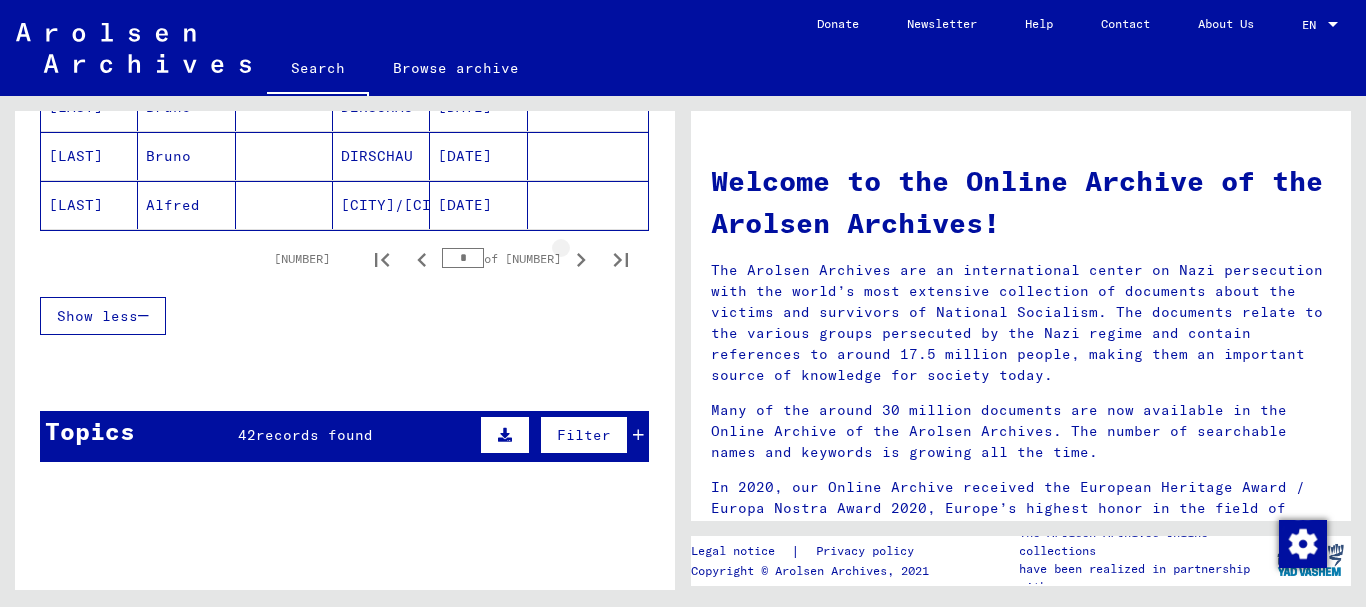 click 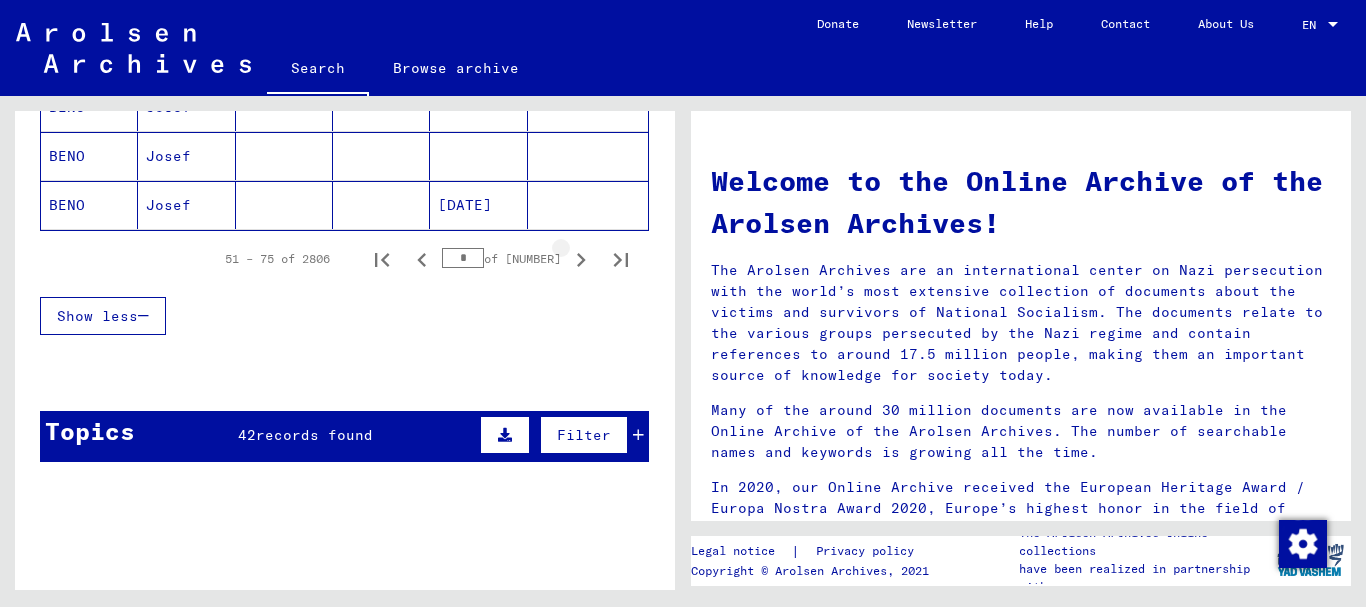 click 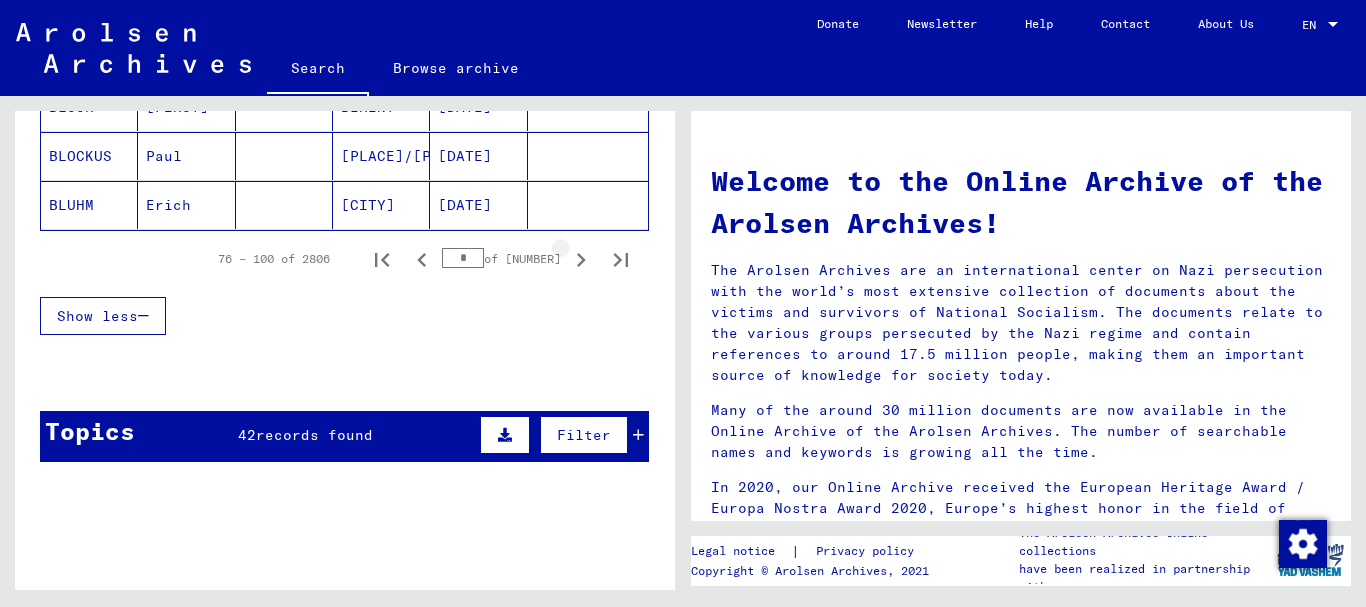 click 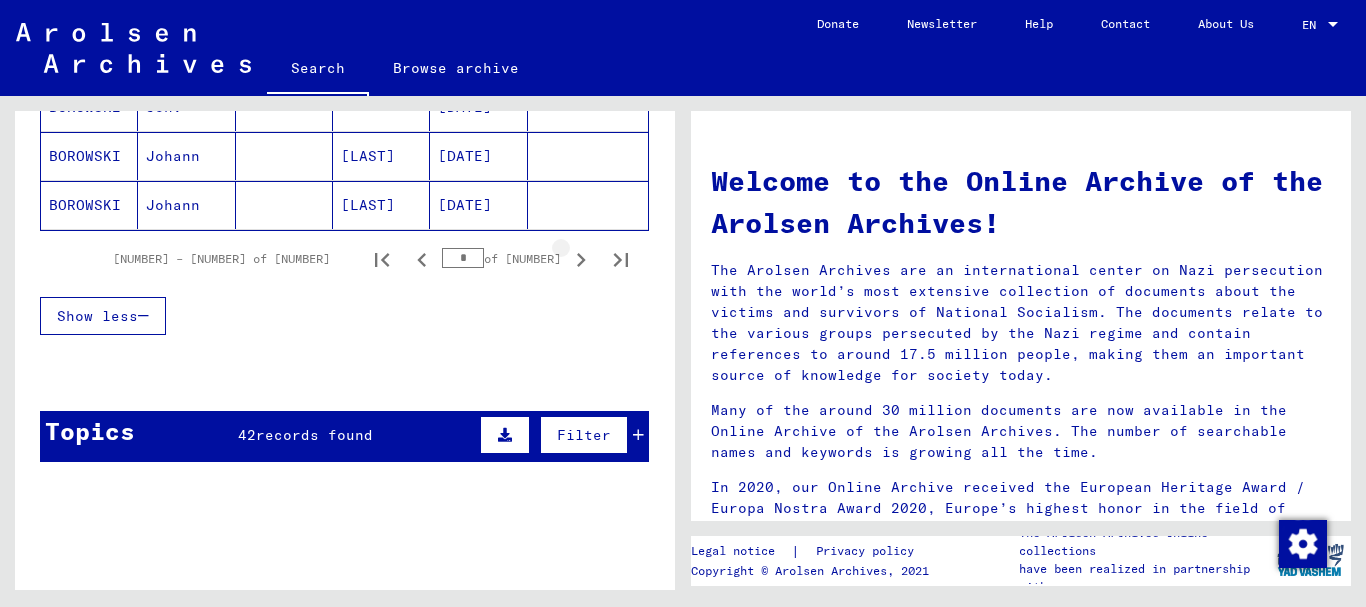 click 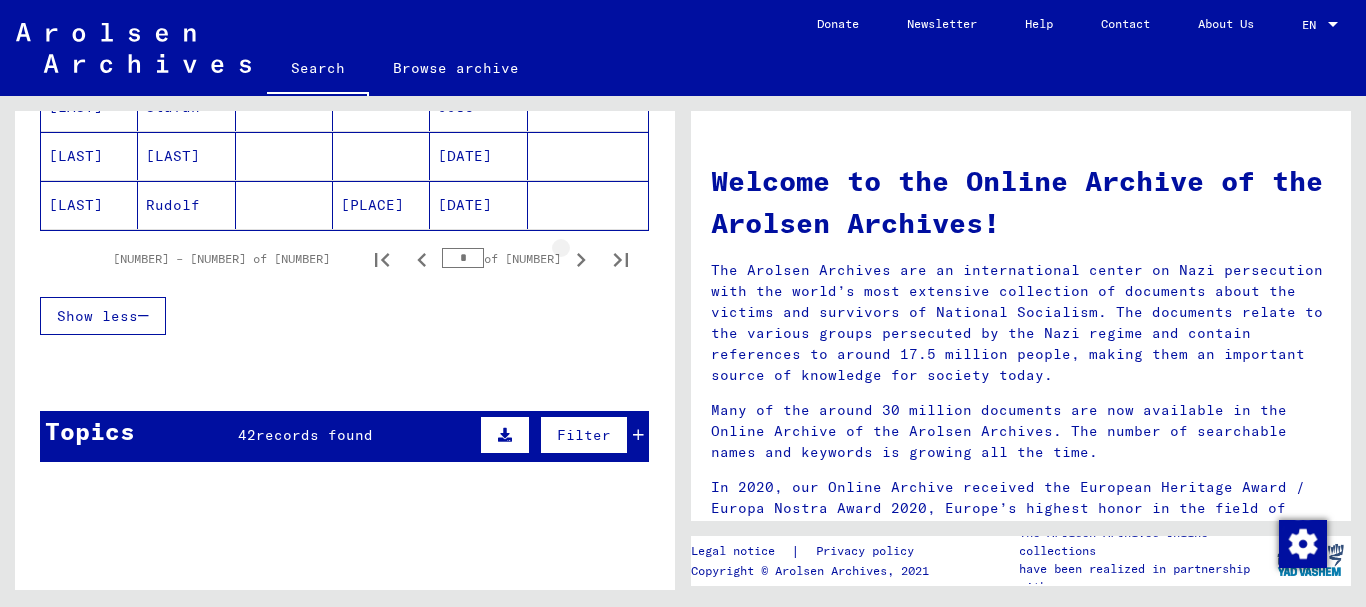 click 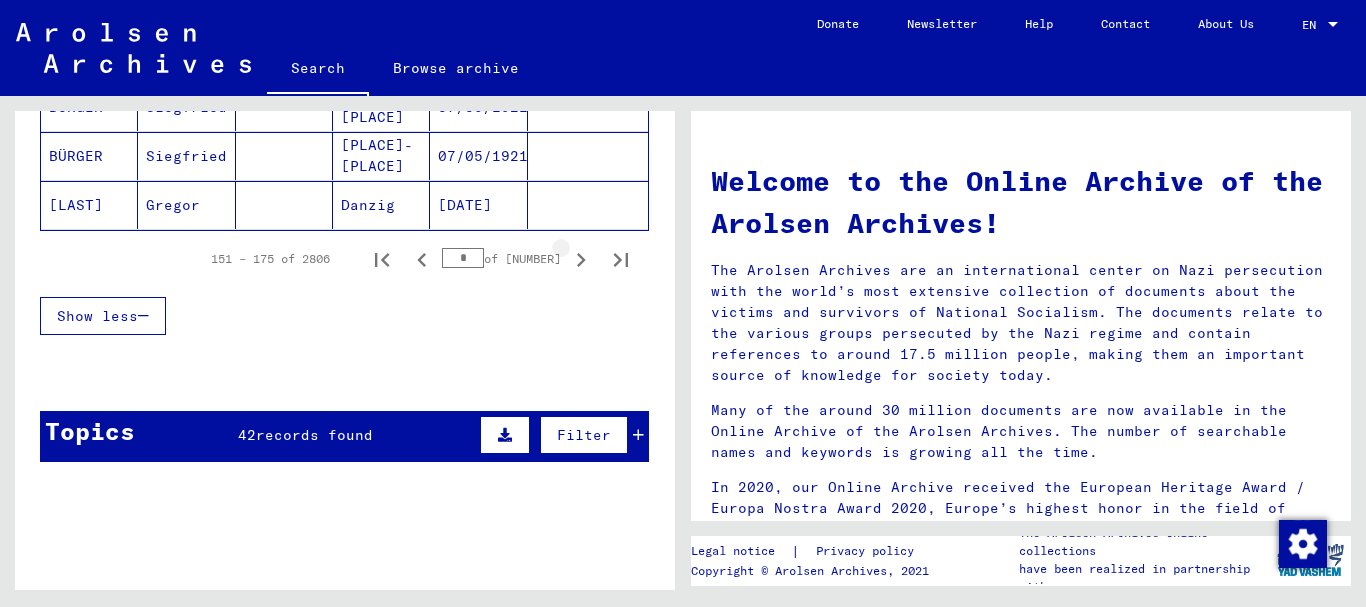 click 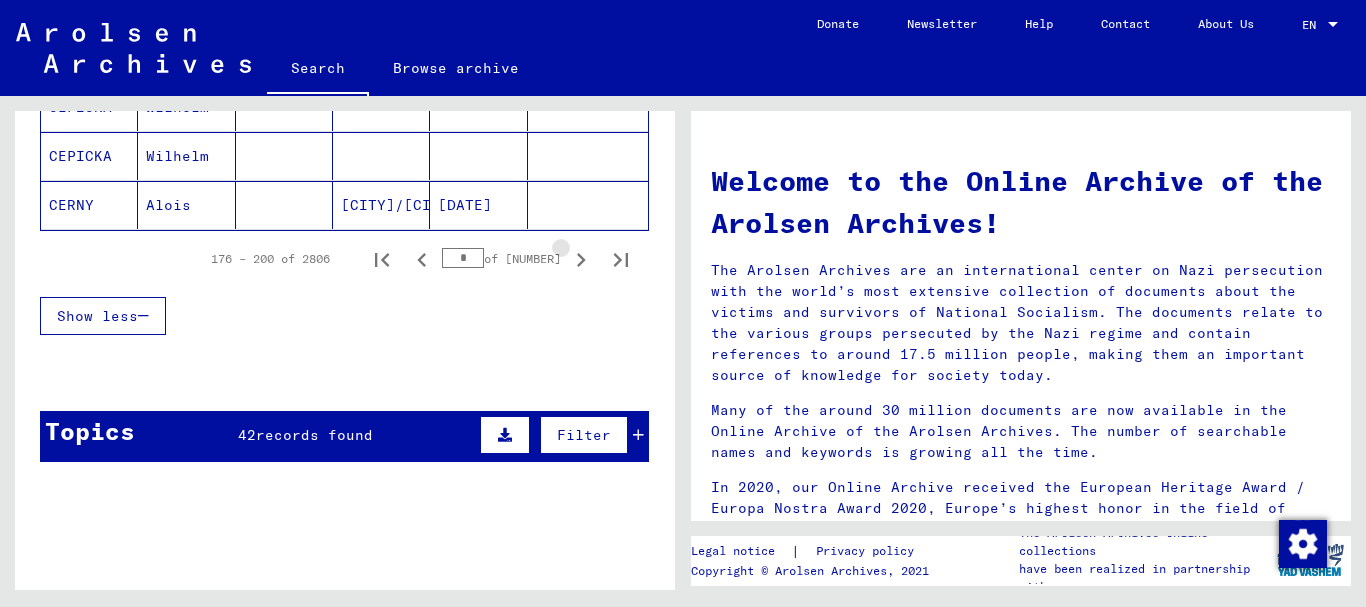 click 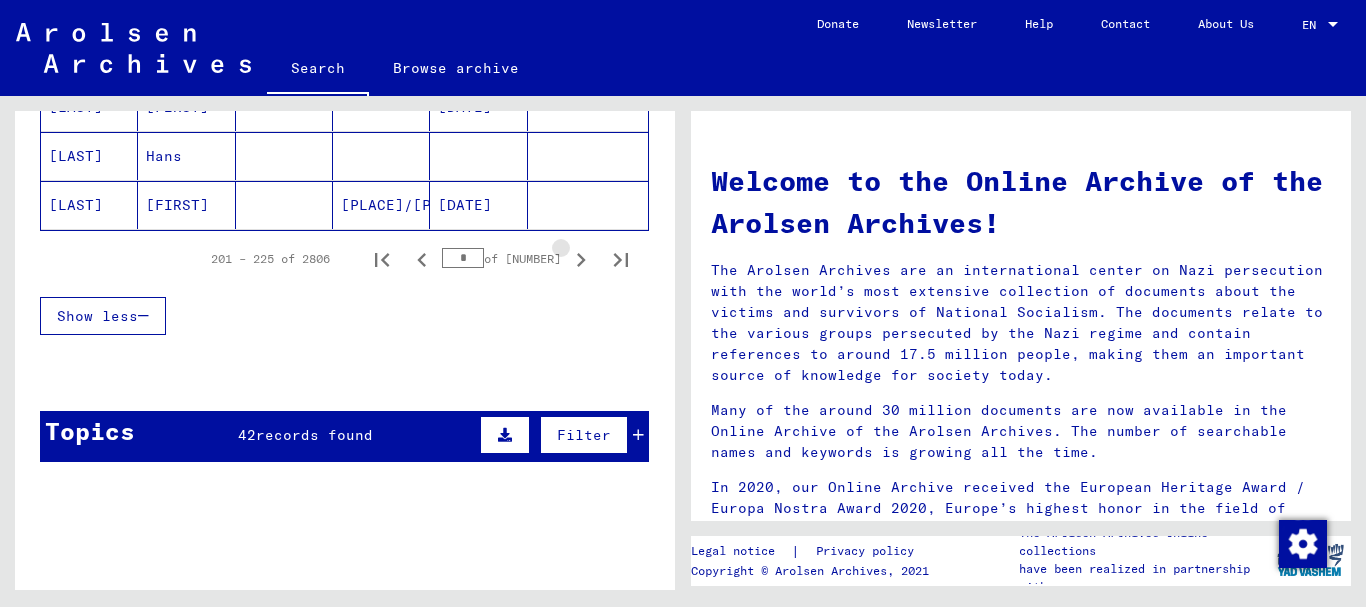 click 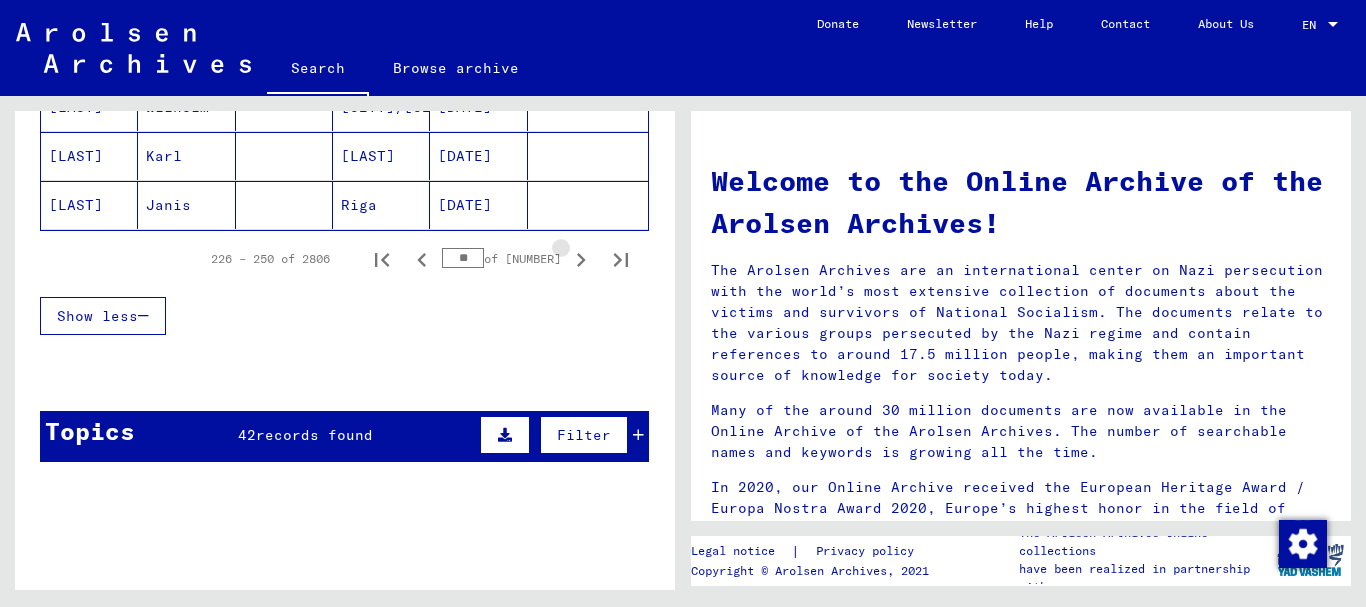 click 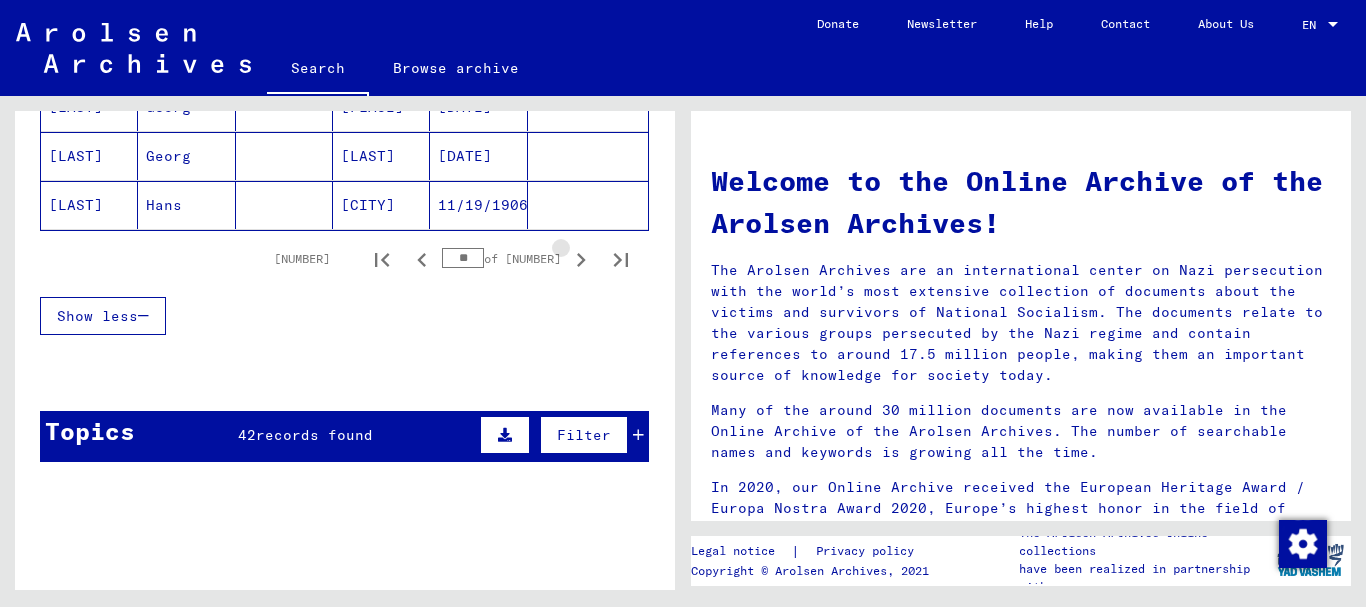 click 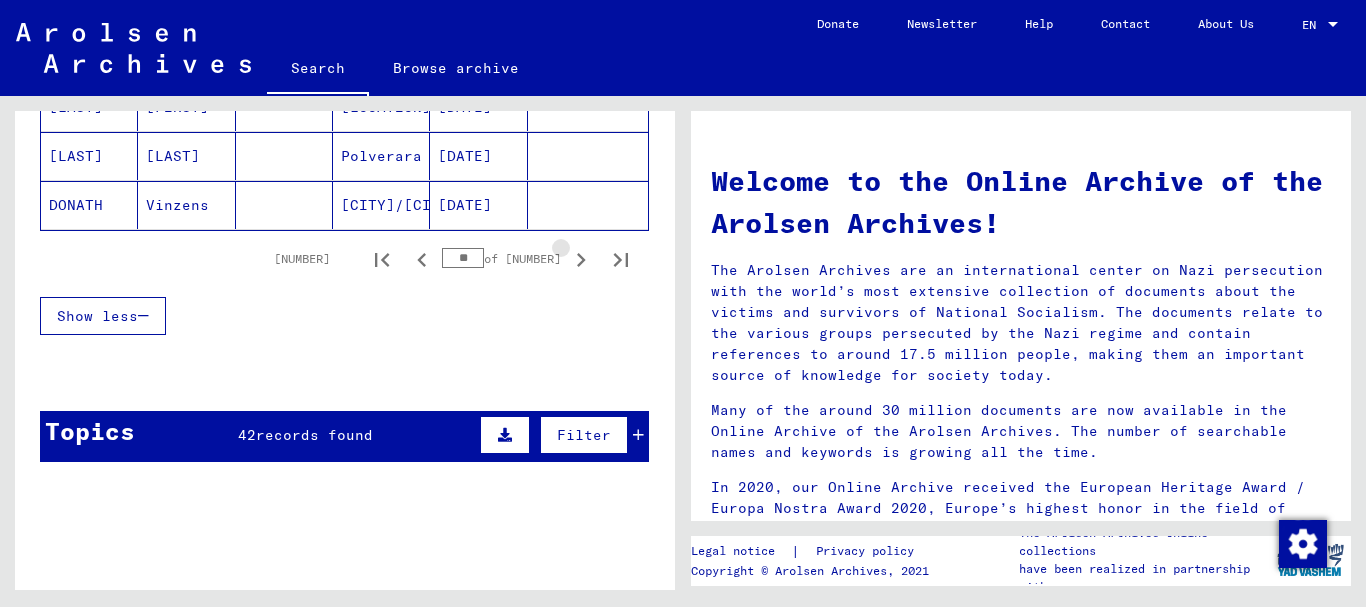 click 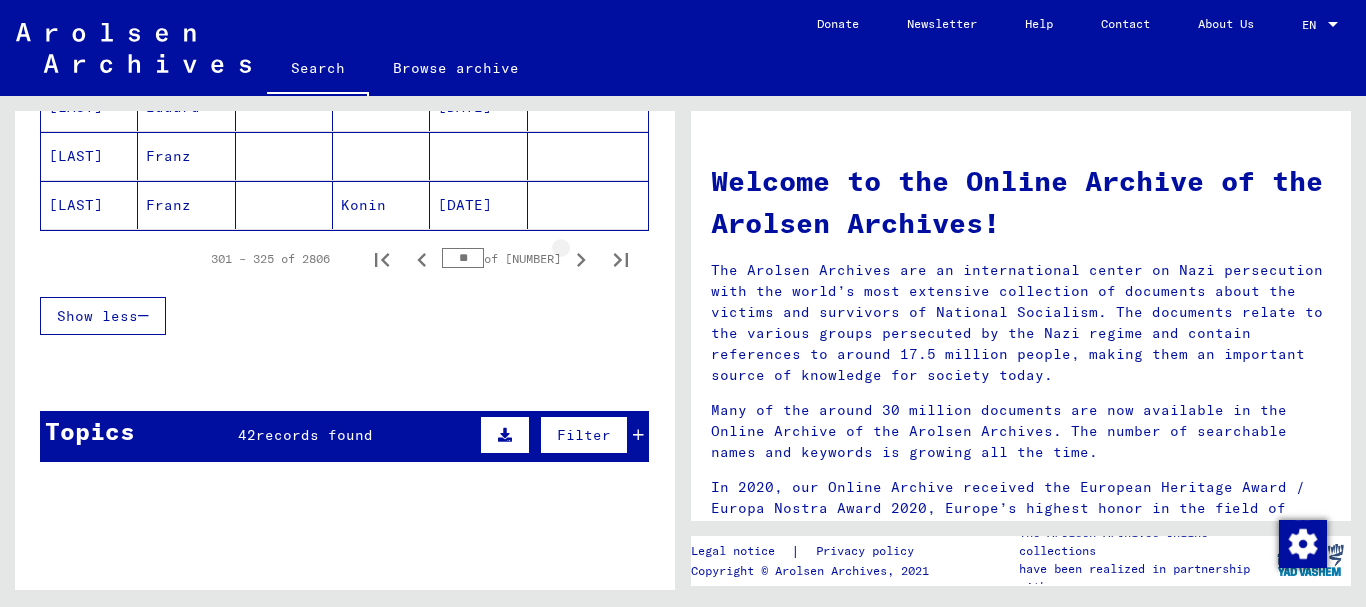 click 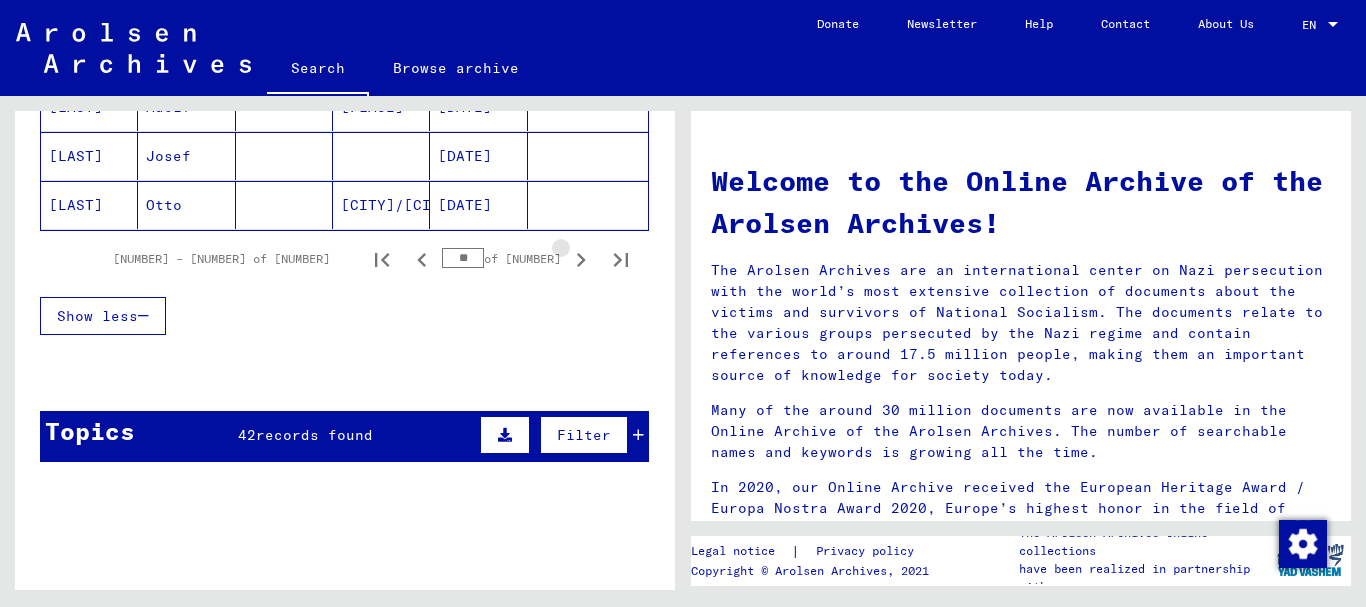 click 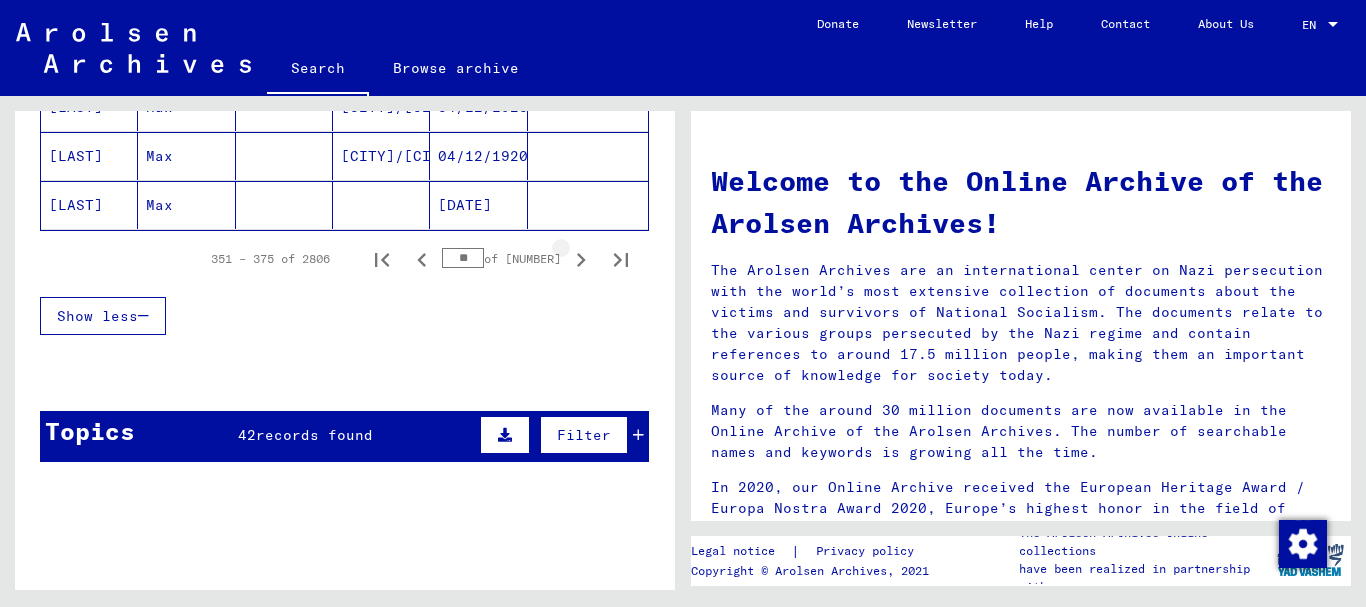 click 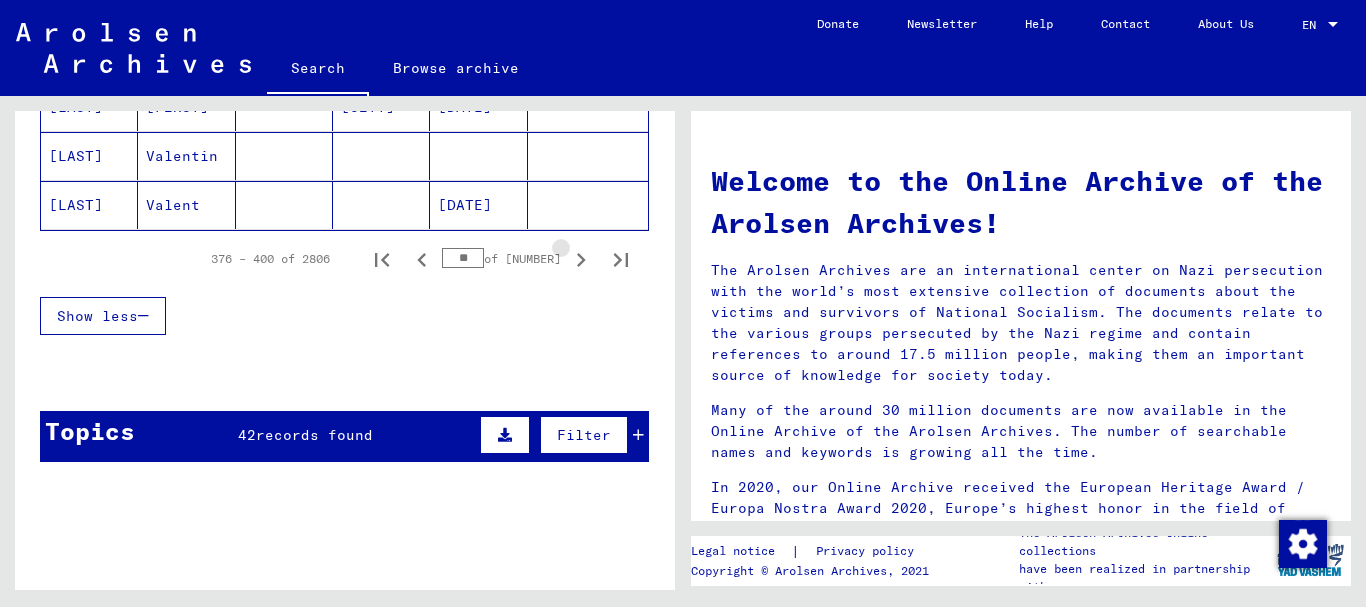 click 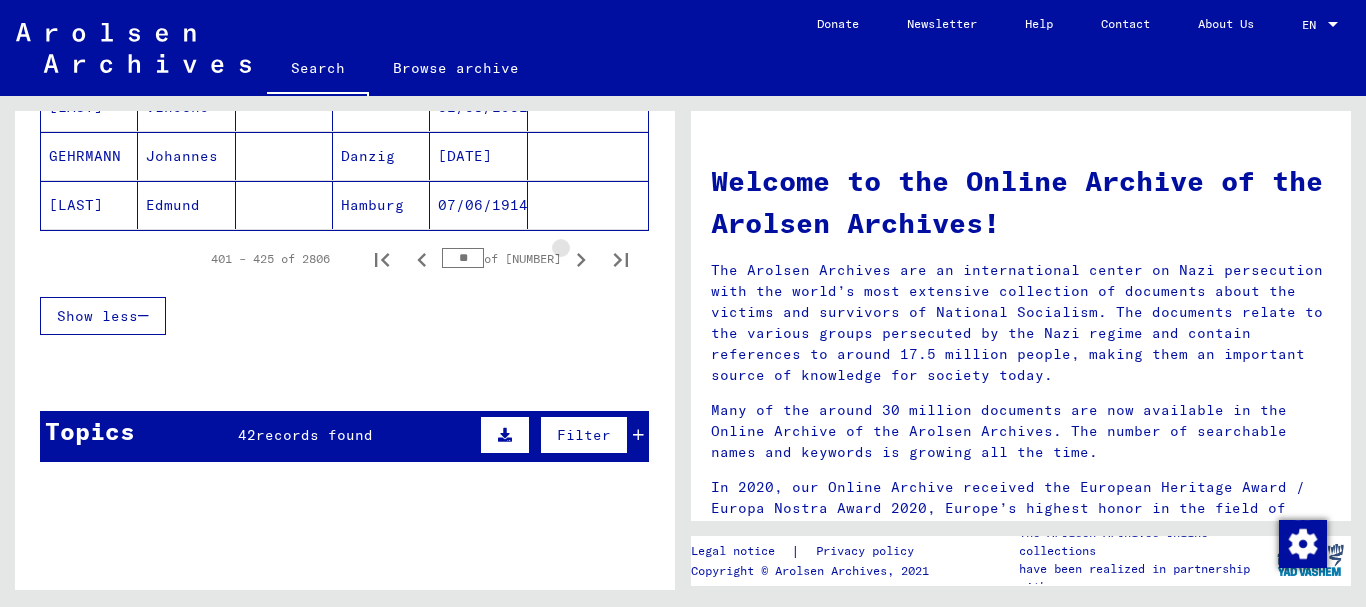 click 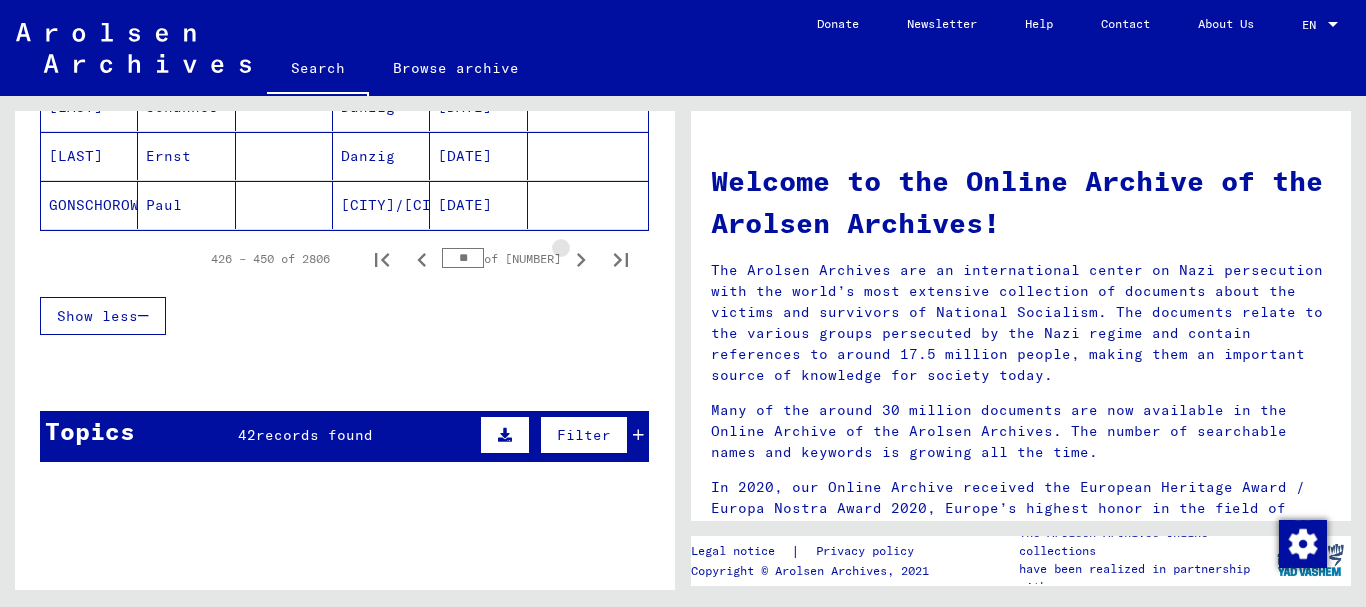 click 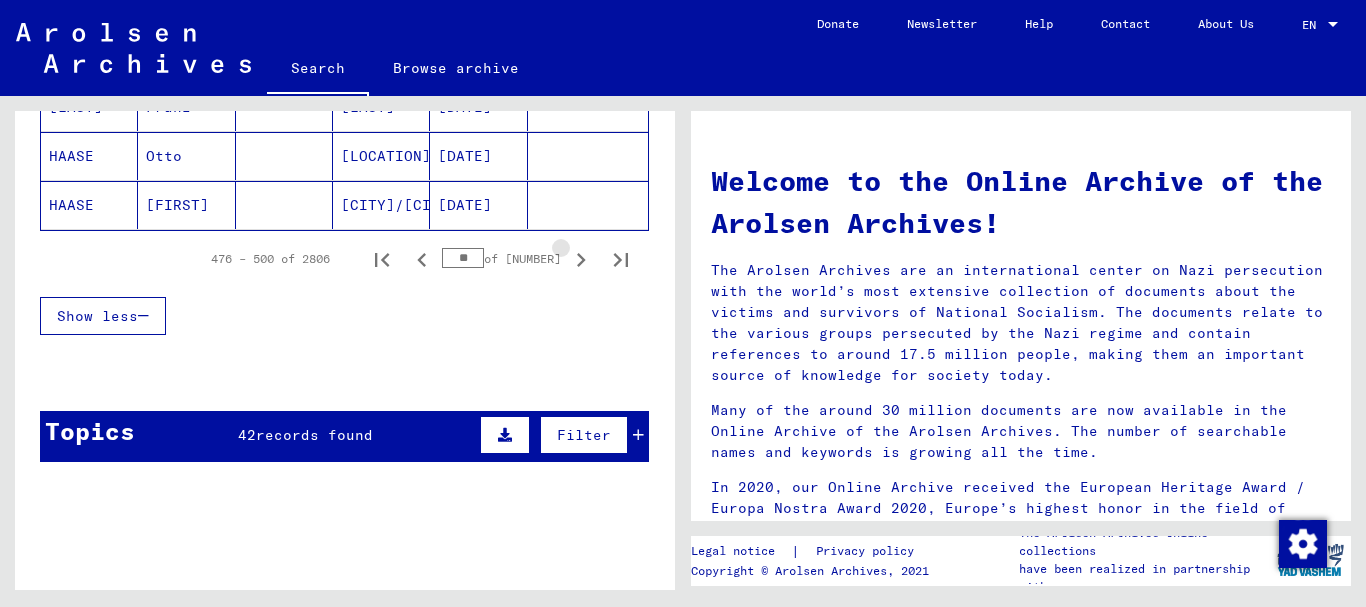 click 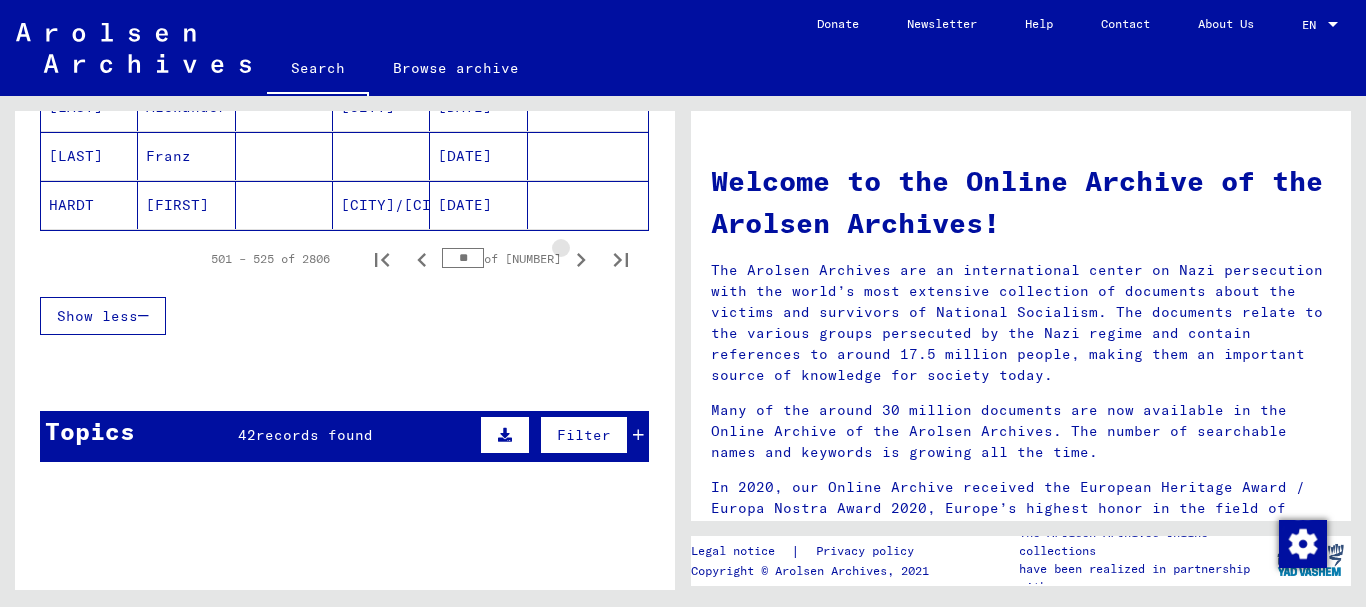 click 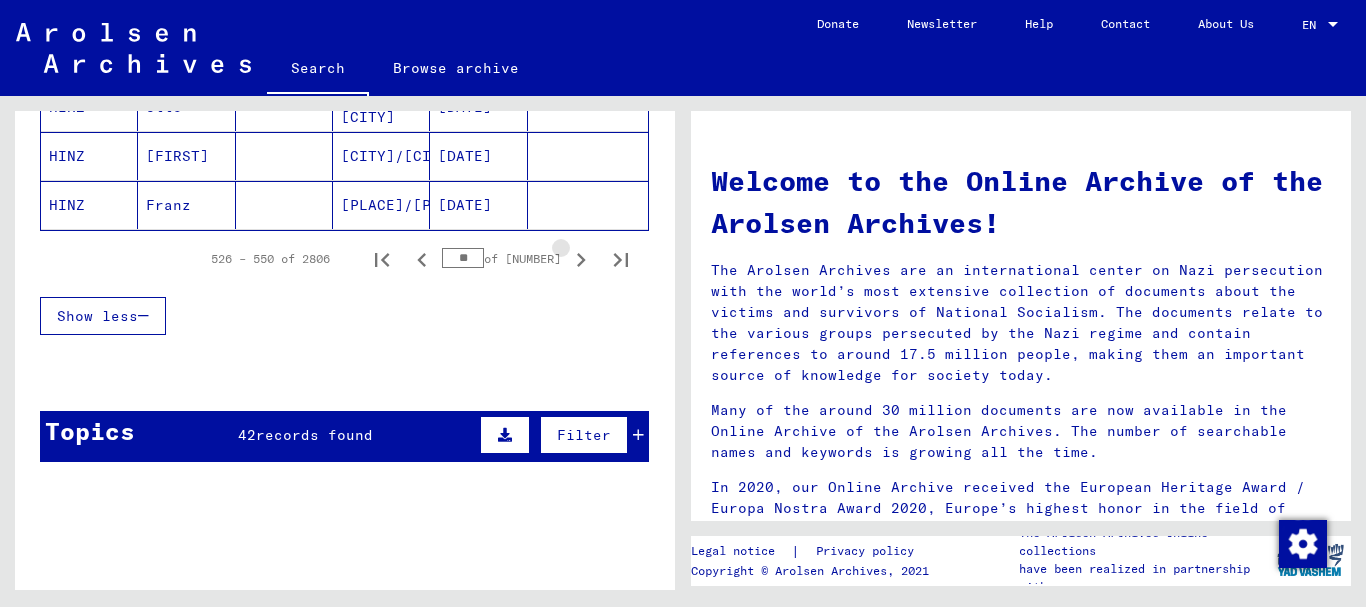 click 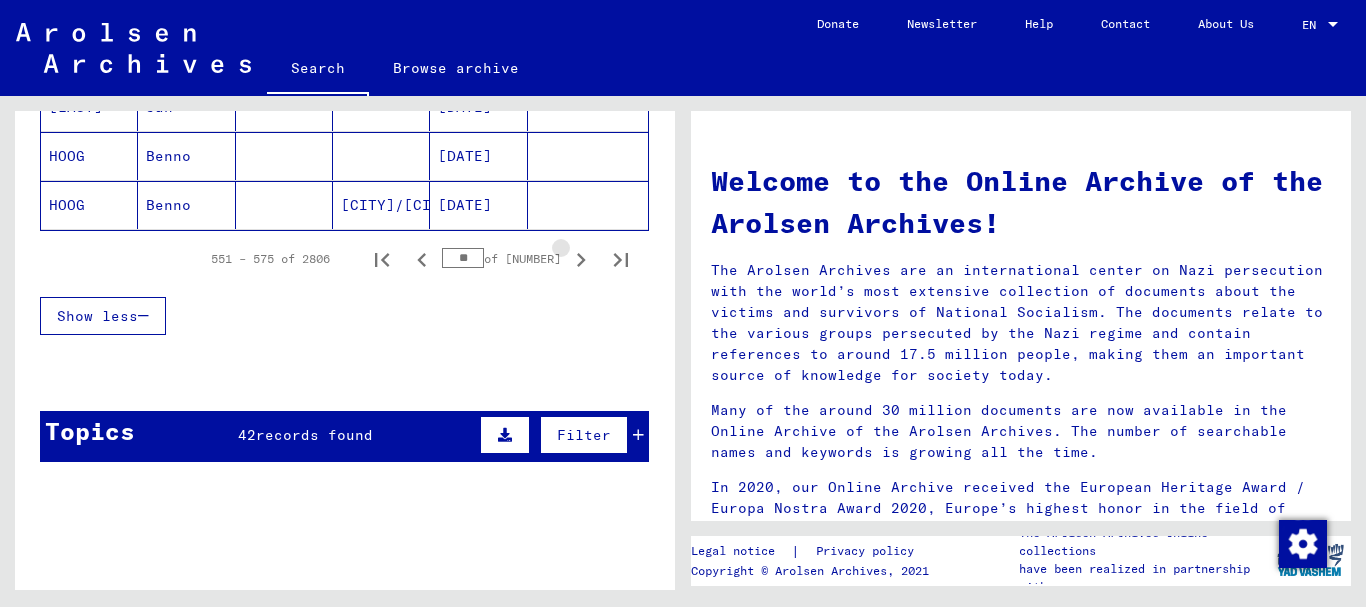 click 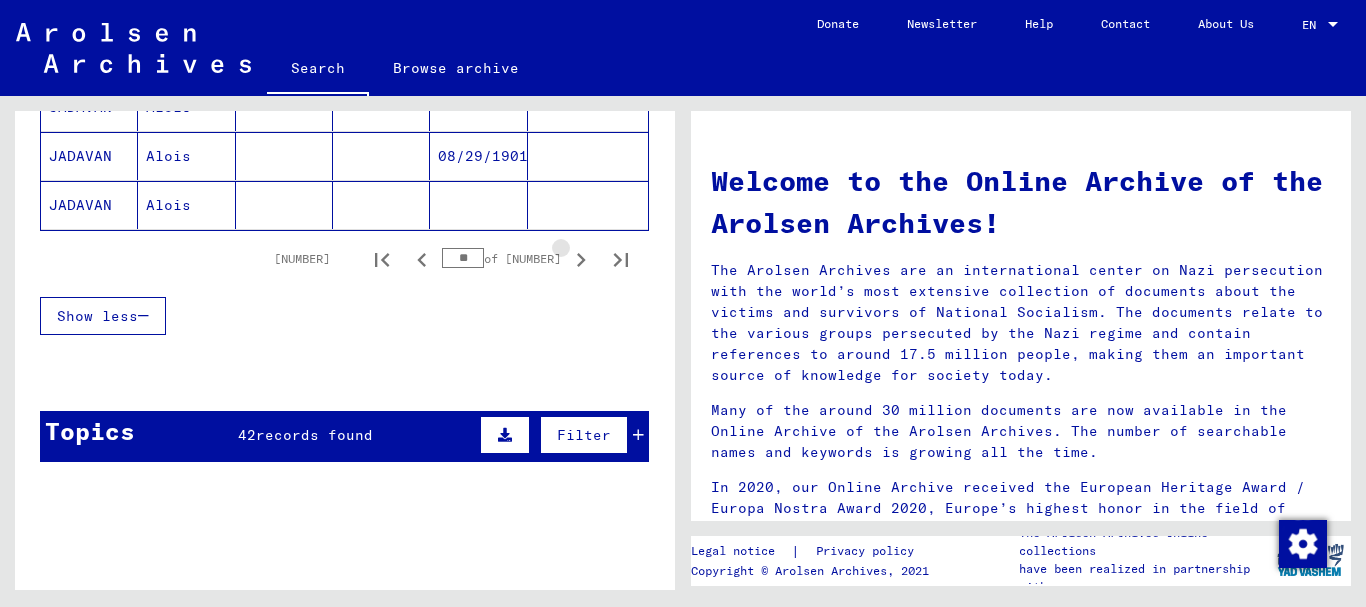 click 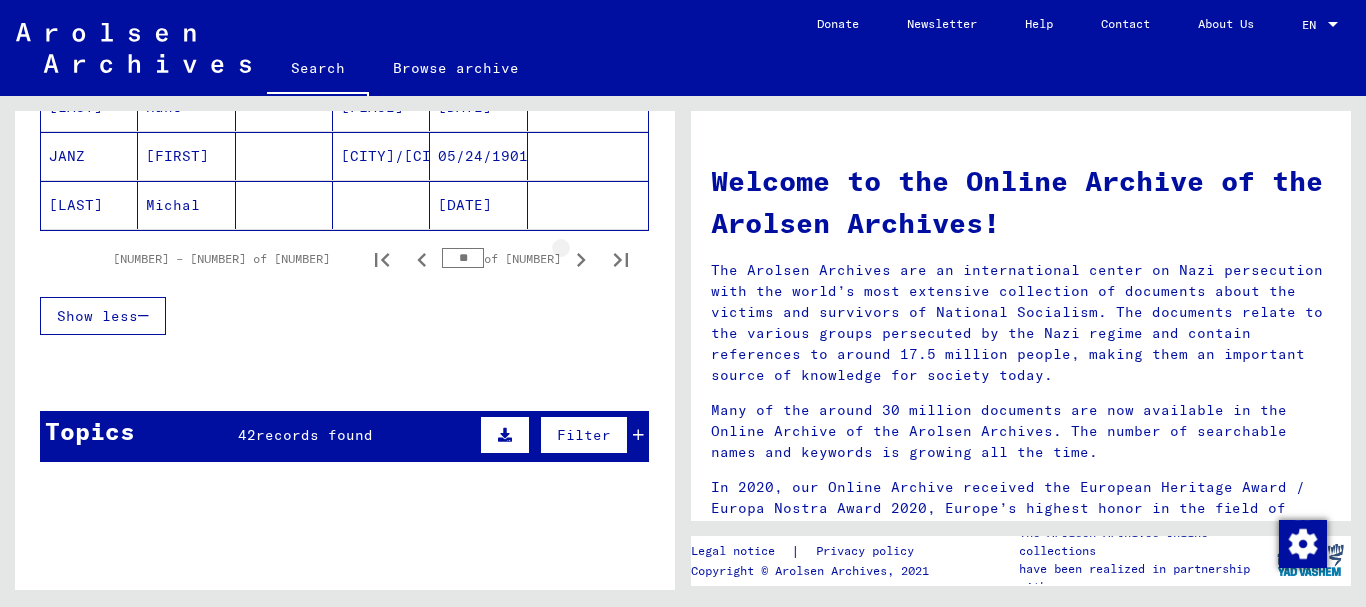 click 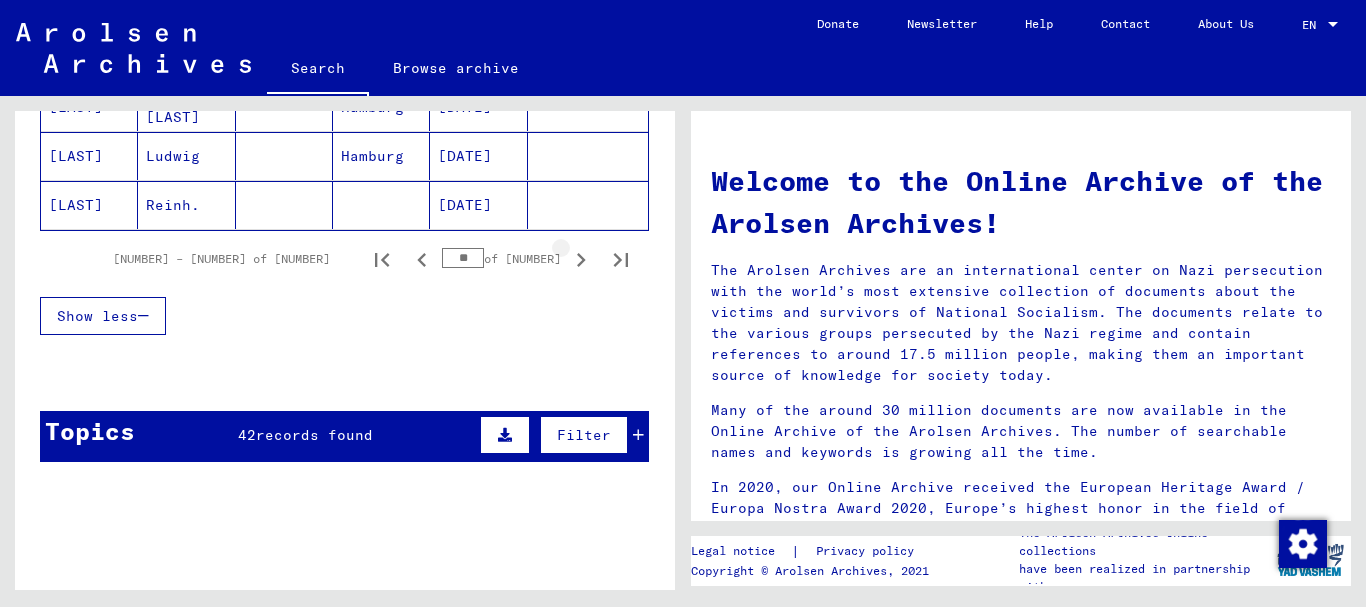 click 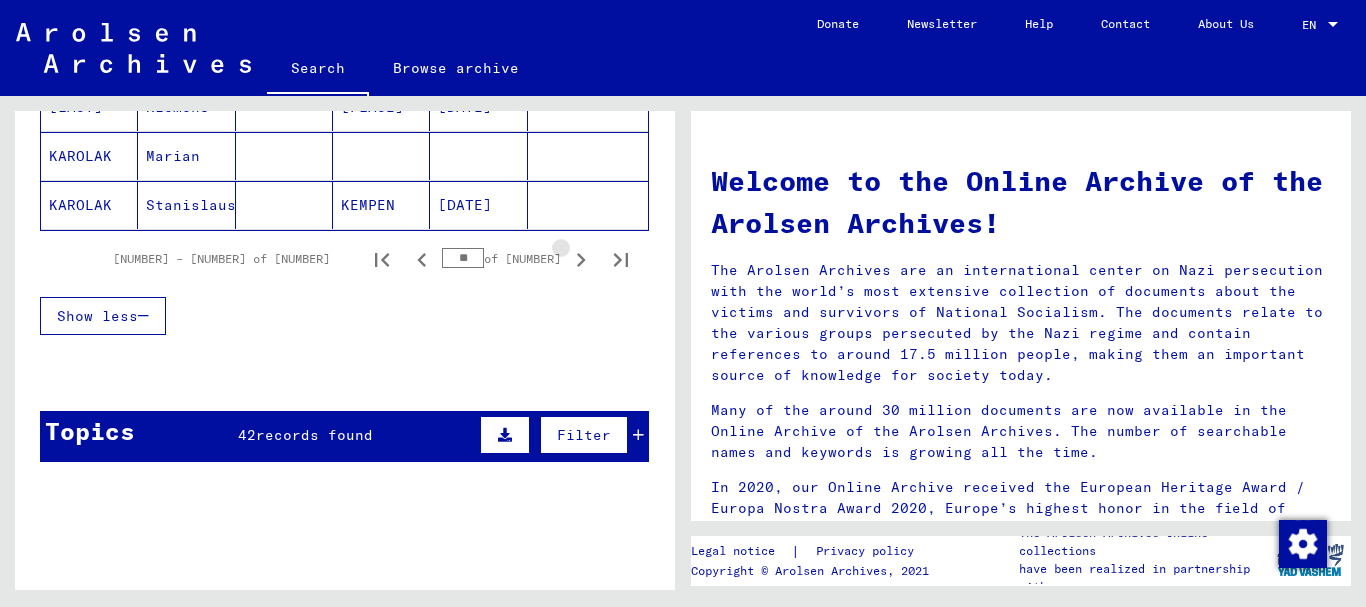 click 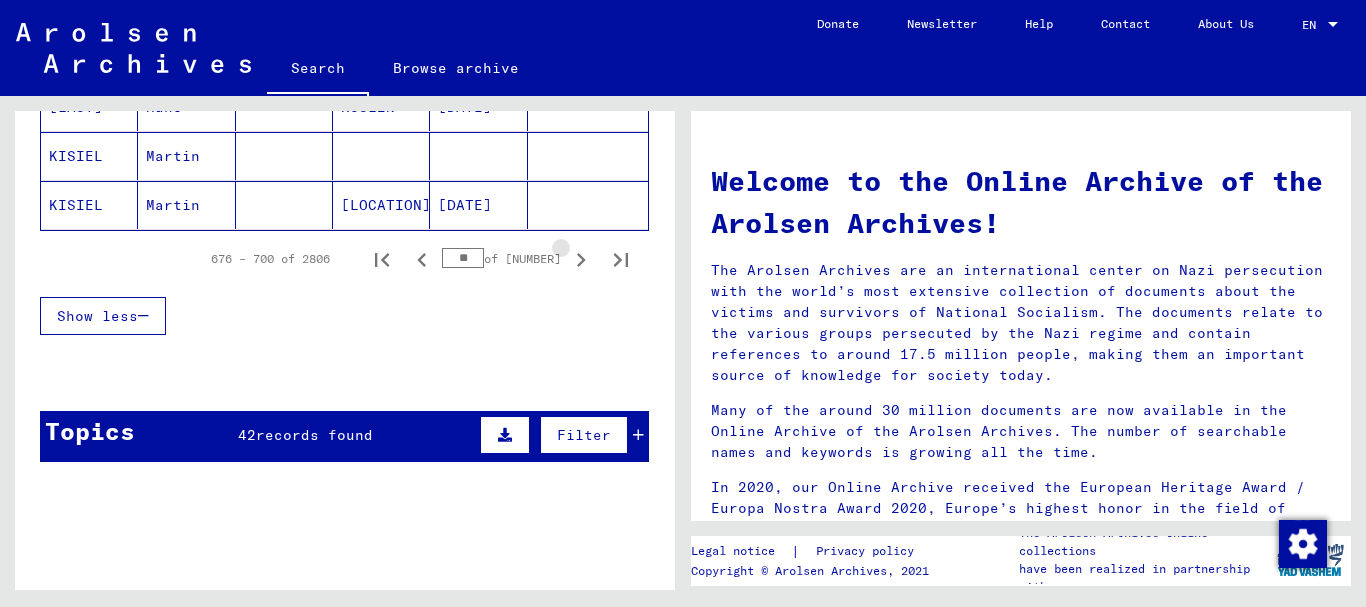 click 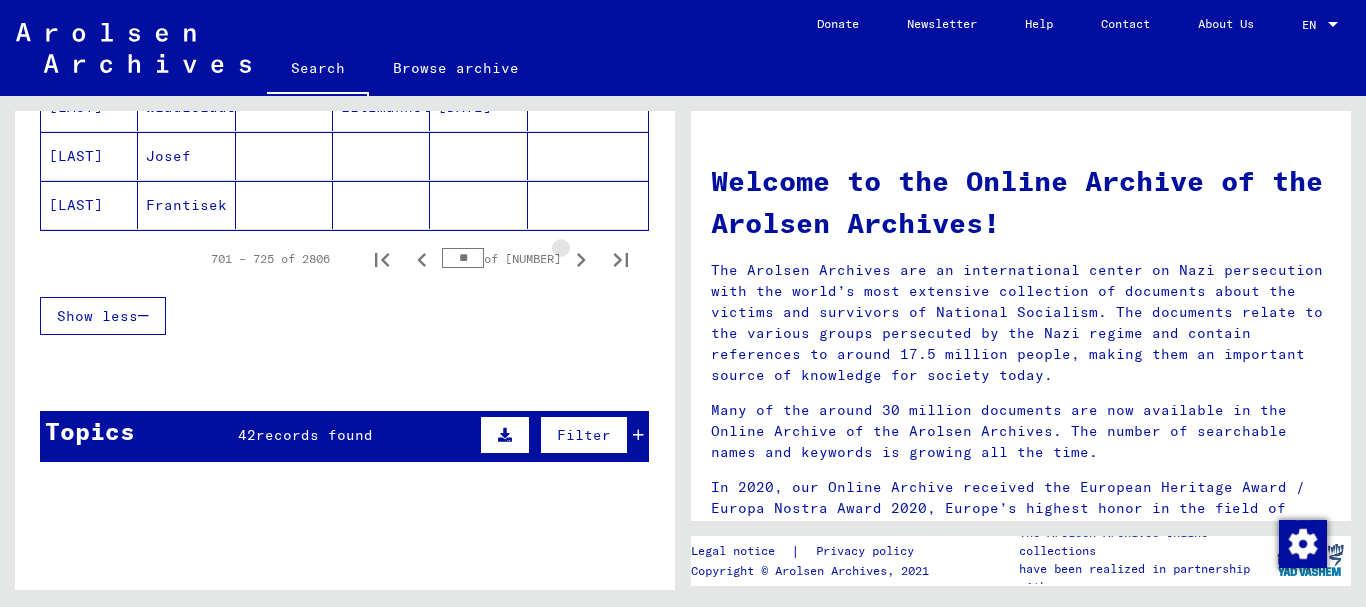 click 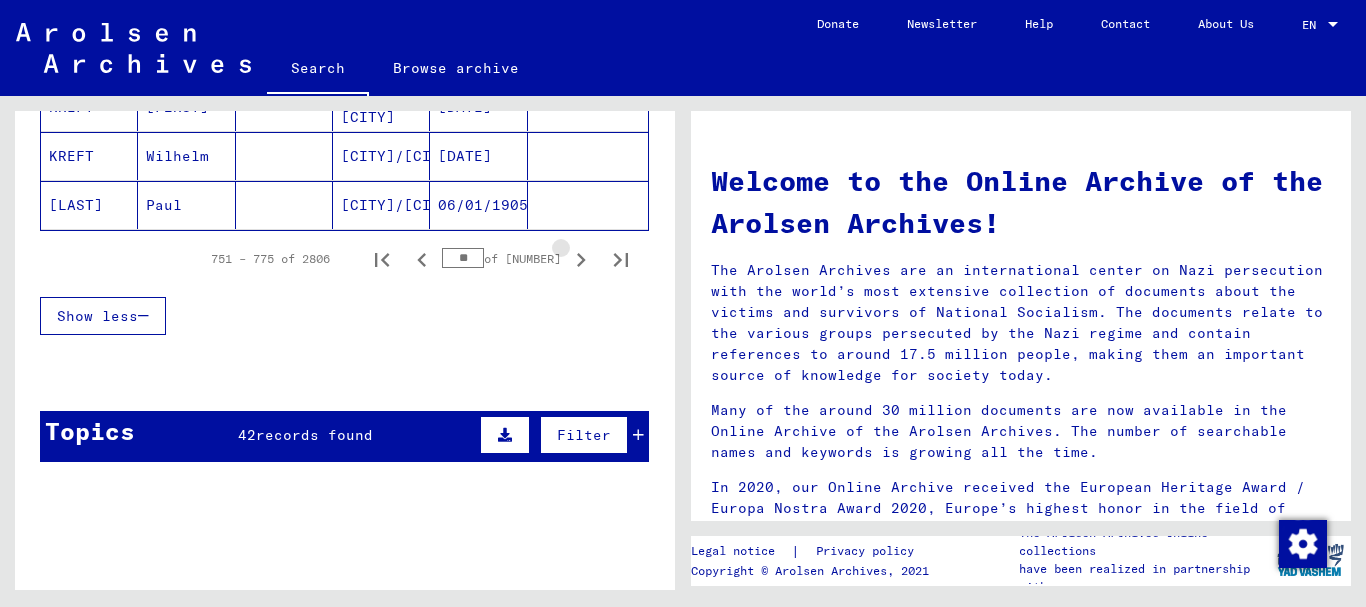 click 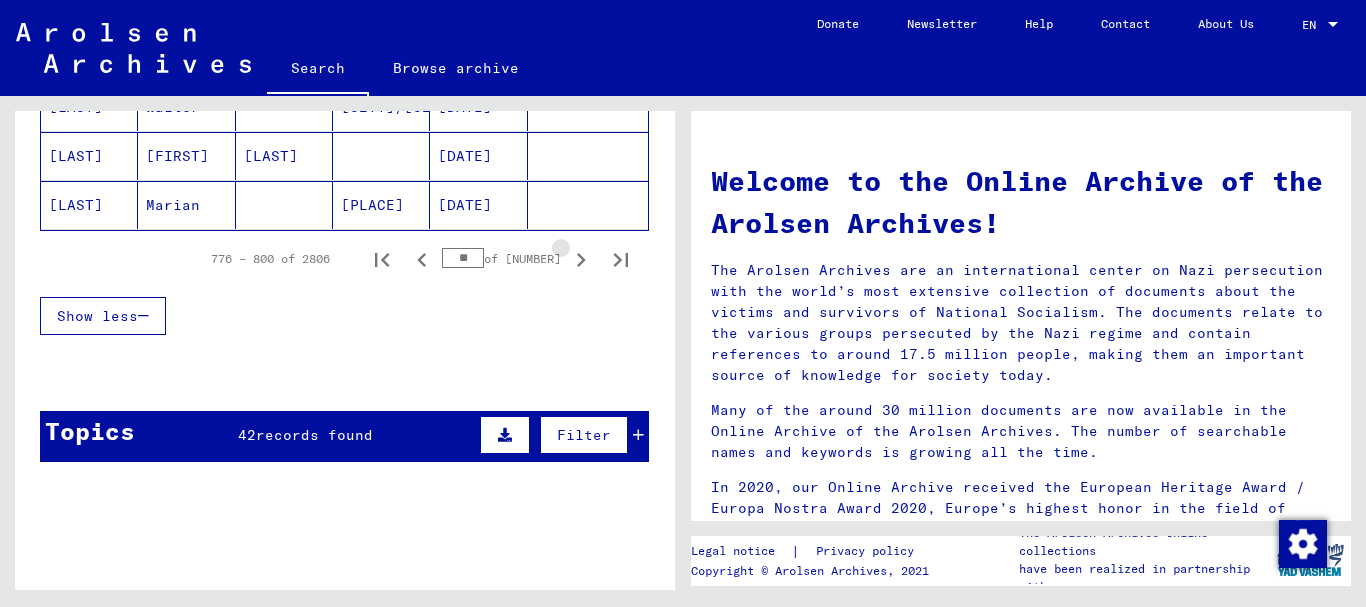 click 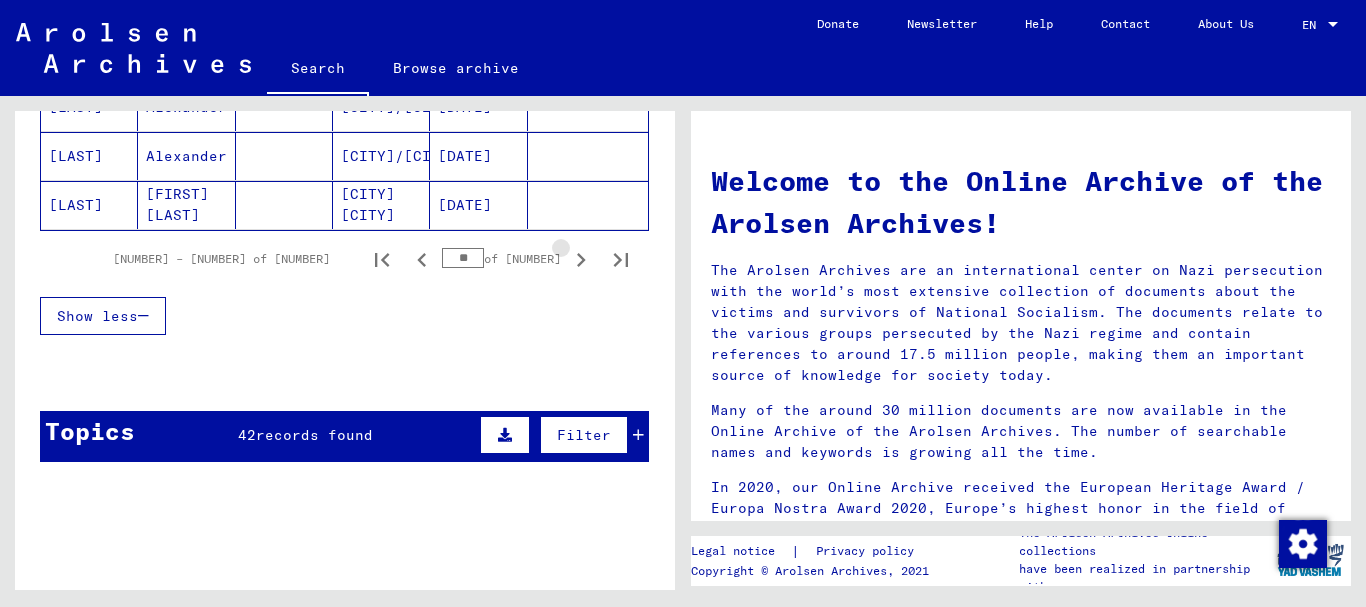 click 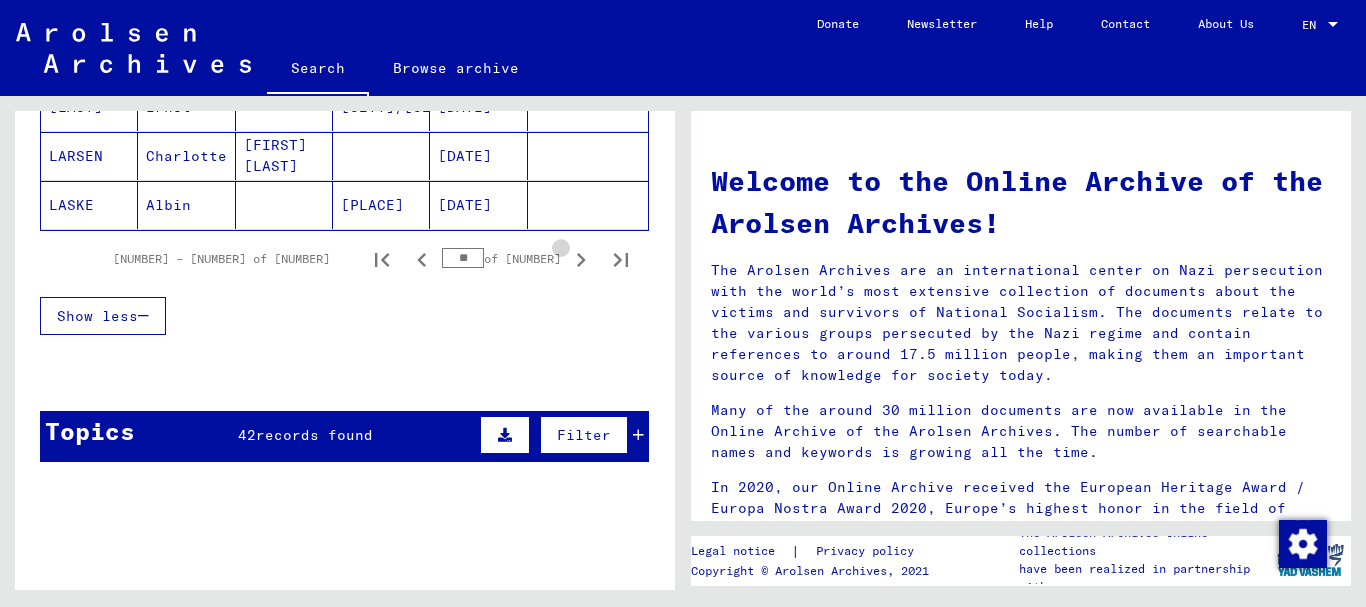 click 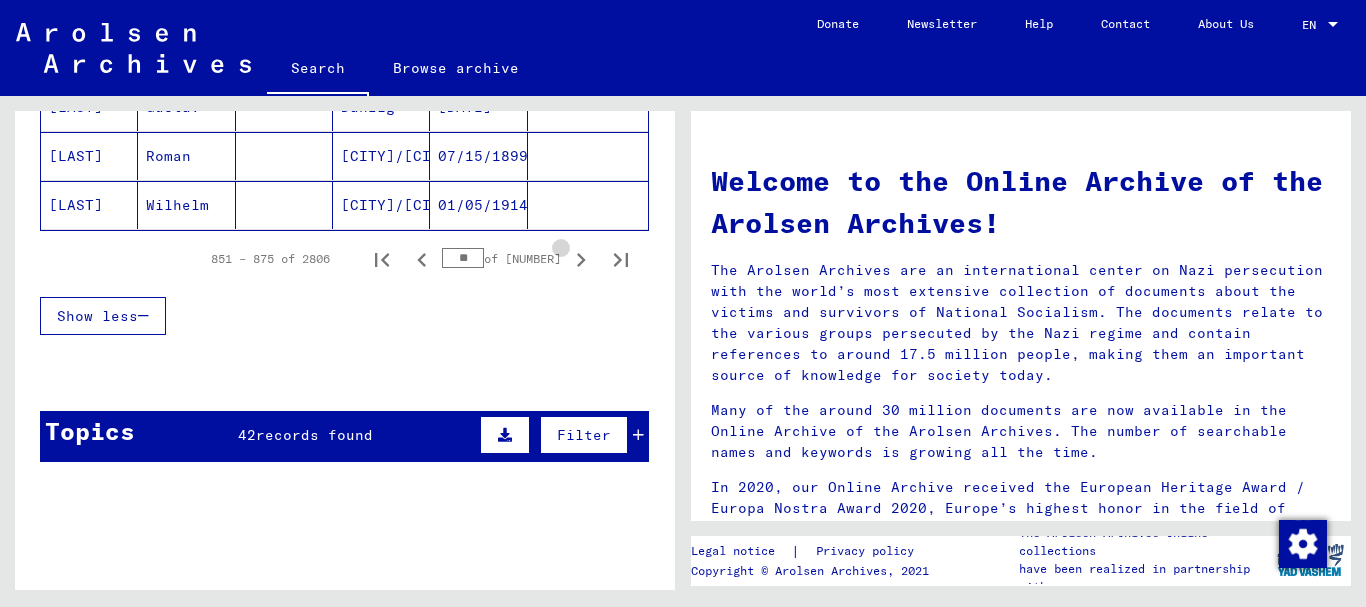 click 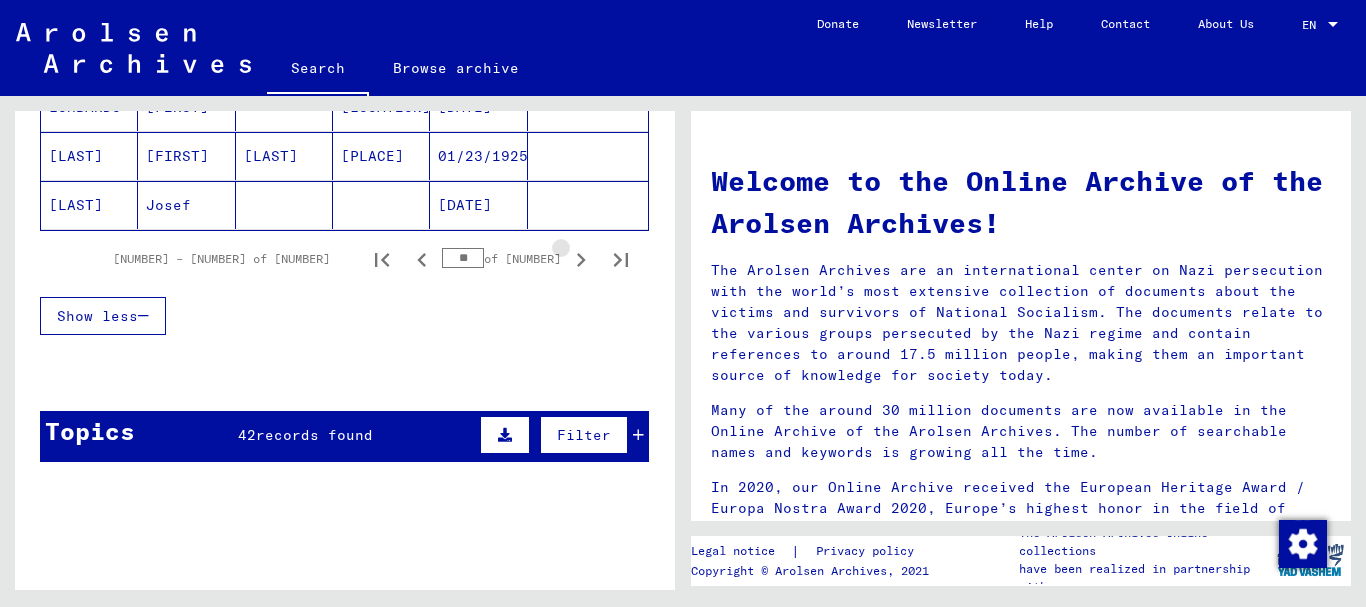 click 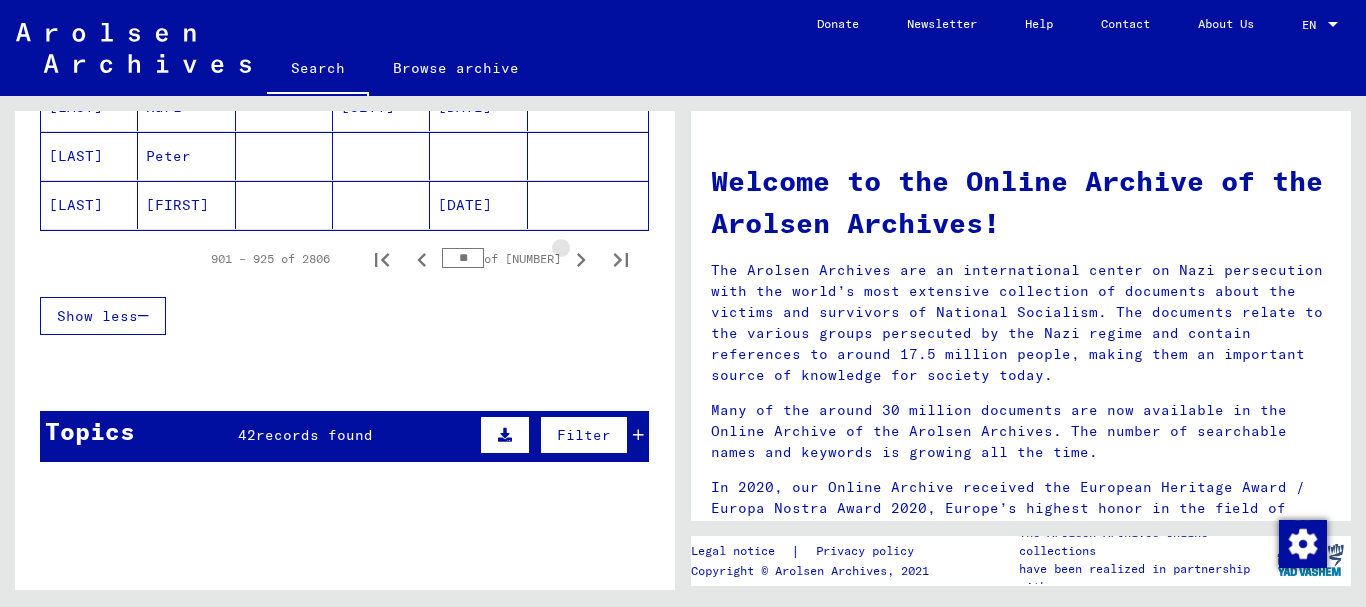 click 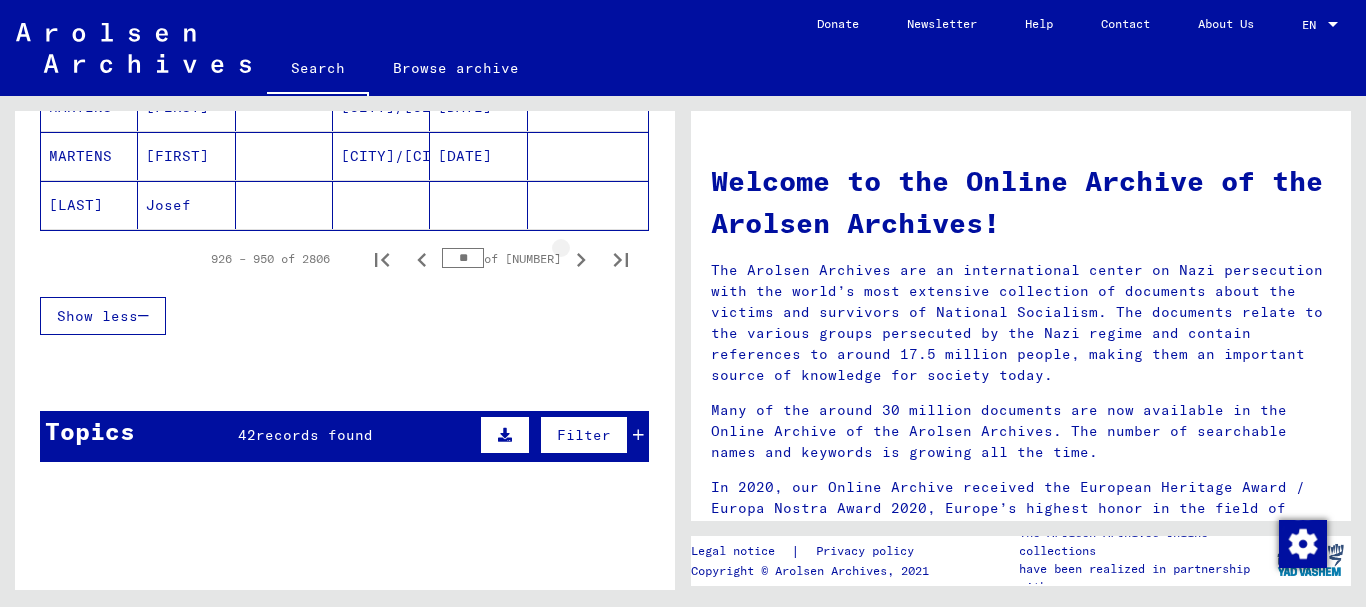 click 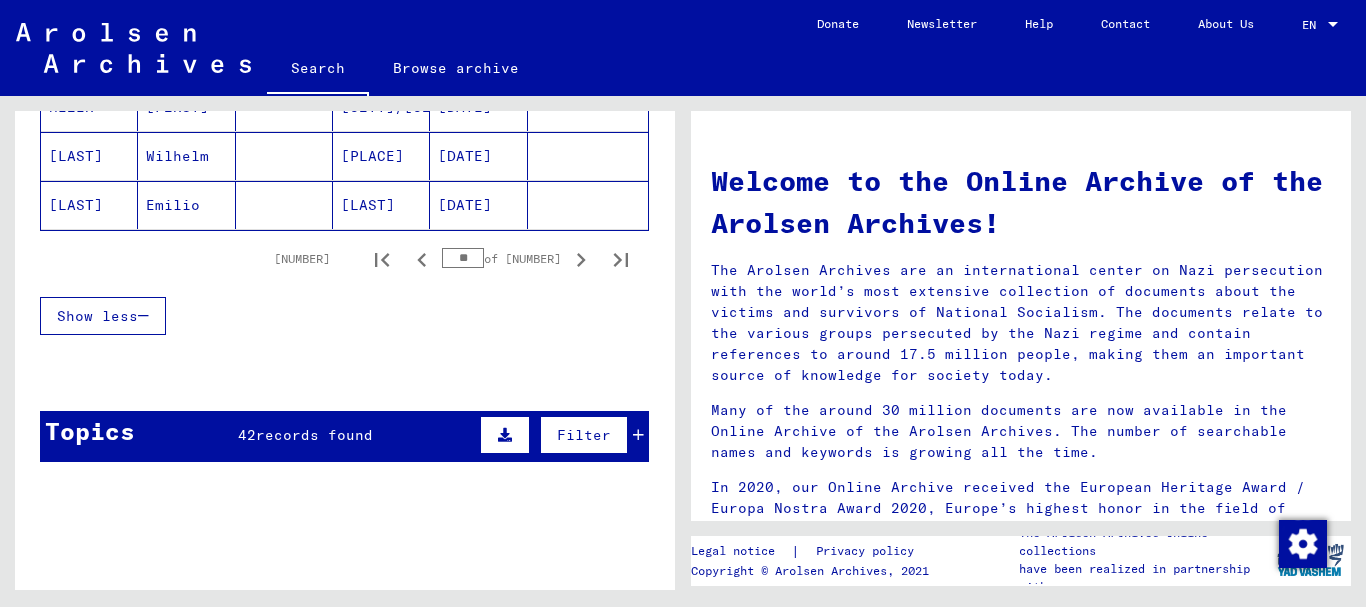 click 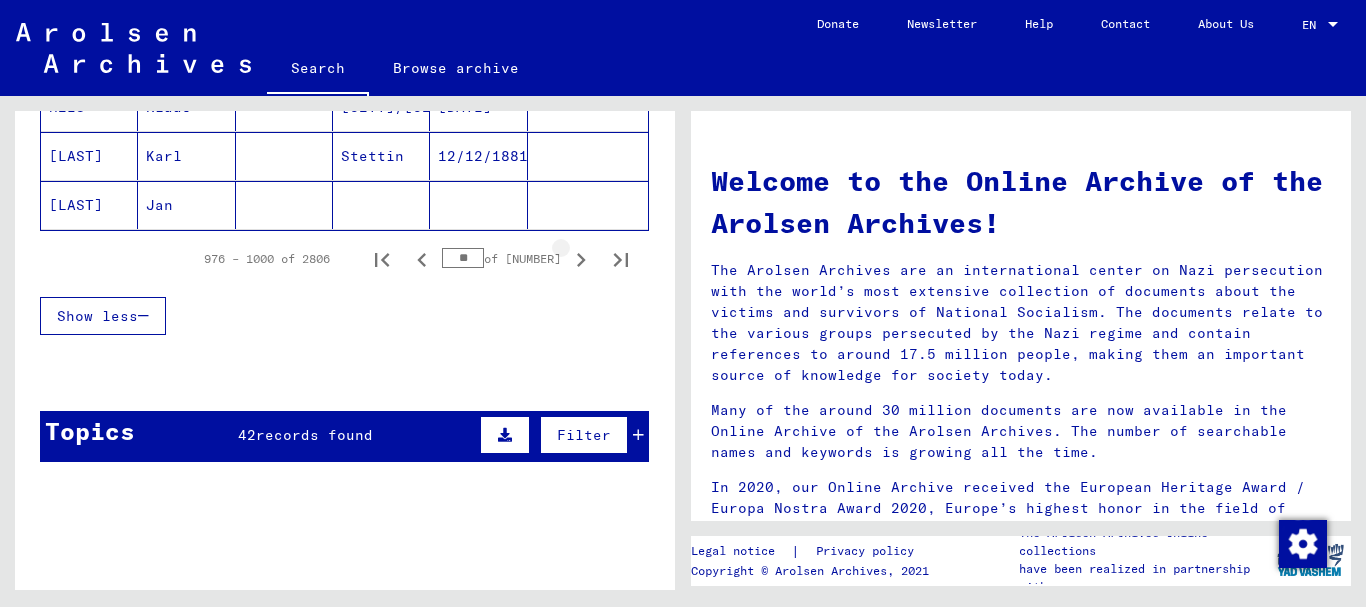 click 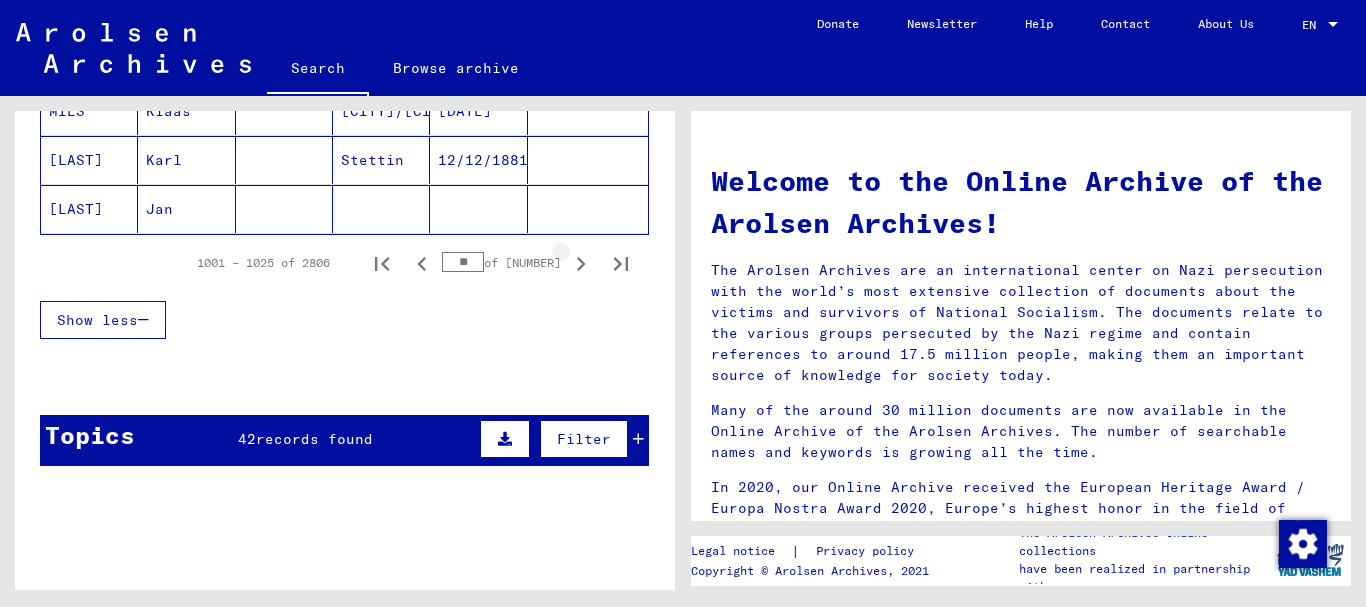 scroll, scrollTop: 1404, scrollLeft: 0, axis: vertical 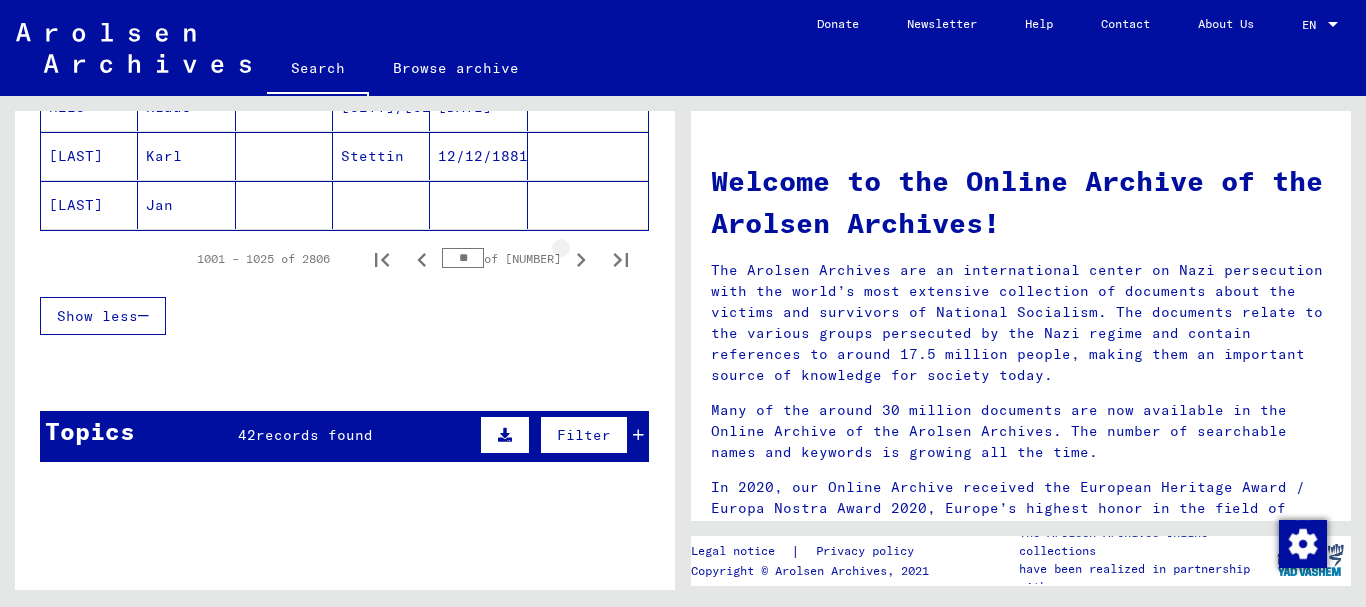 click 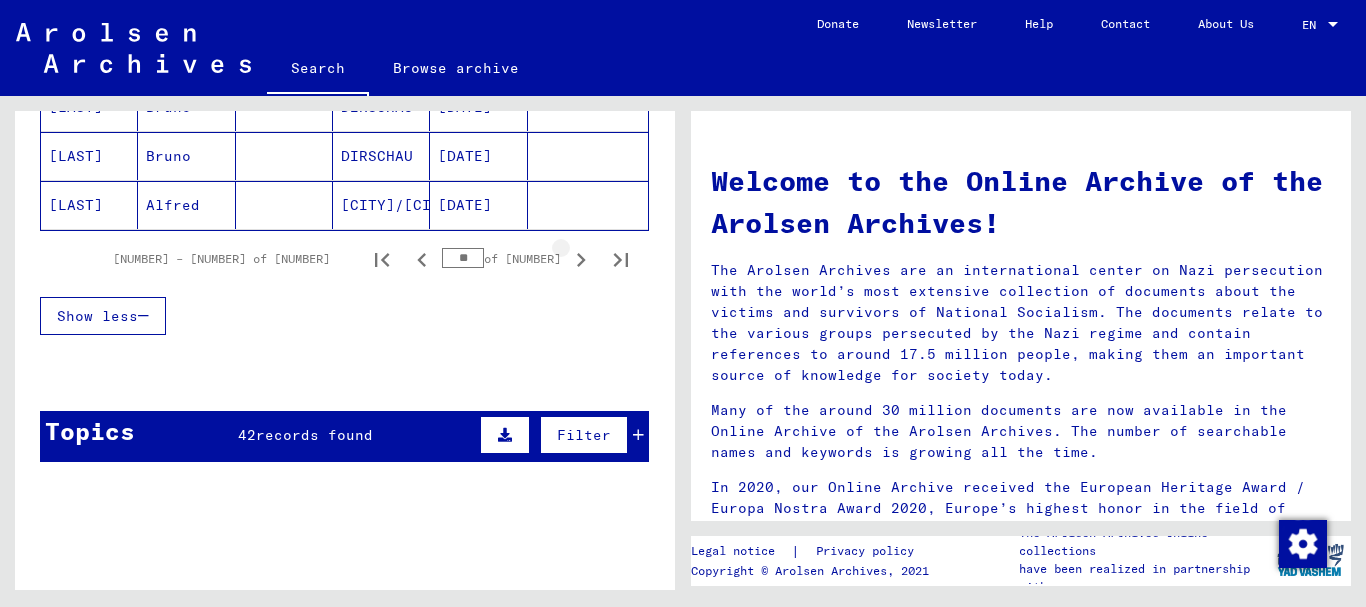 click 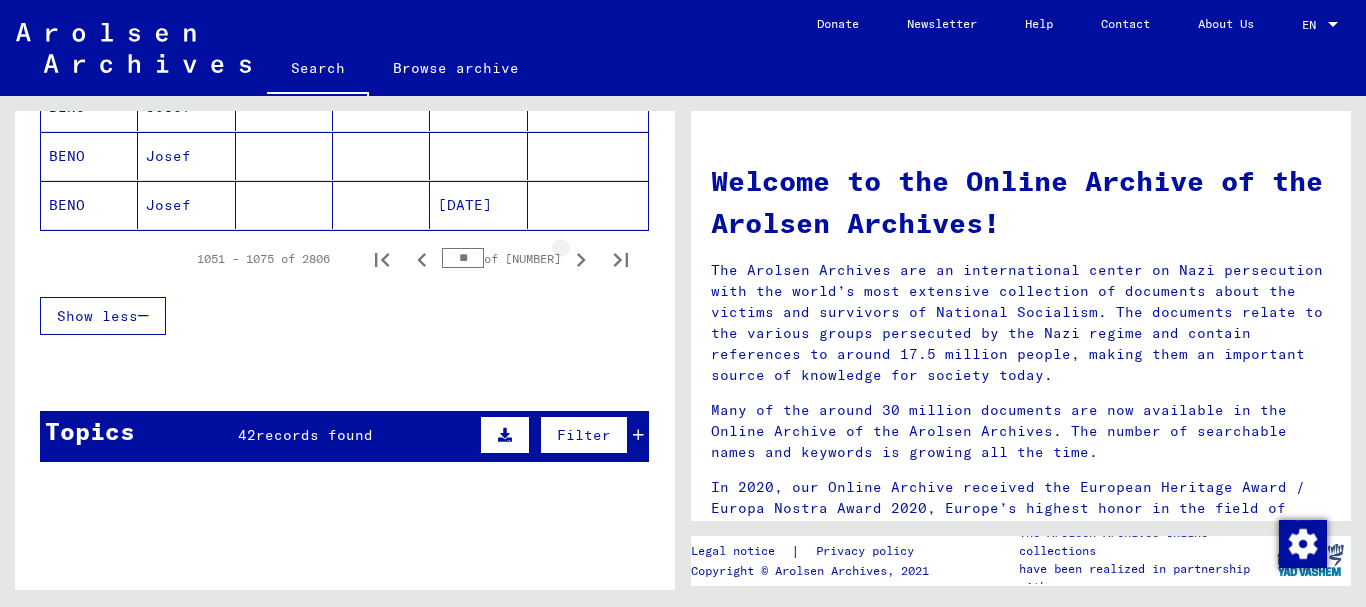 click 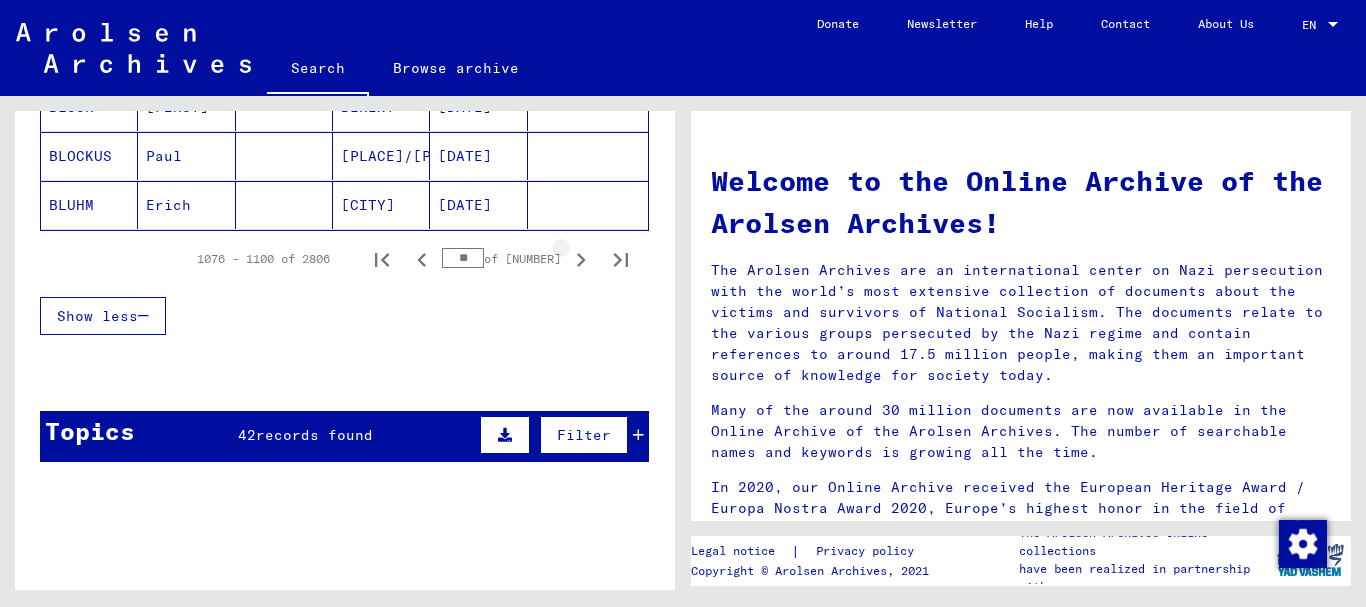 click 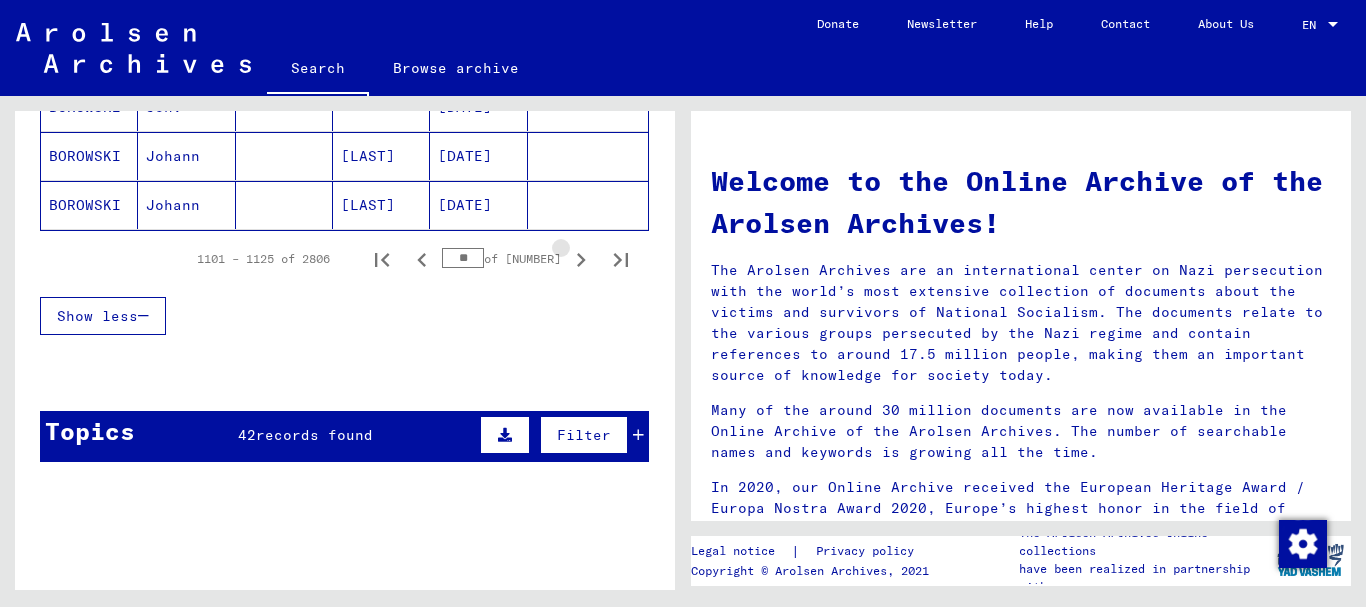 click 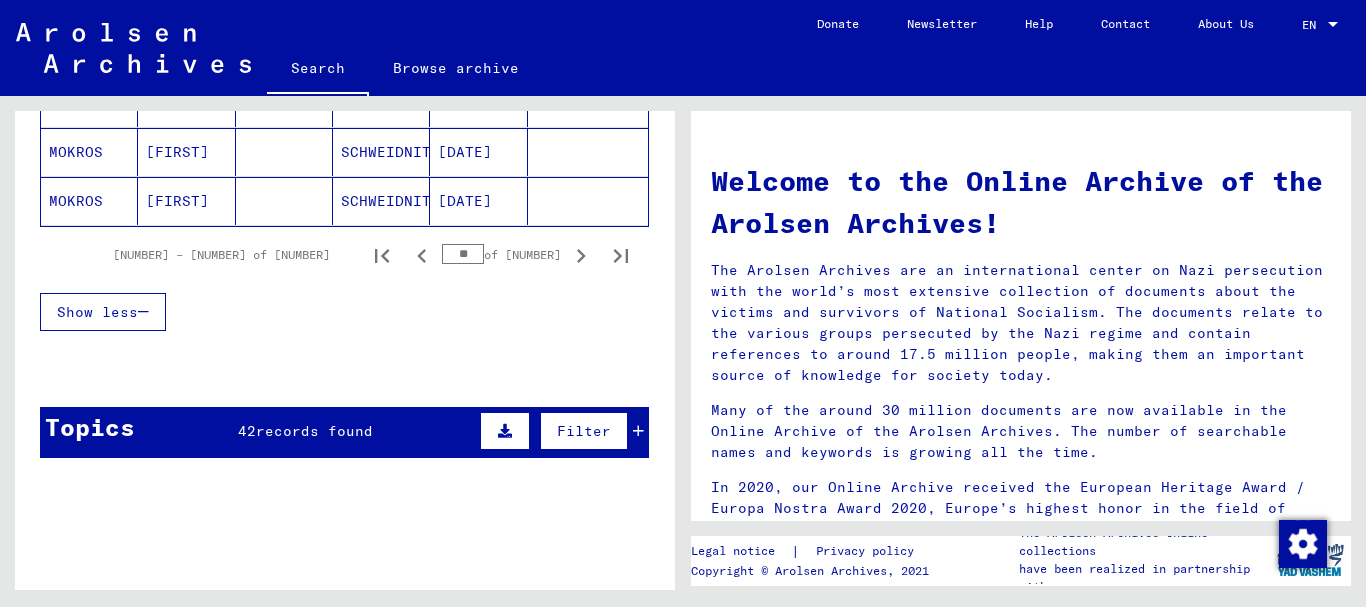 scroll, scrollTop: 1400, scrollLeft: 0, axis: vertical 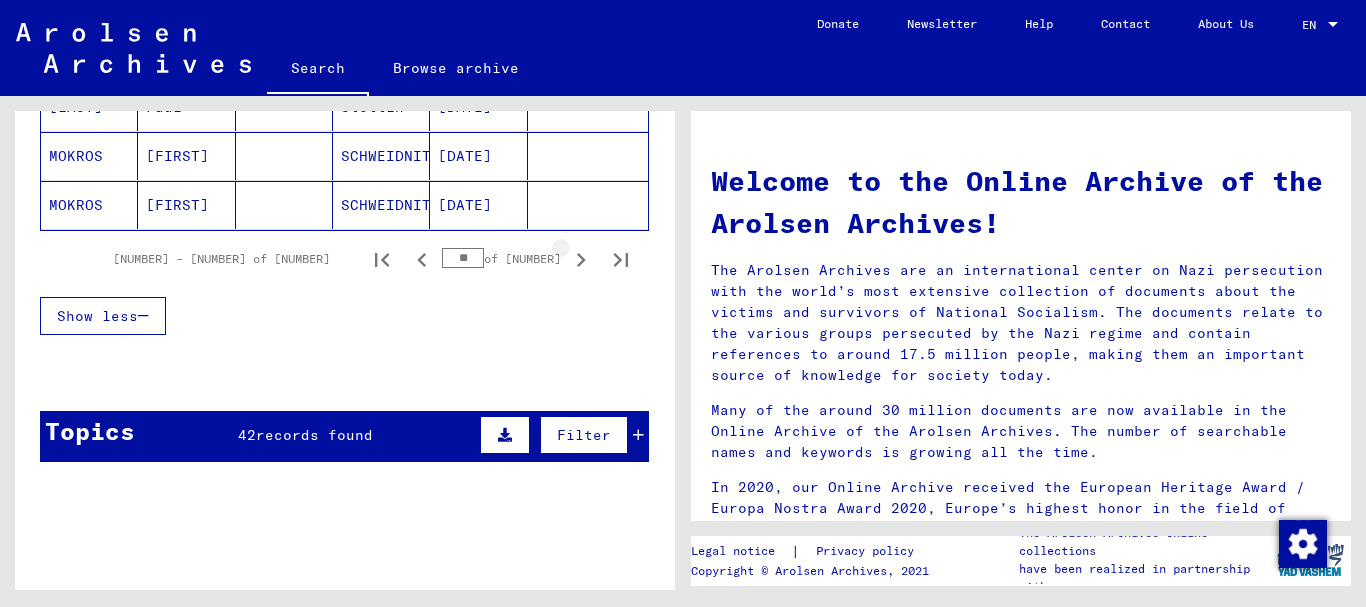click 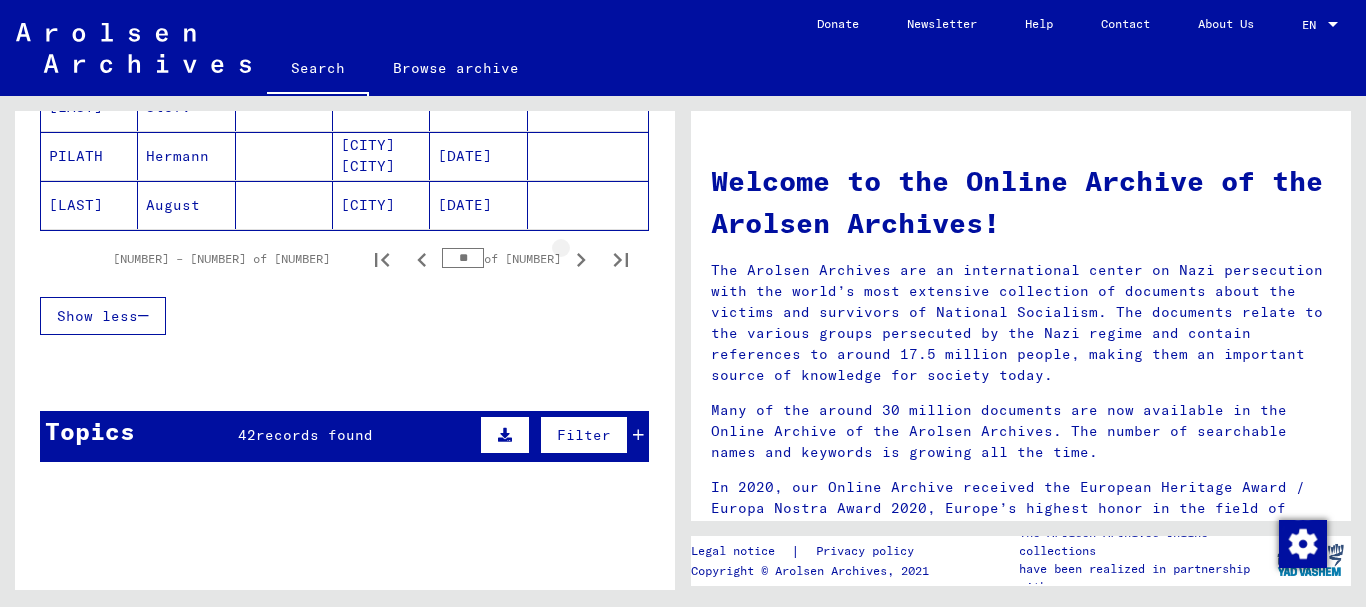 click 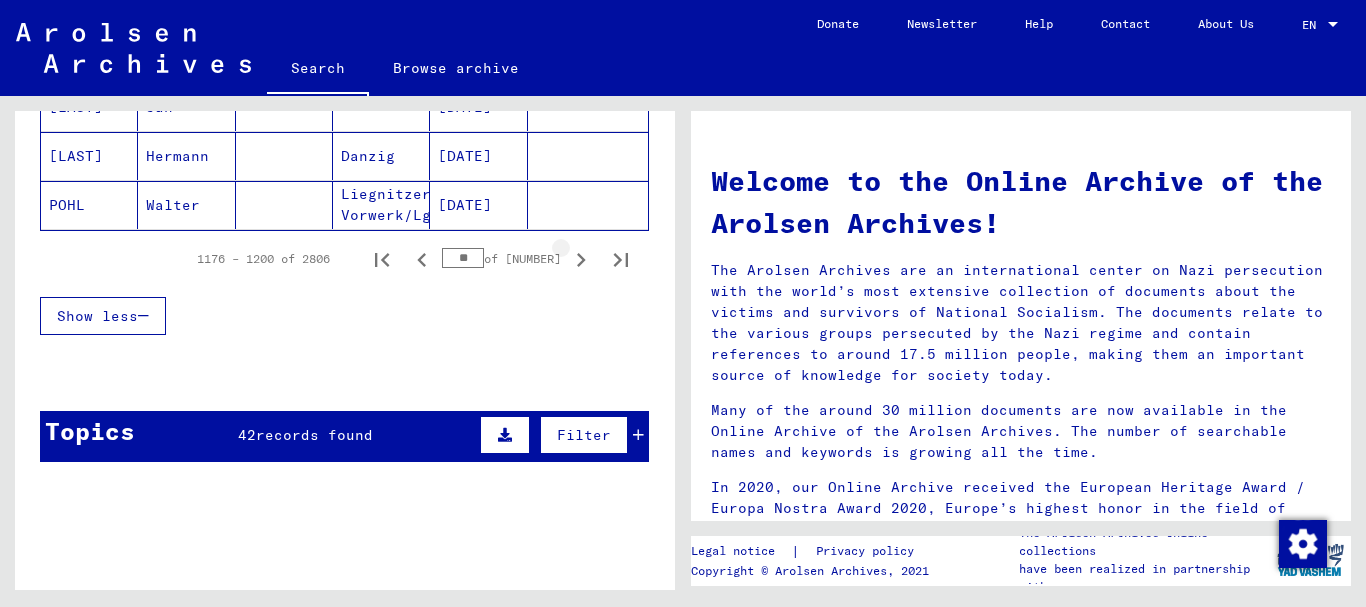 click 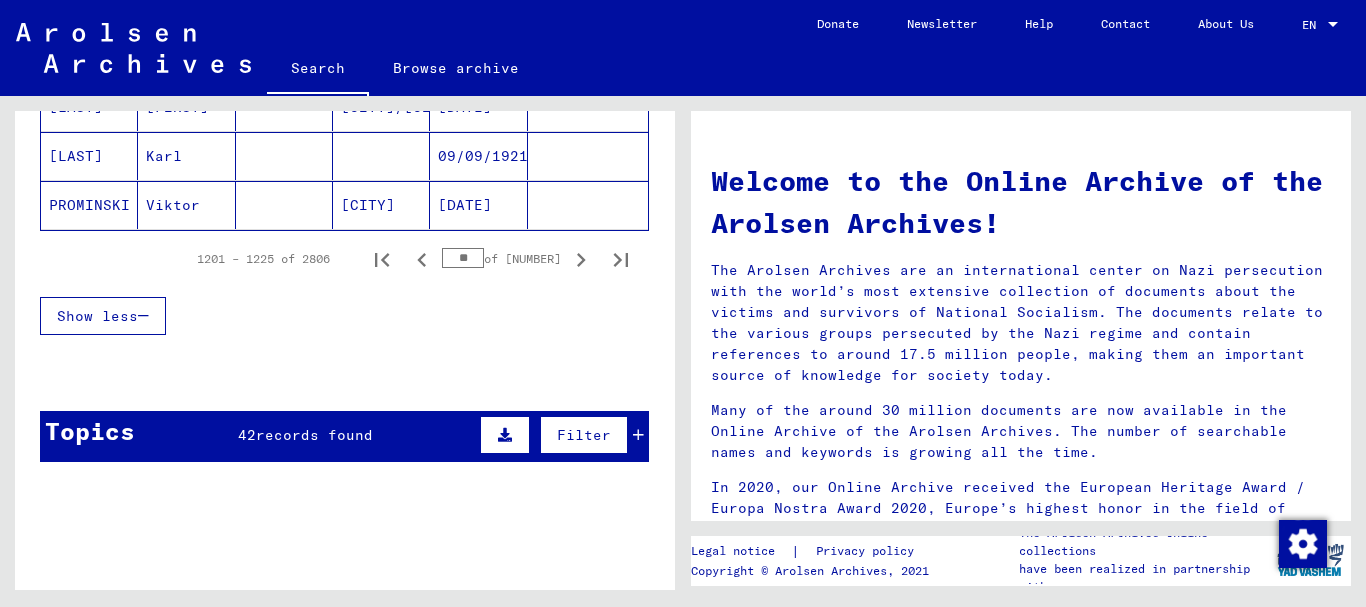 click 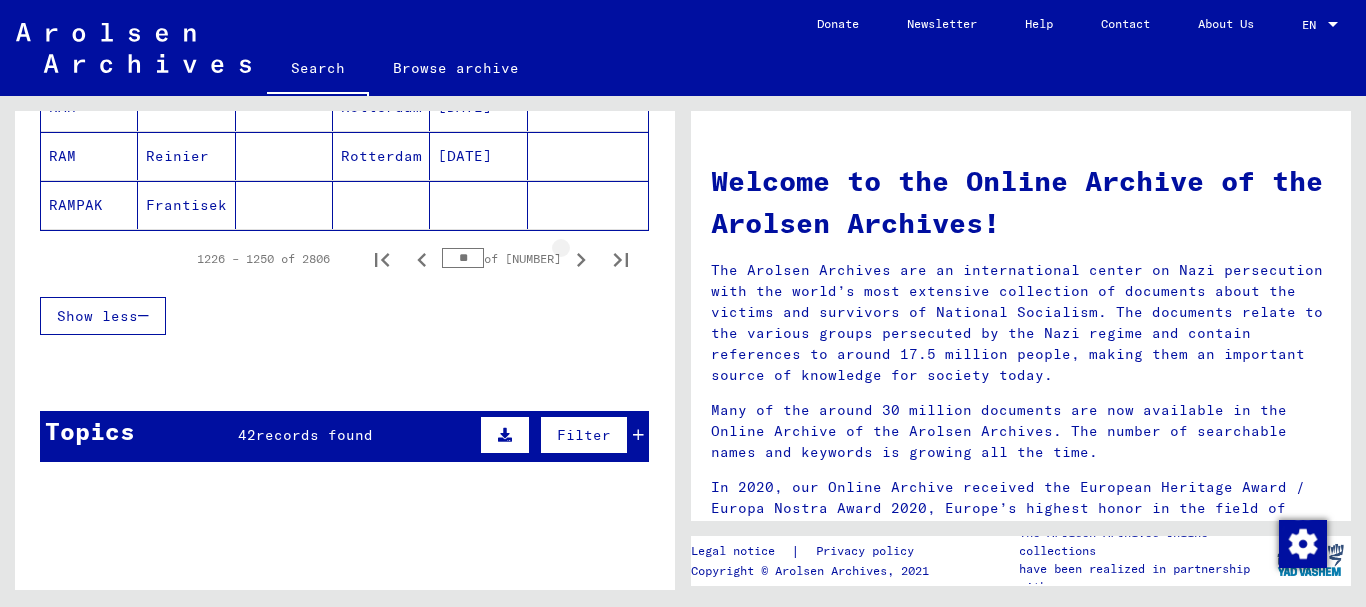 click 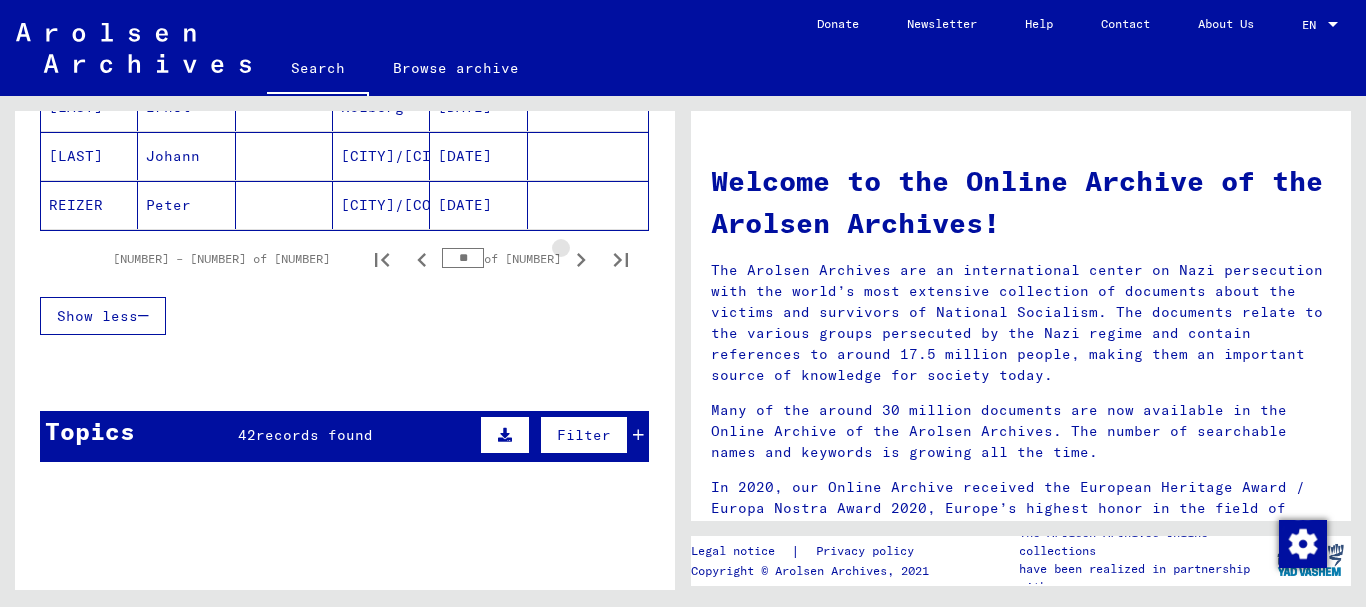 click 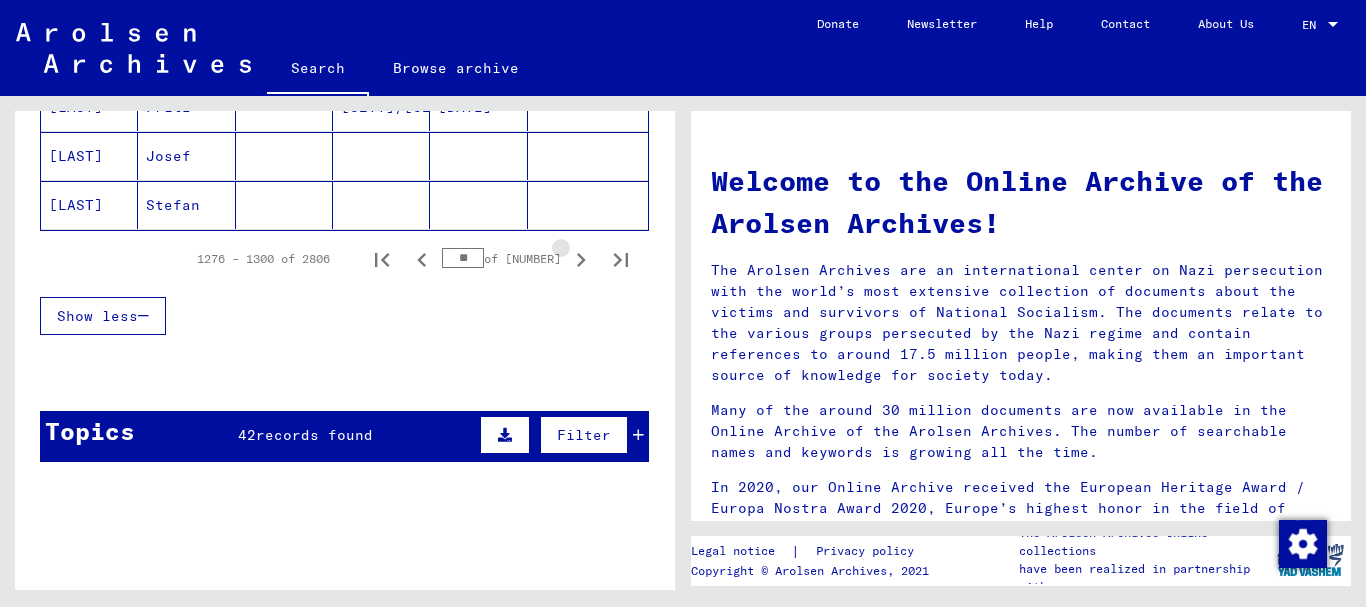 click 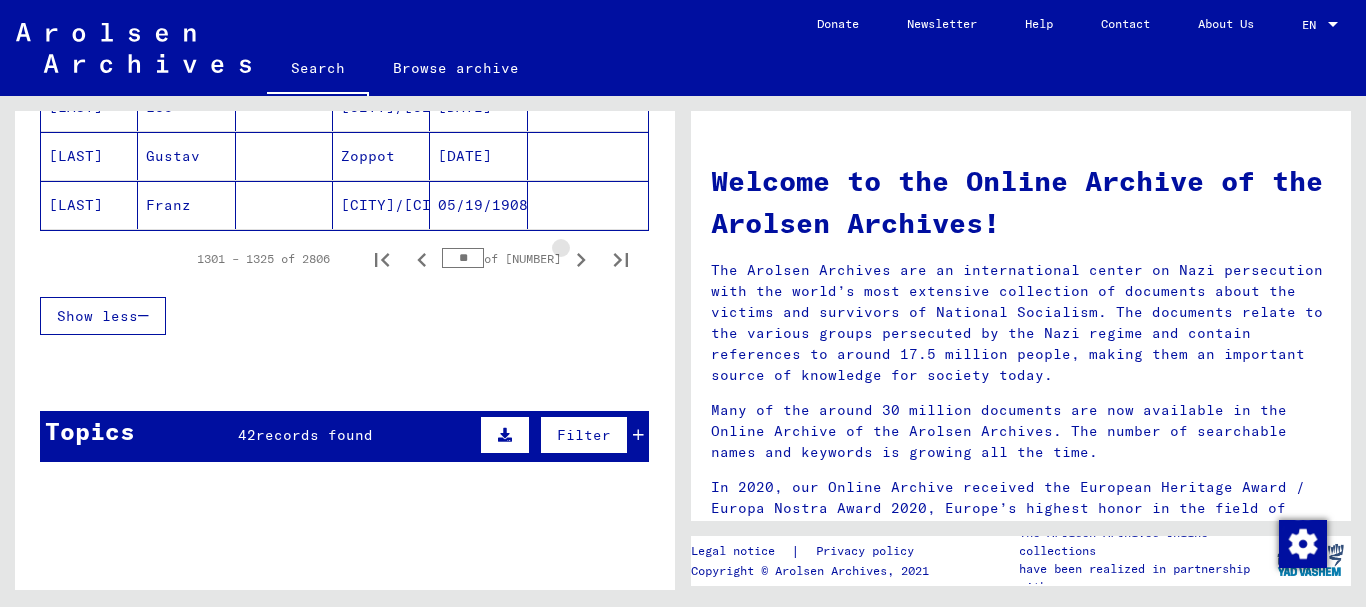 click 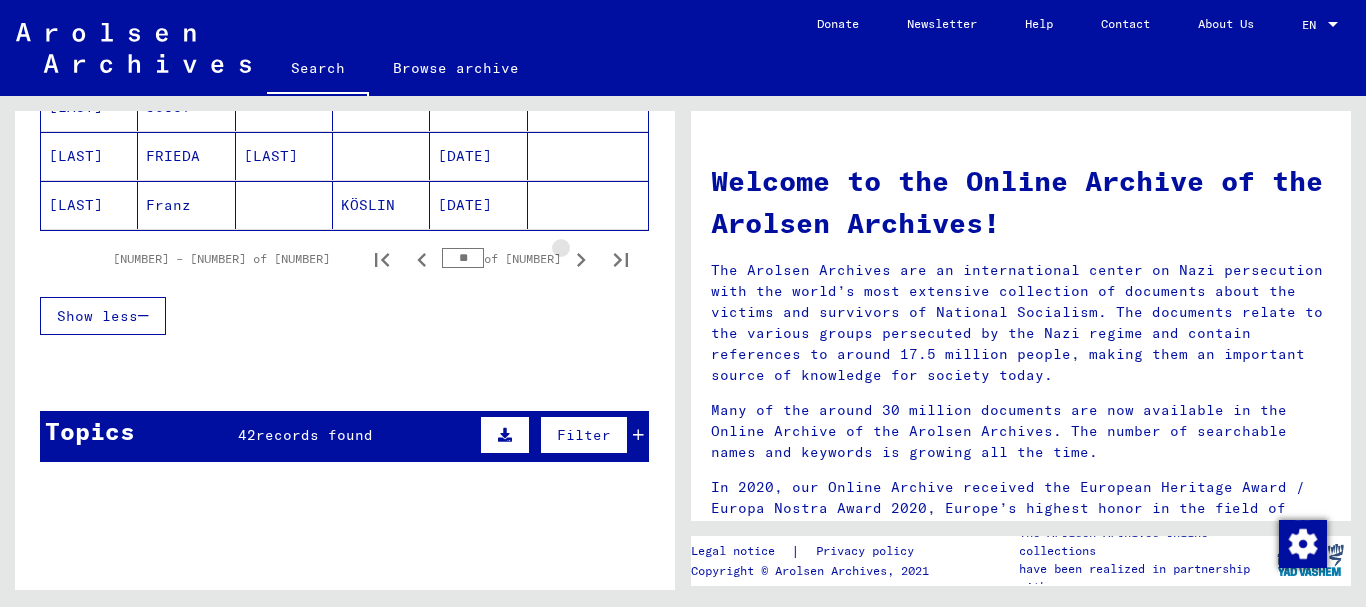 click 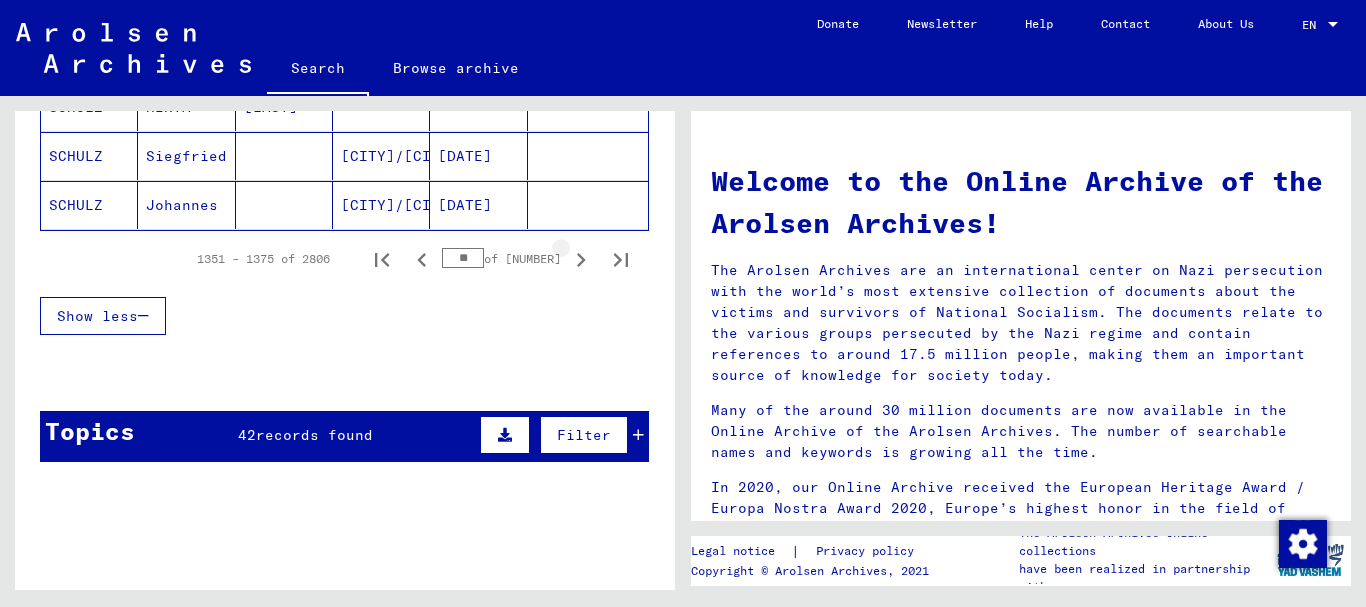 click 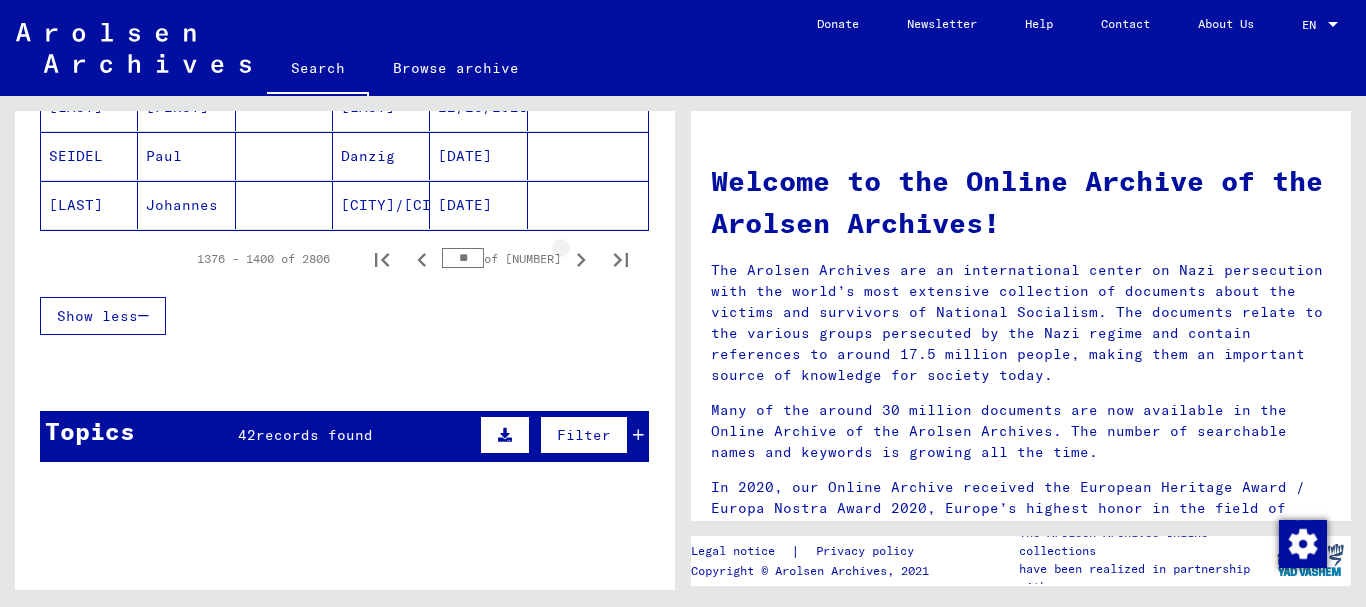 click 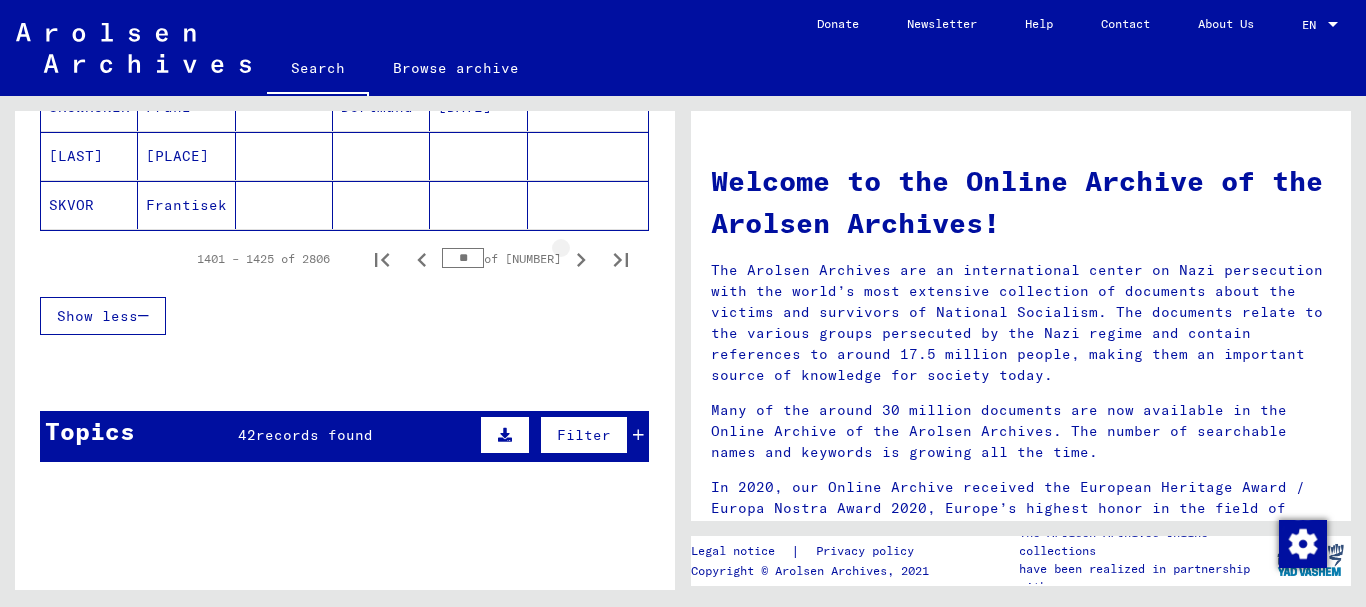 click 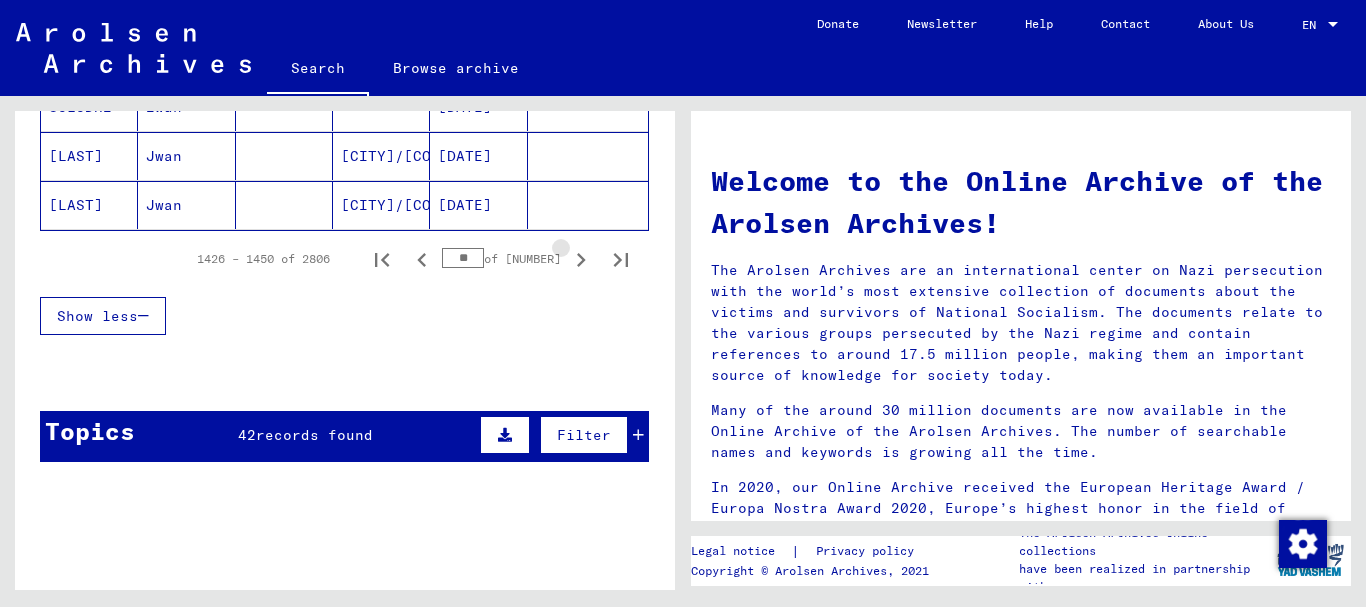 click 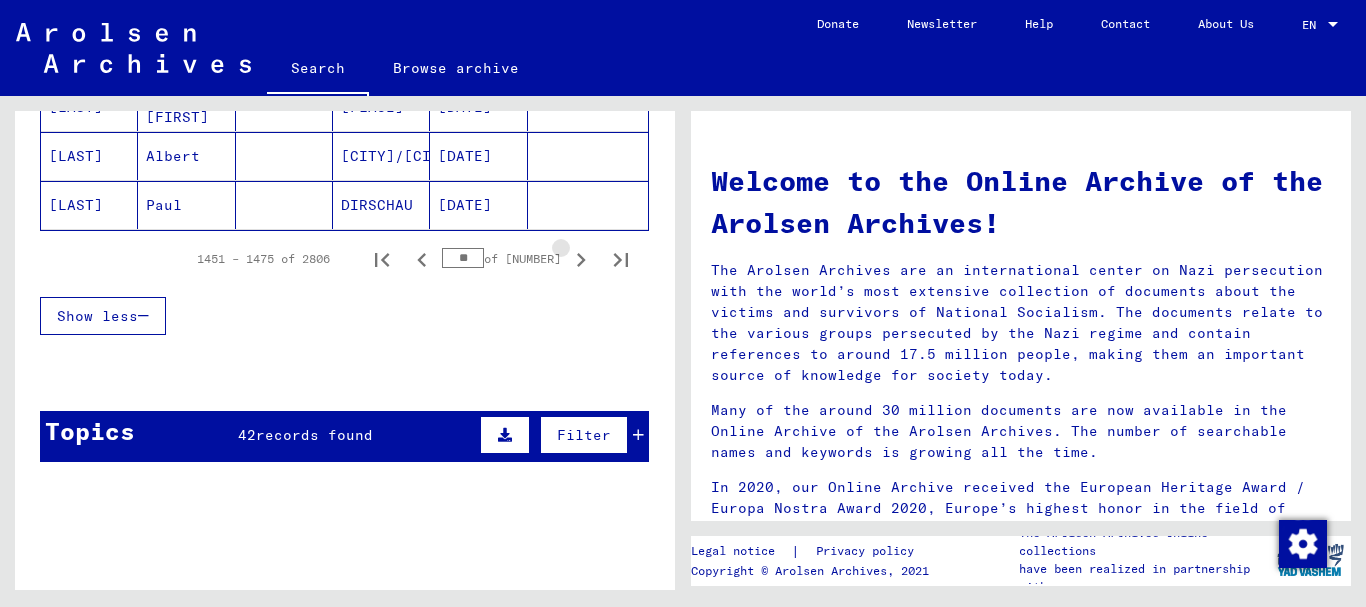 click 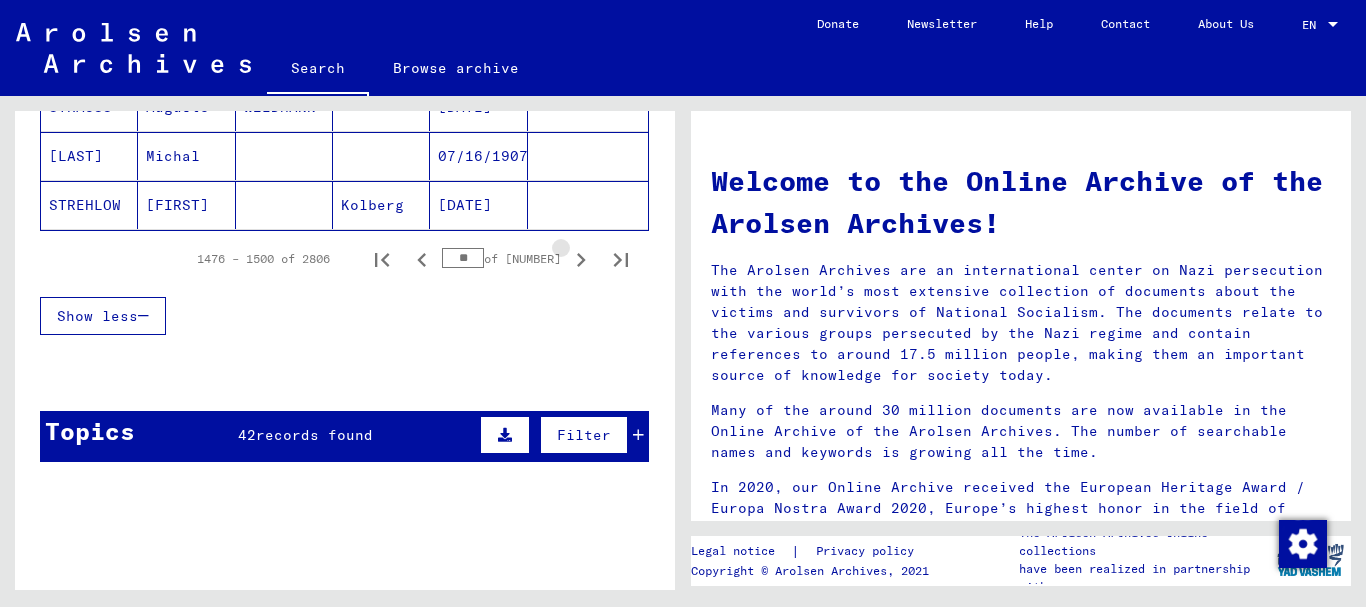click 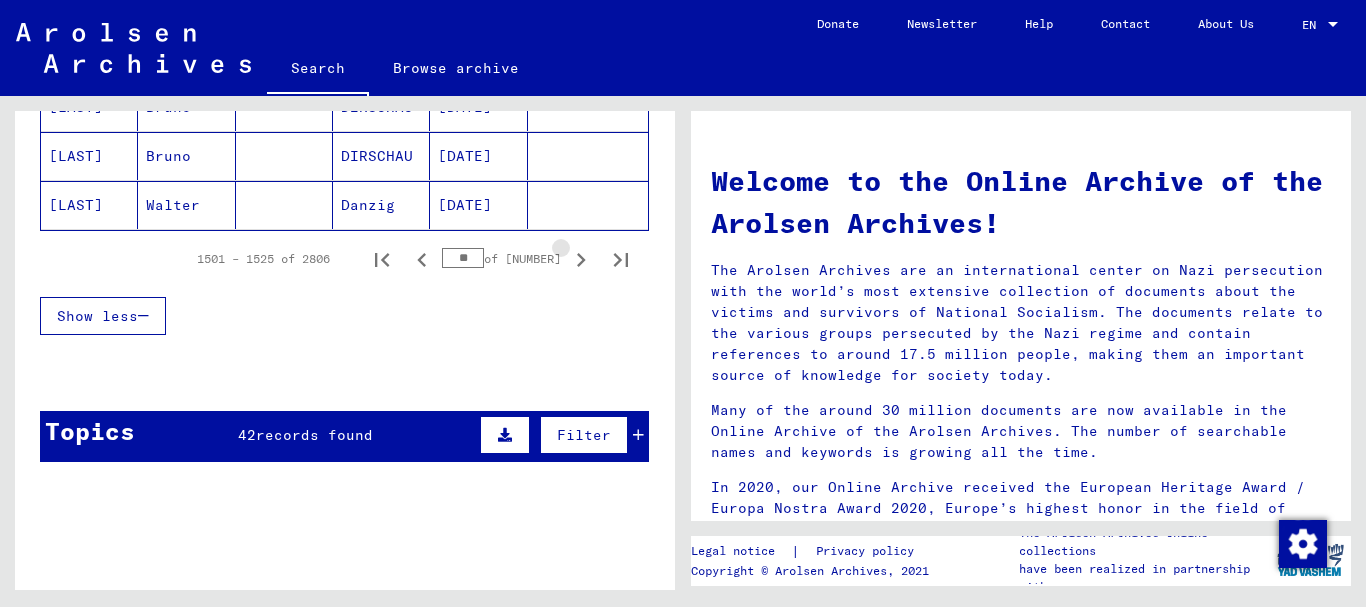 click 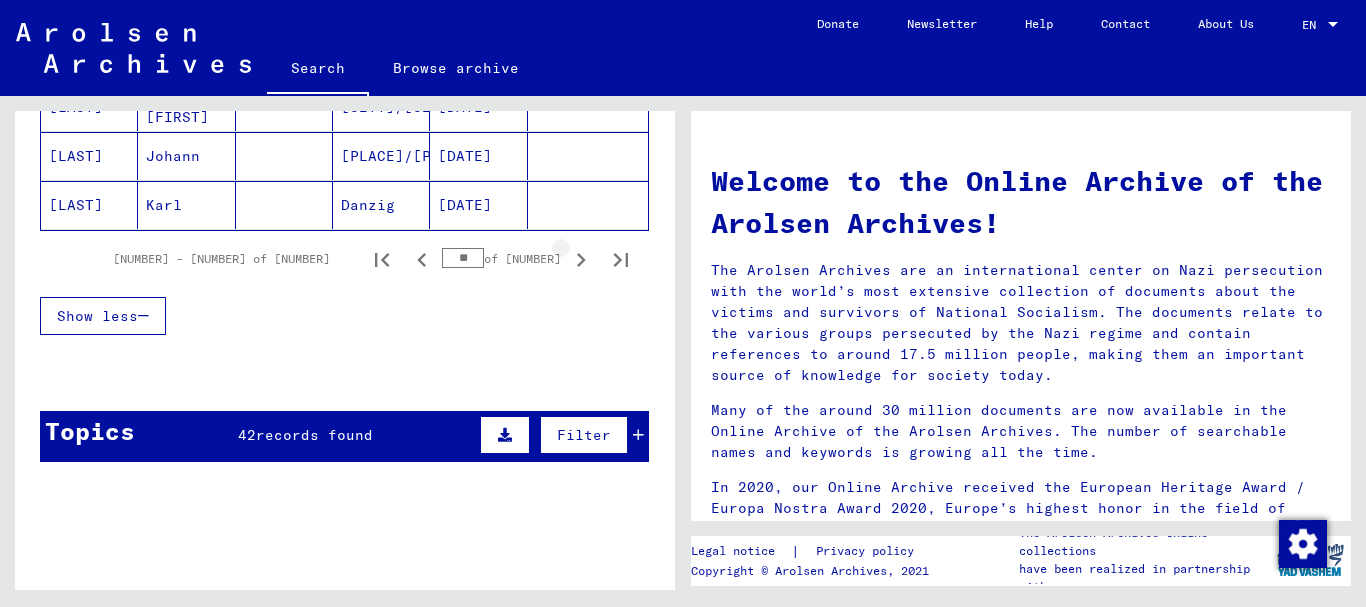 click 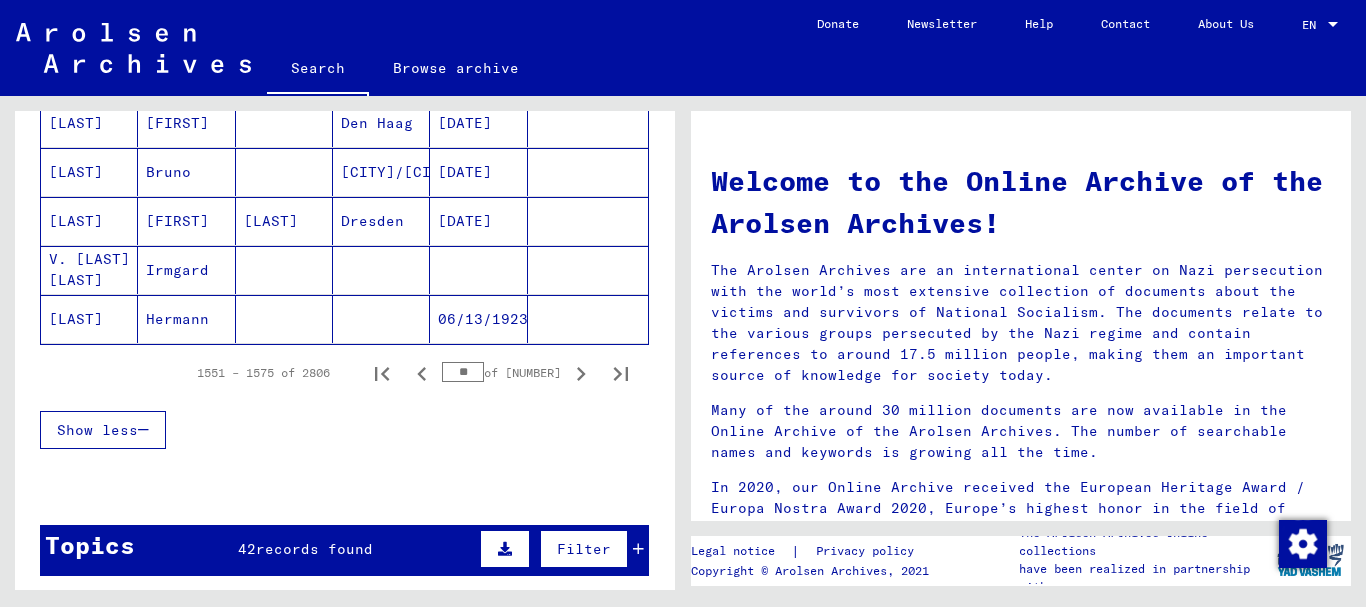 scroll, scrollTop: 1300, scrollLeft: 0, axis: vertical 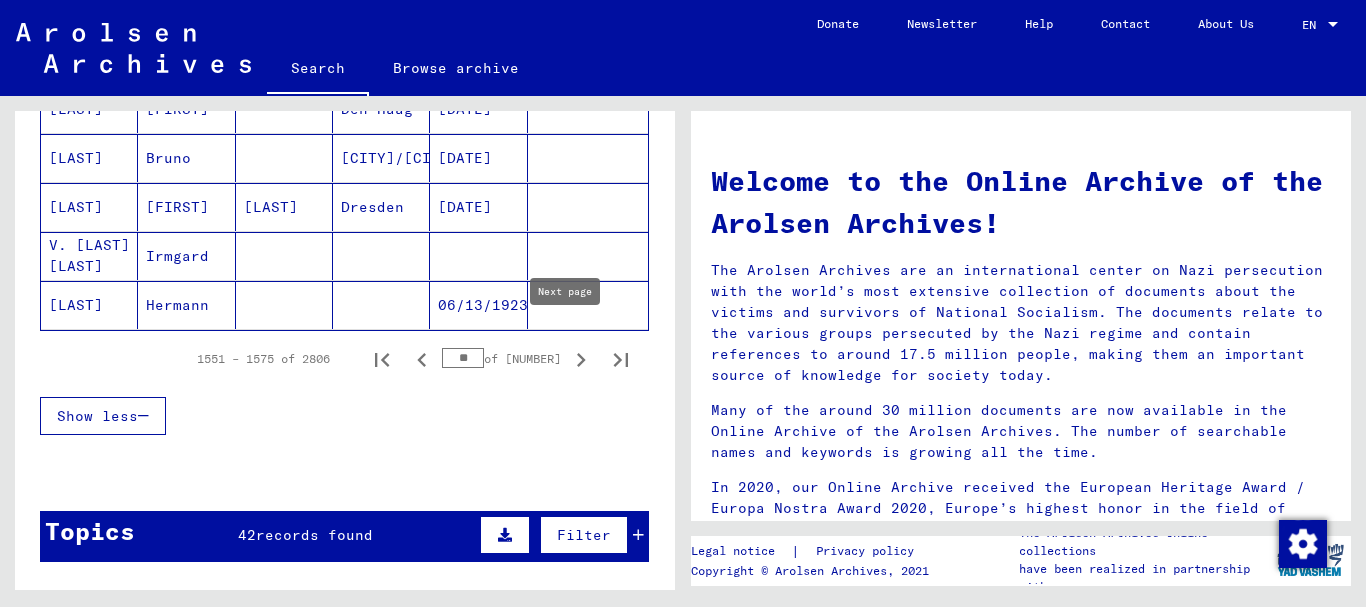 click 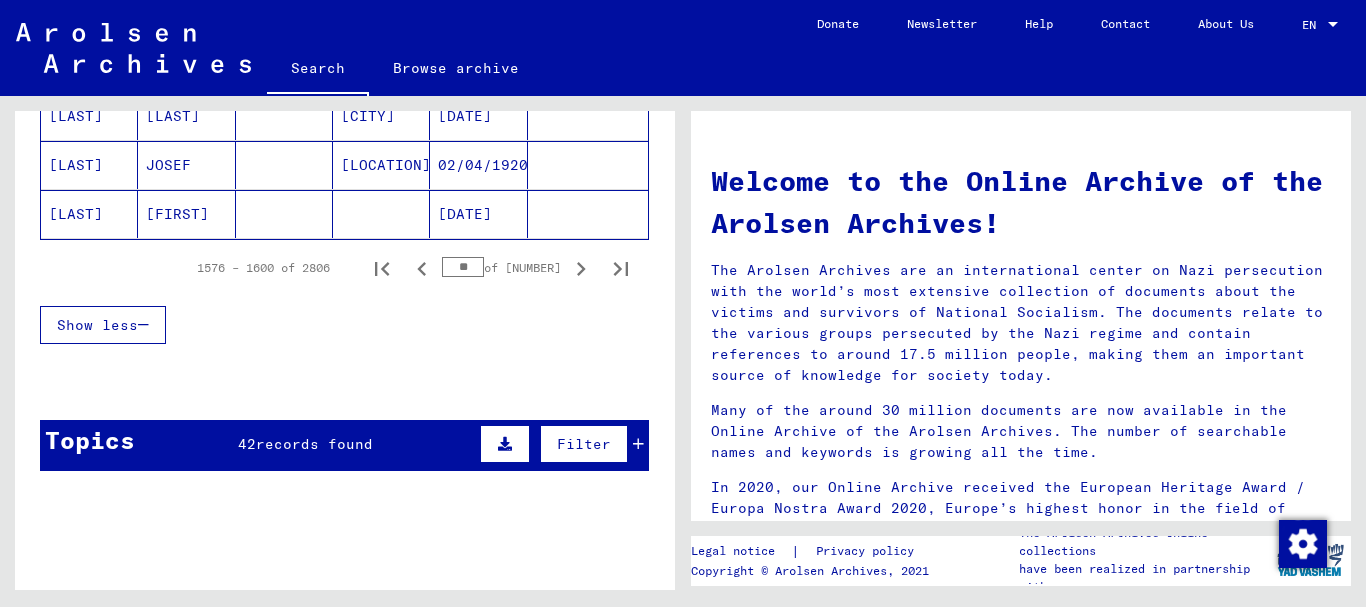 scroll, scrollTop: 1400, scrollLeft: 0, axis: vertical 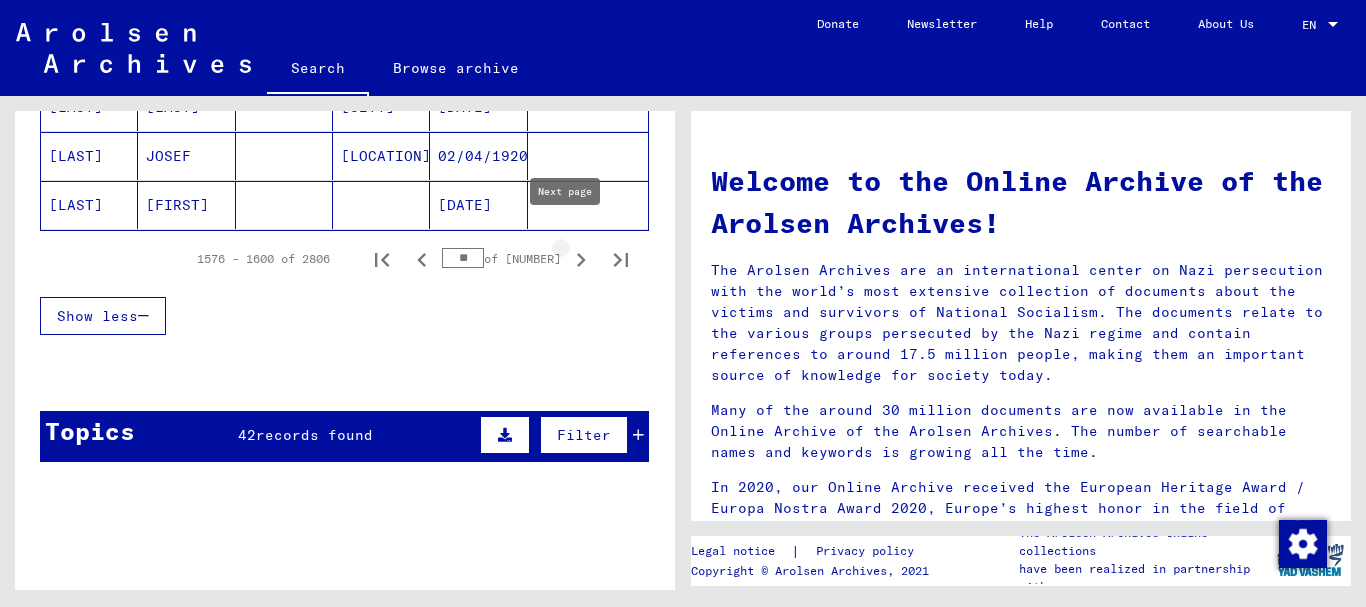 click 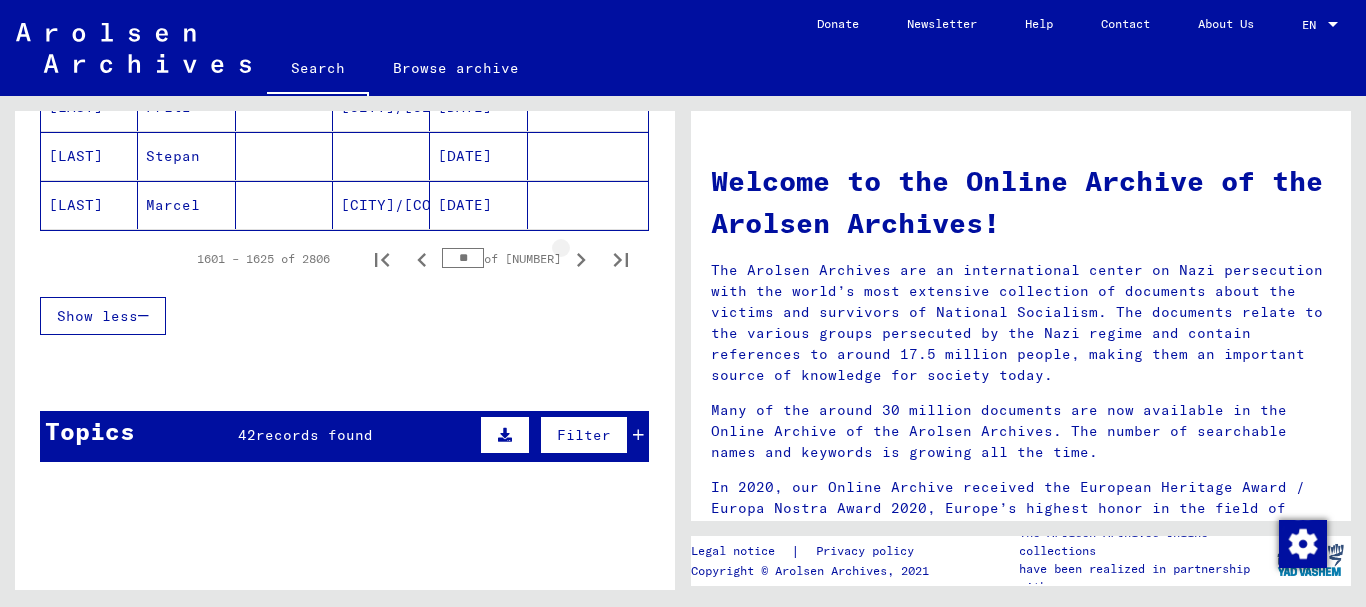click 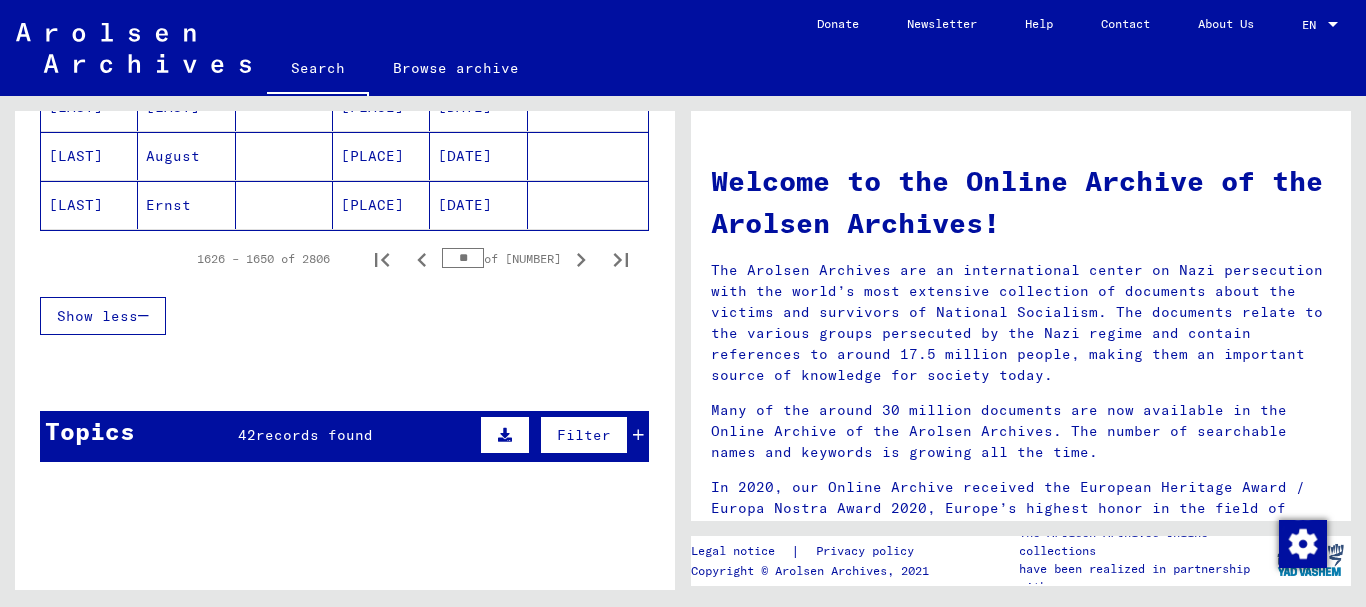 click 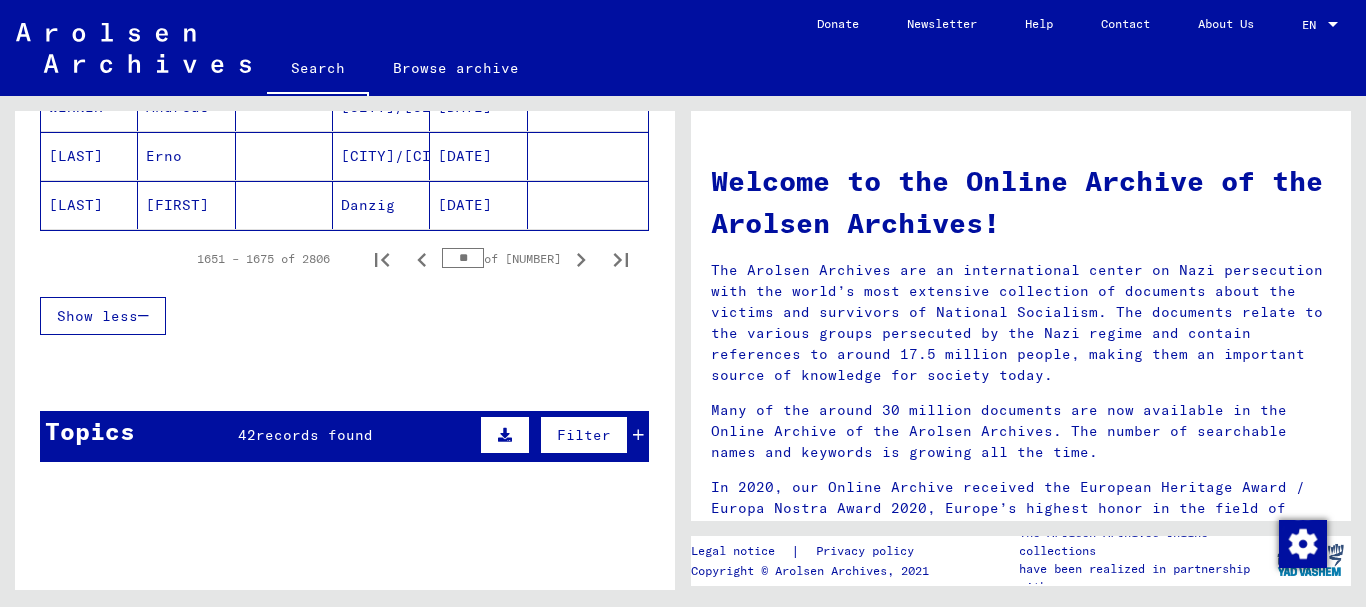 click 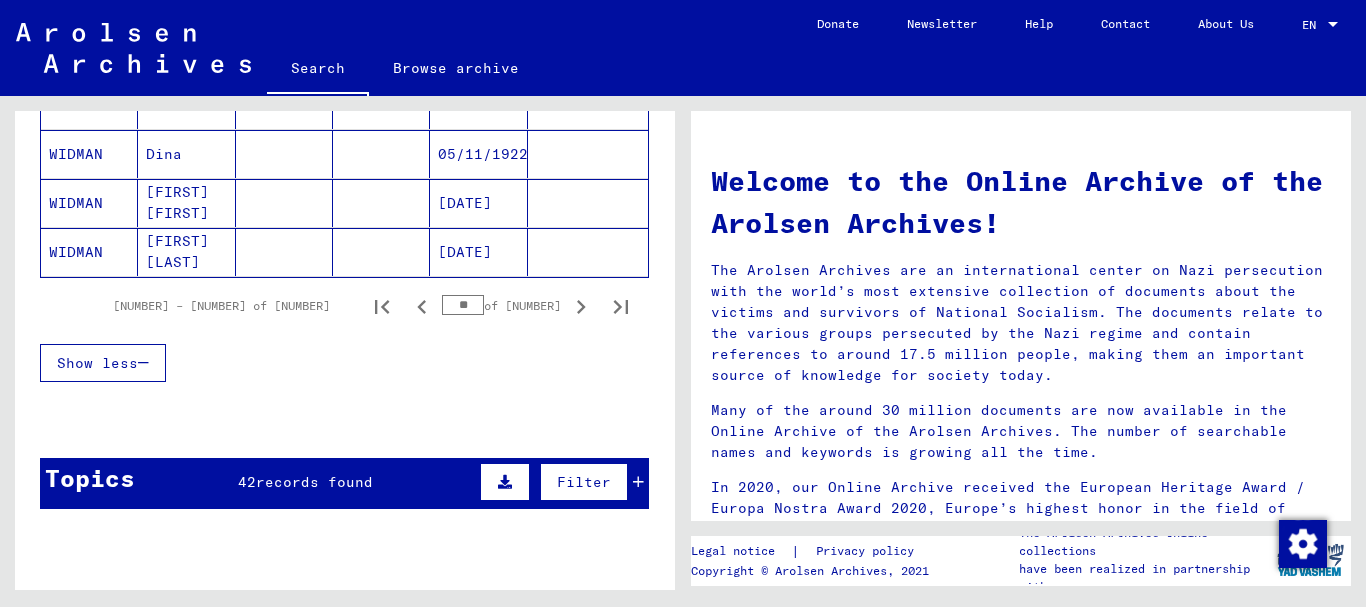 scroll, scrollTop: 1400, scrollLeft: 0, axis: vertical 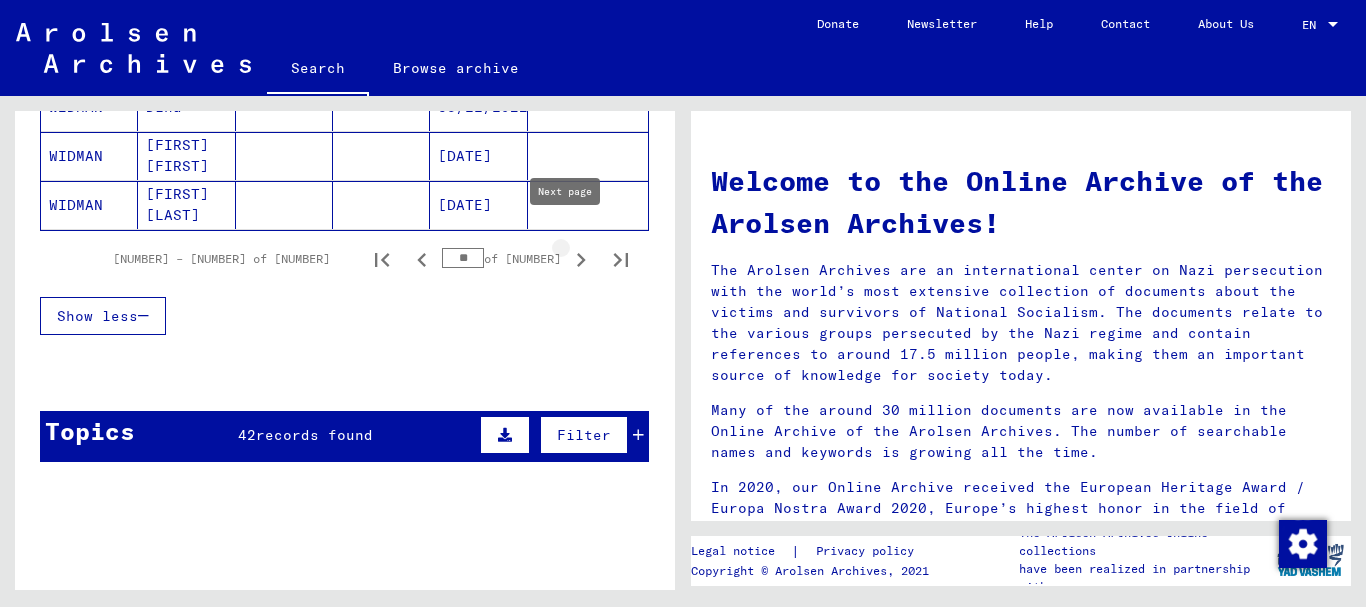 click 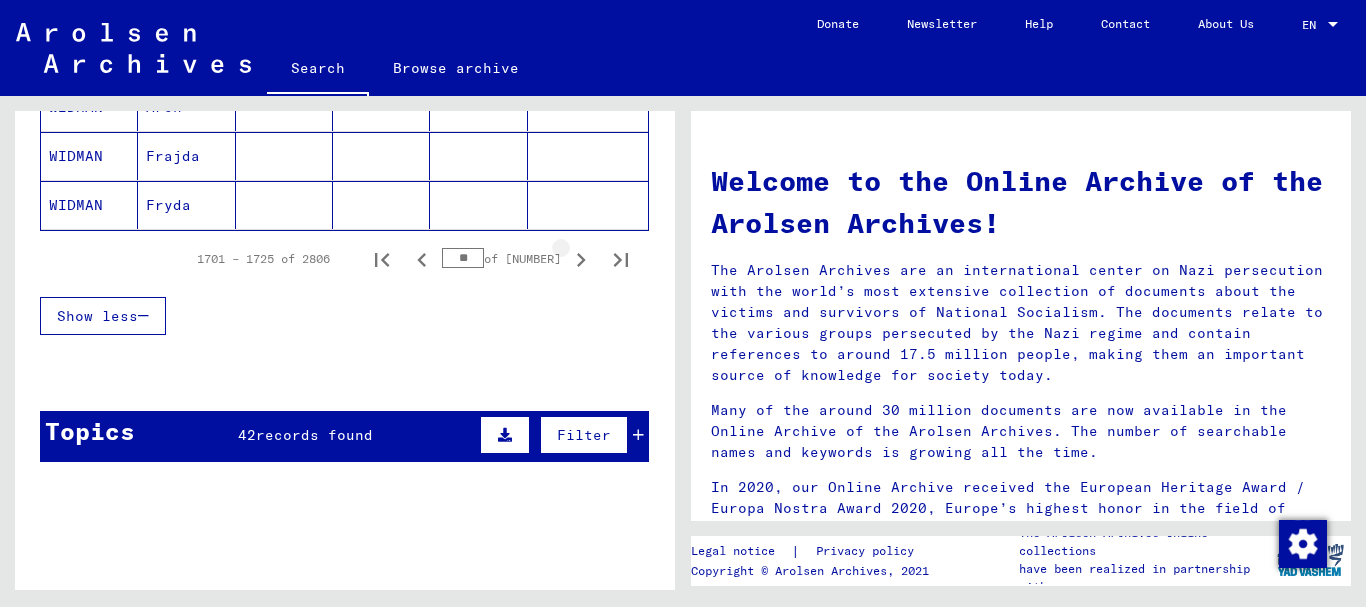 click 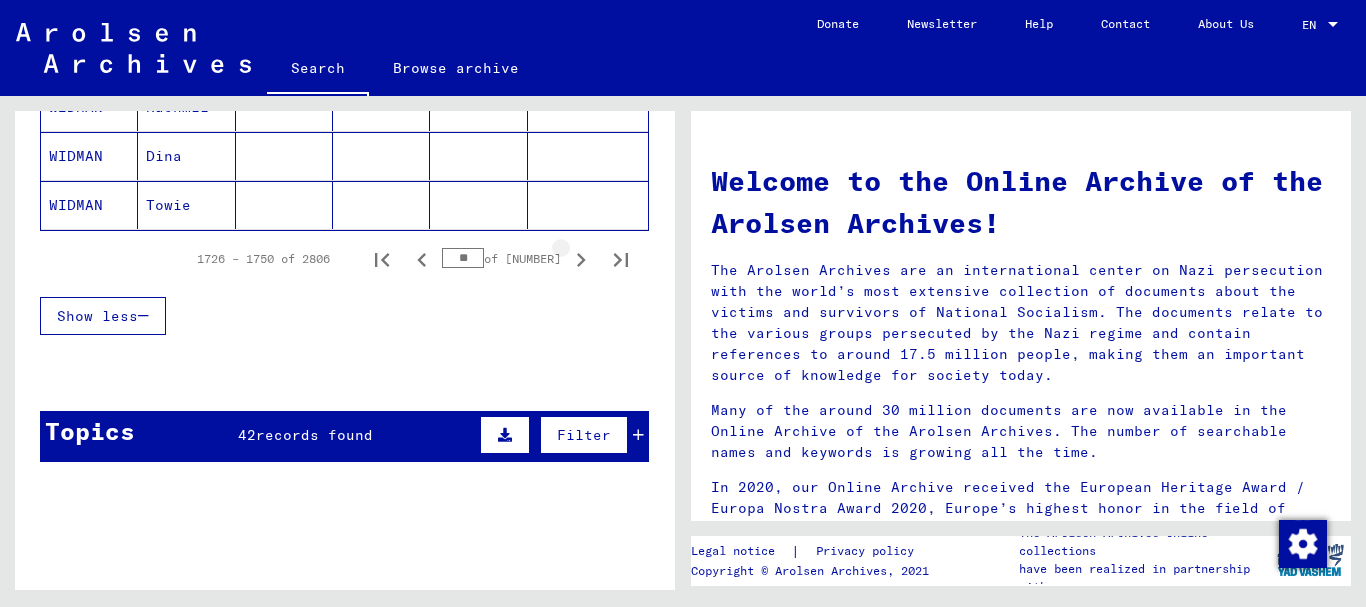 click 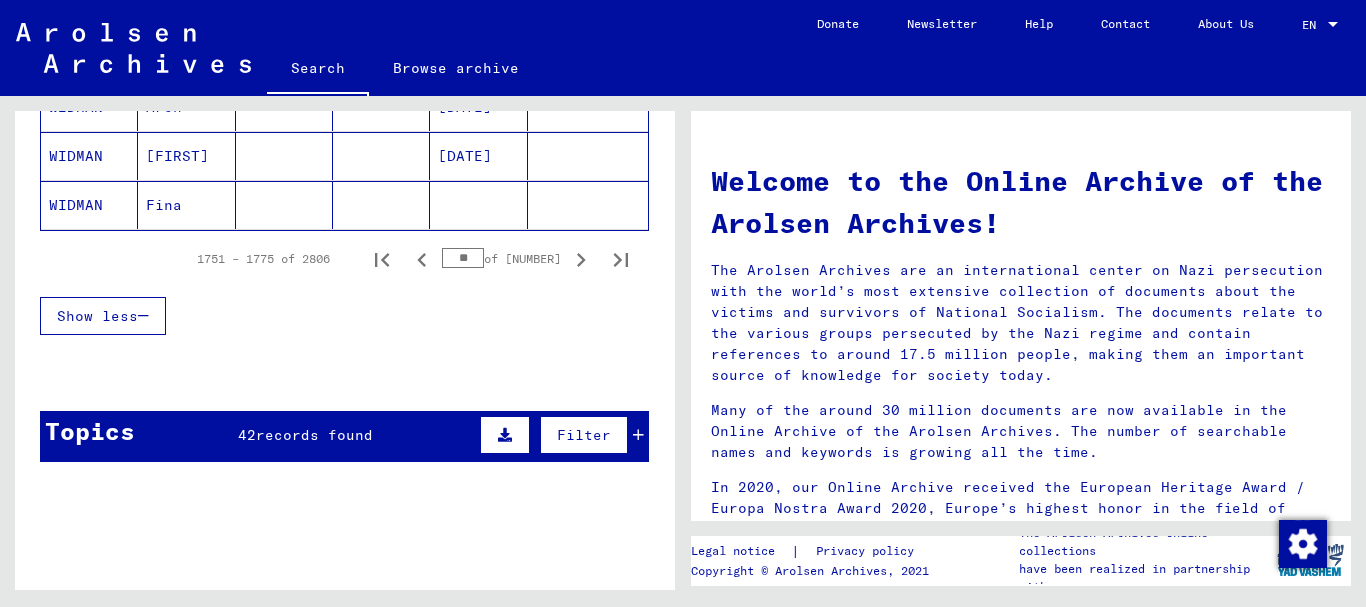 click 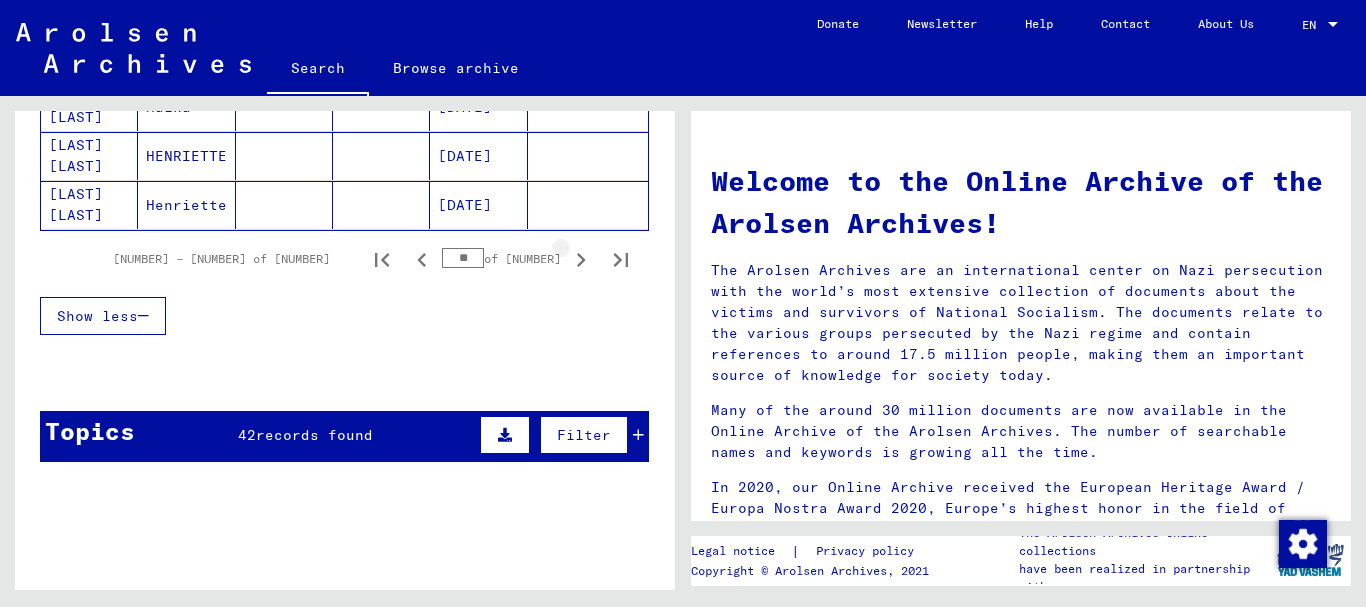 click 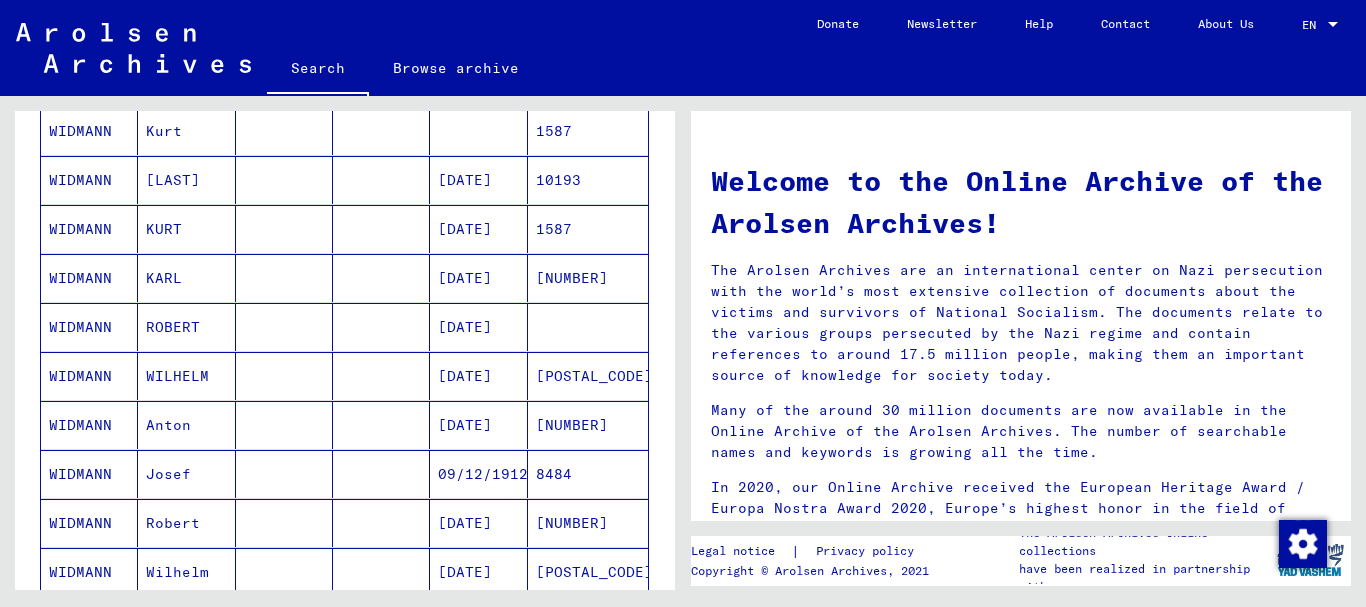 scroll, scrollTop: 900, scrollLeft: 0, axis: vertical 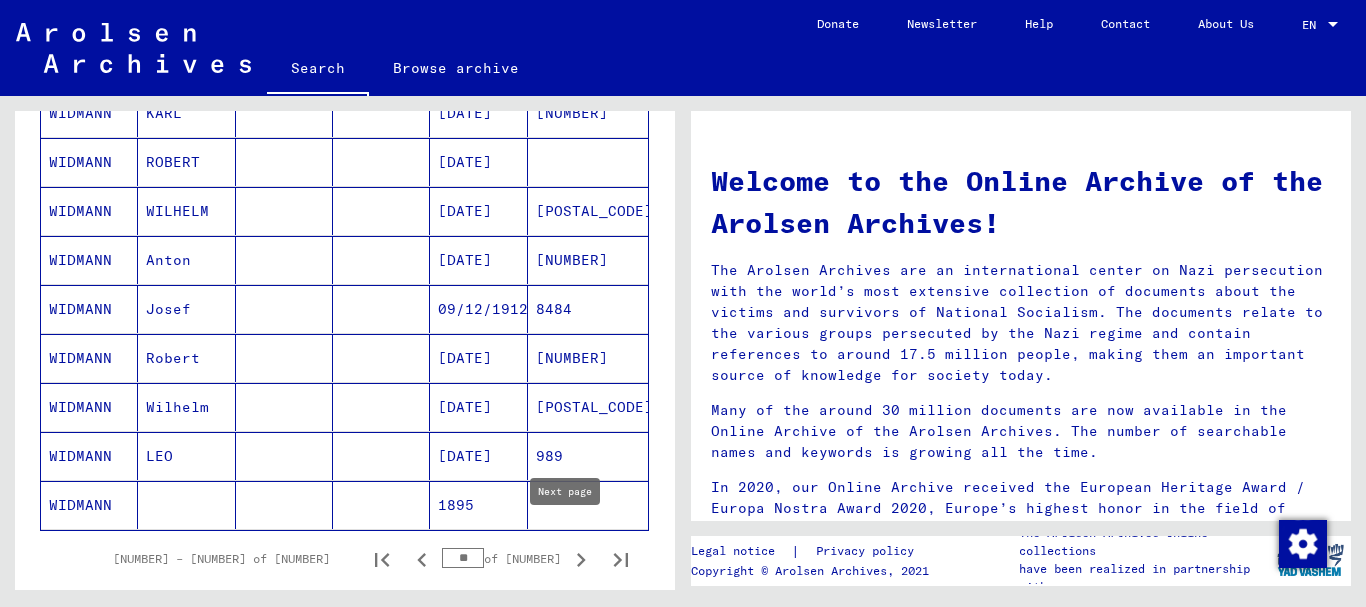 click 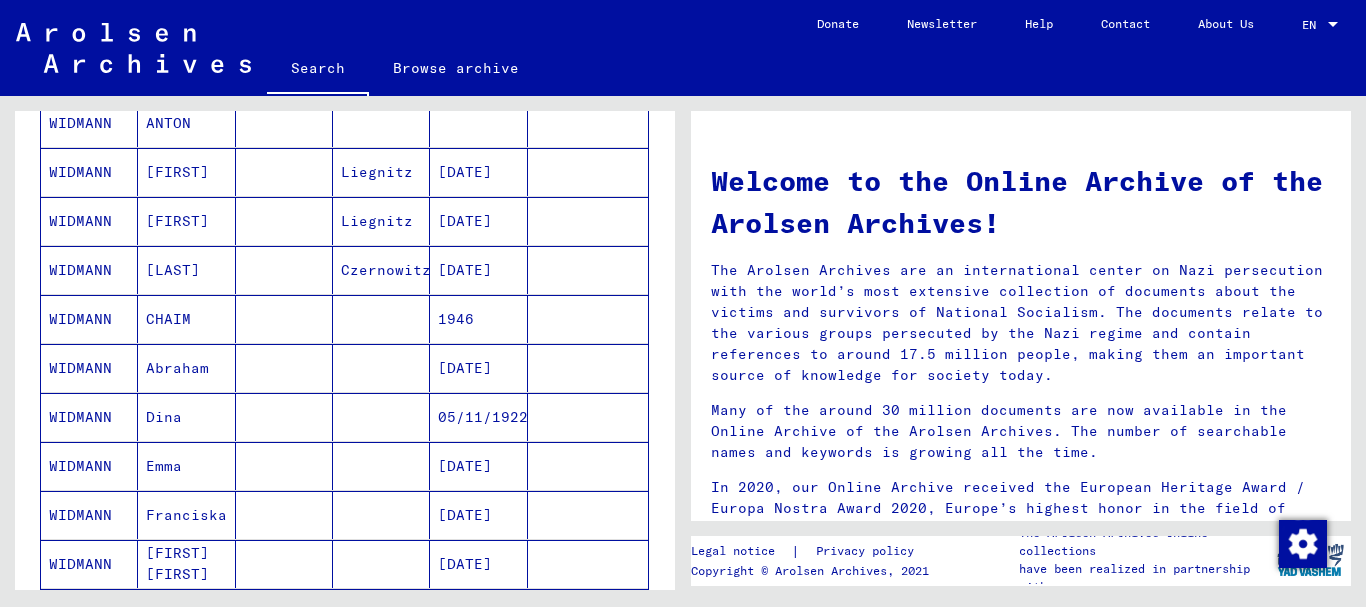 scroll, scrollTop: 500, scrollLeft: 0, axis: vertical 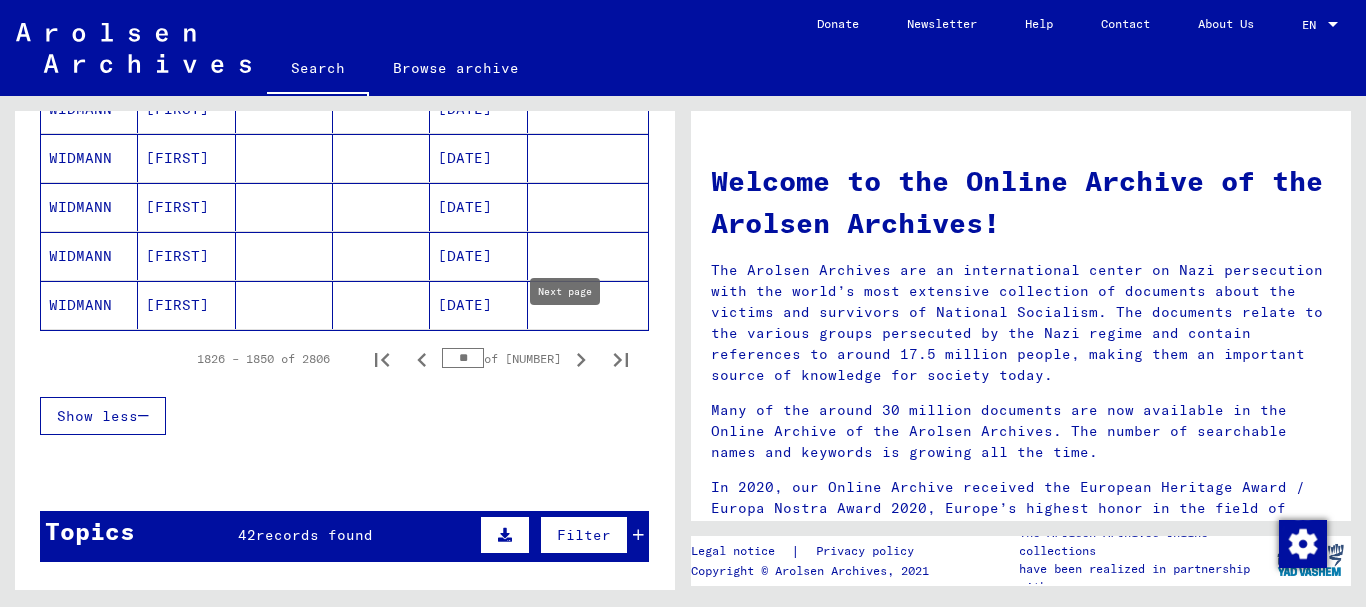 click 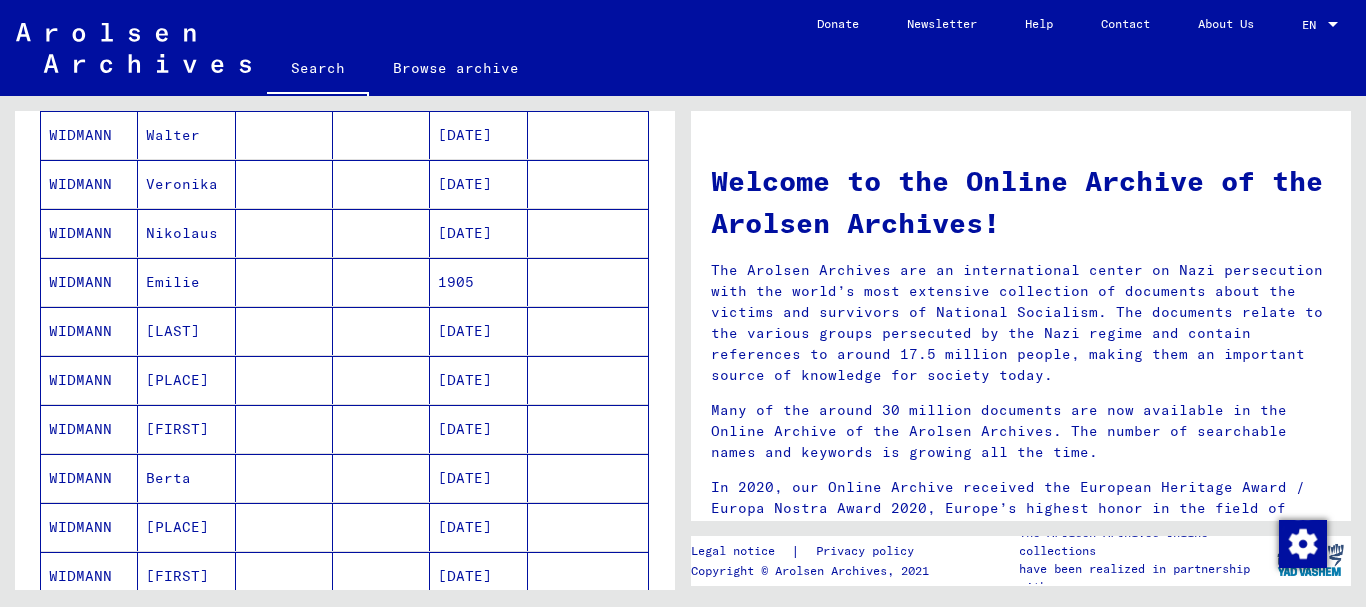 scroll, scrollTop: 1200, scrollLeft: 0, axis: vertical 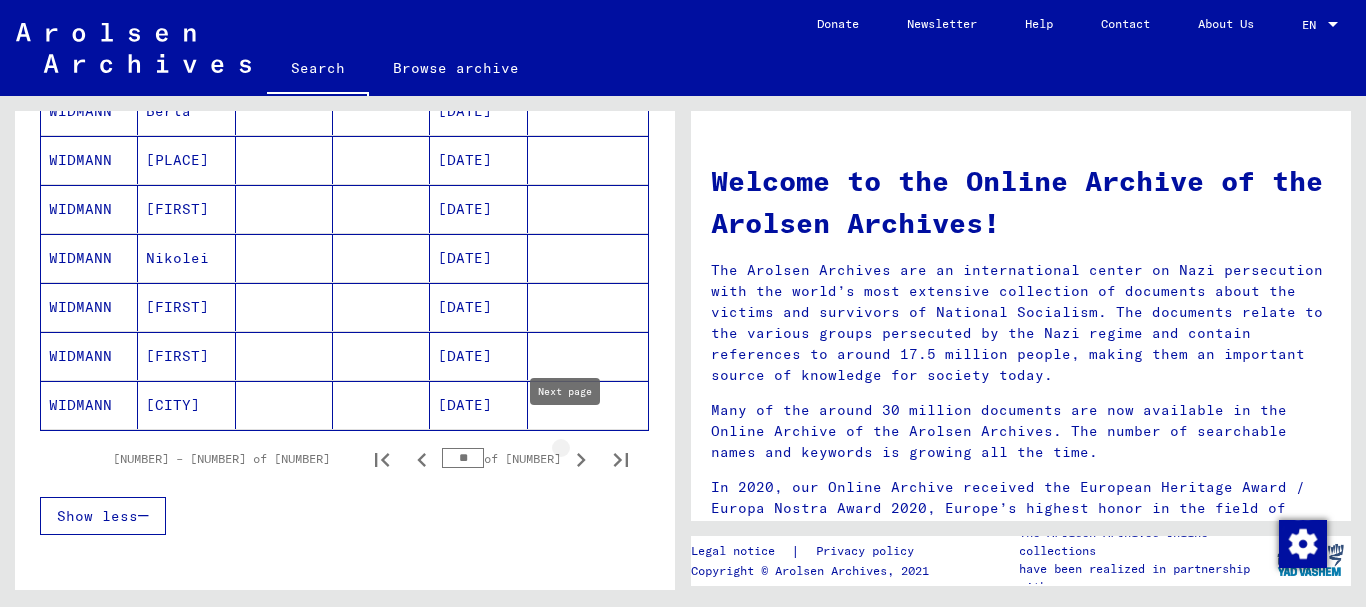 click 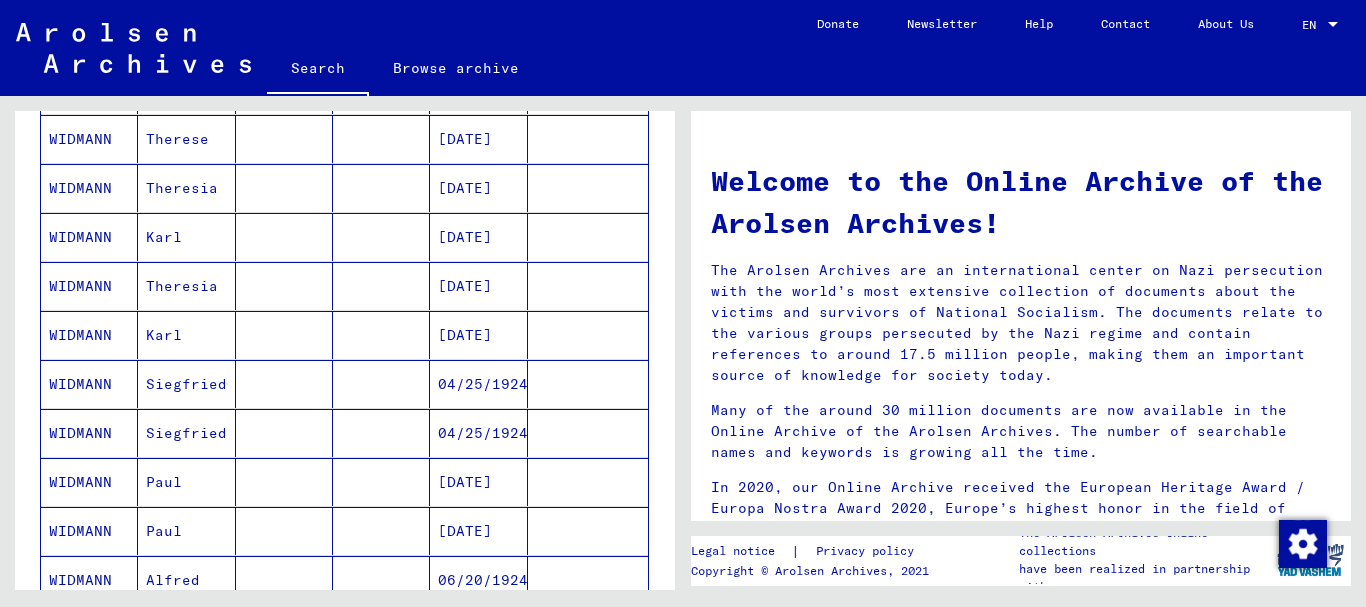 scroll, scrollTop: 500, scrollLeft: 0, axis: vertical 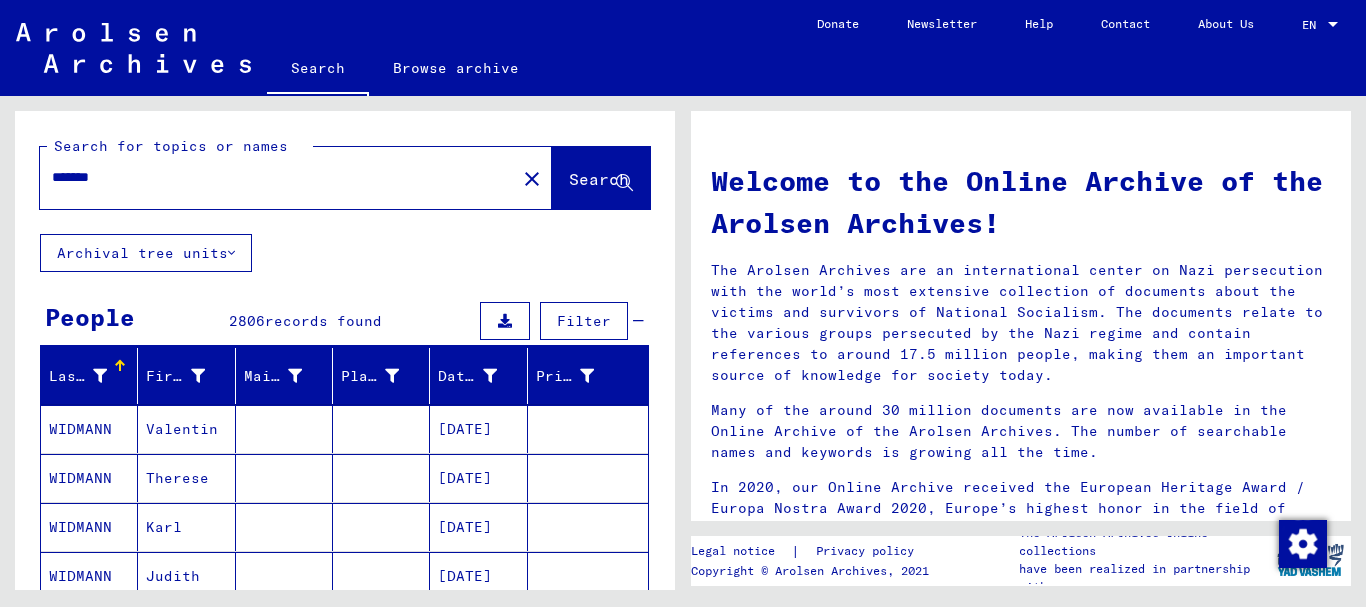 click on "*******" at bounding box center [272, 177] 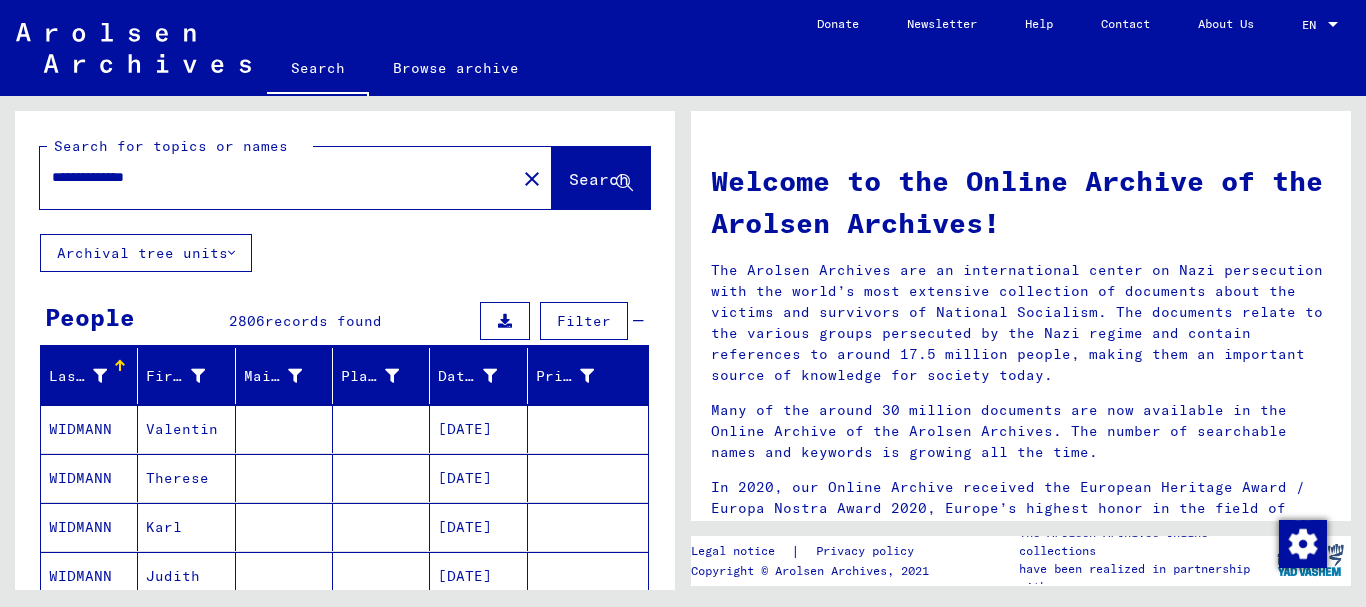 type on "**********" 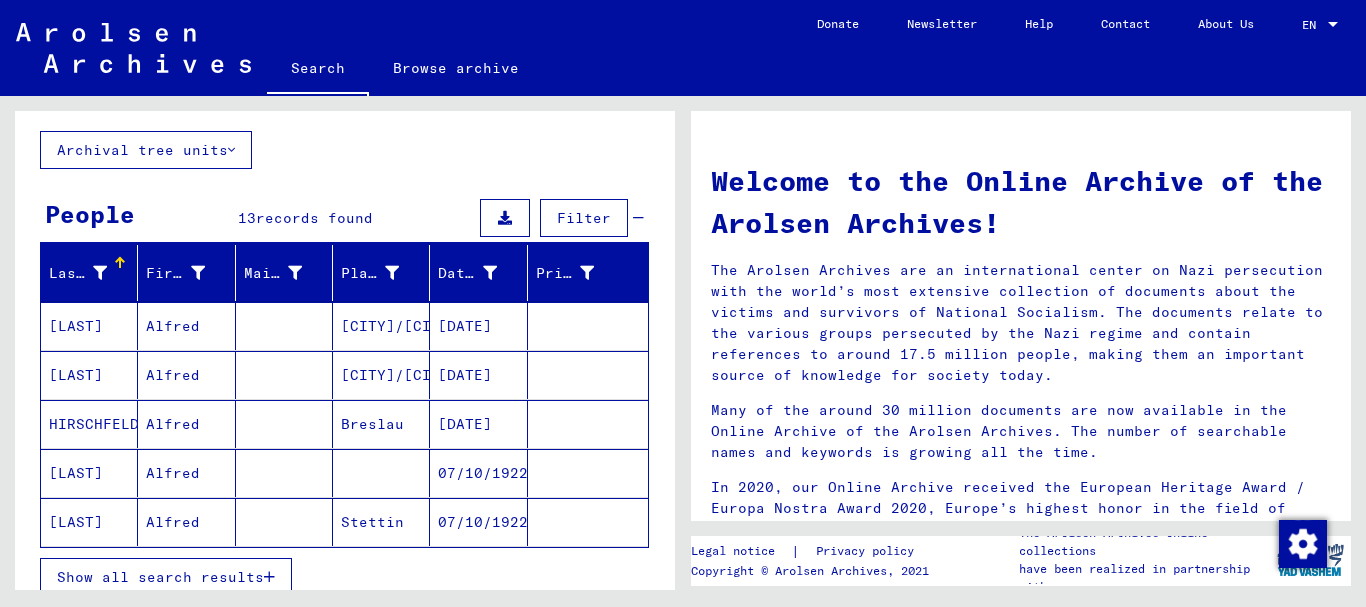 scroll, scrollTop: 400, scrollLeft: 0, axis: vertical 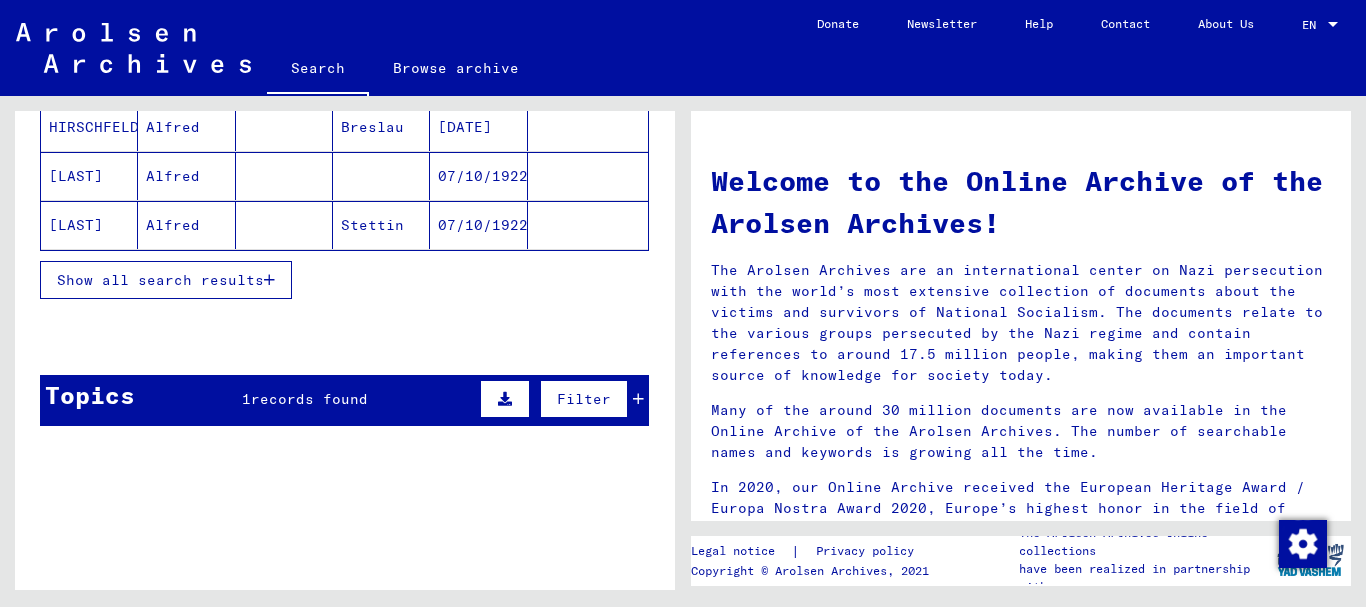 click on "Show all search results" at bounding box center [160, 280] 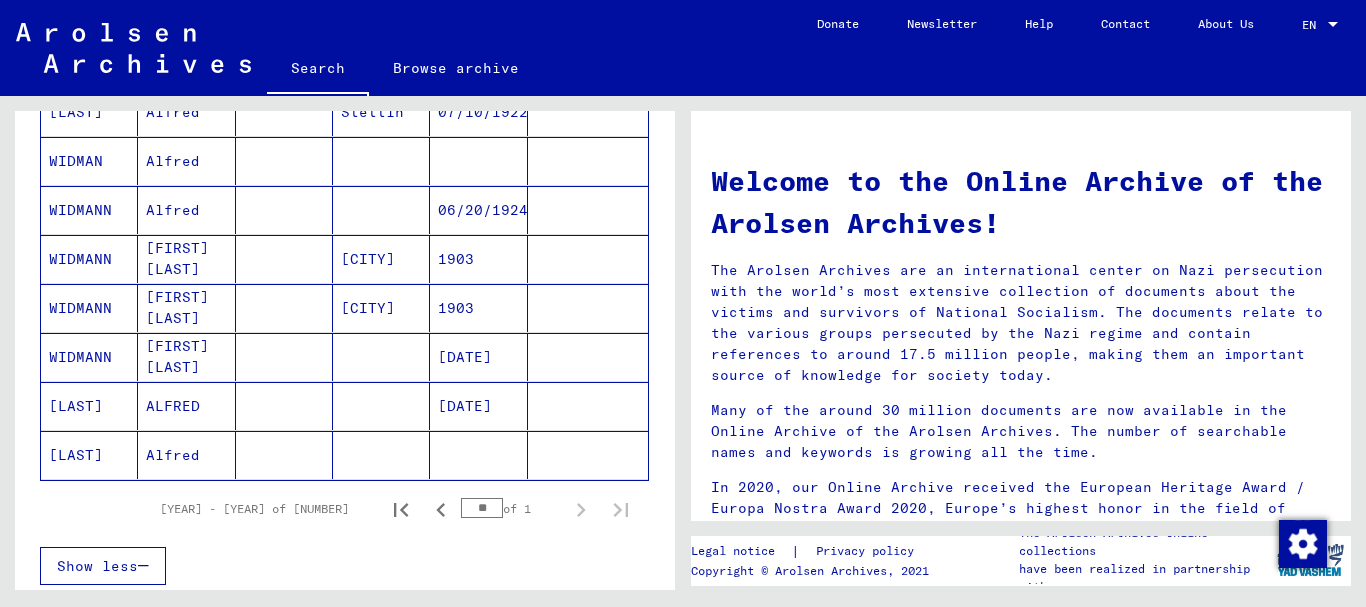 scroll, scrollTop: 600, scrollLeft: 0, axis: vertical 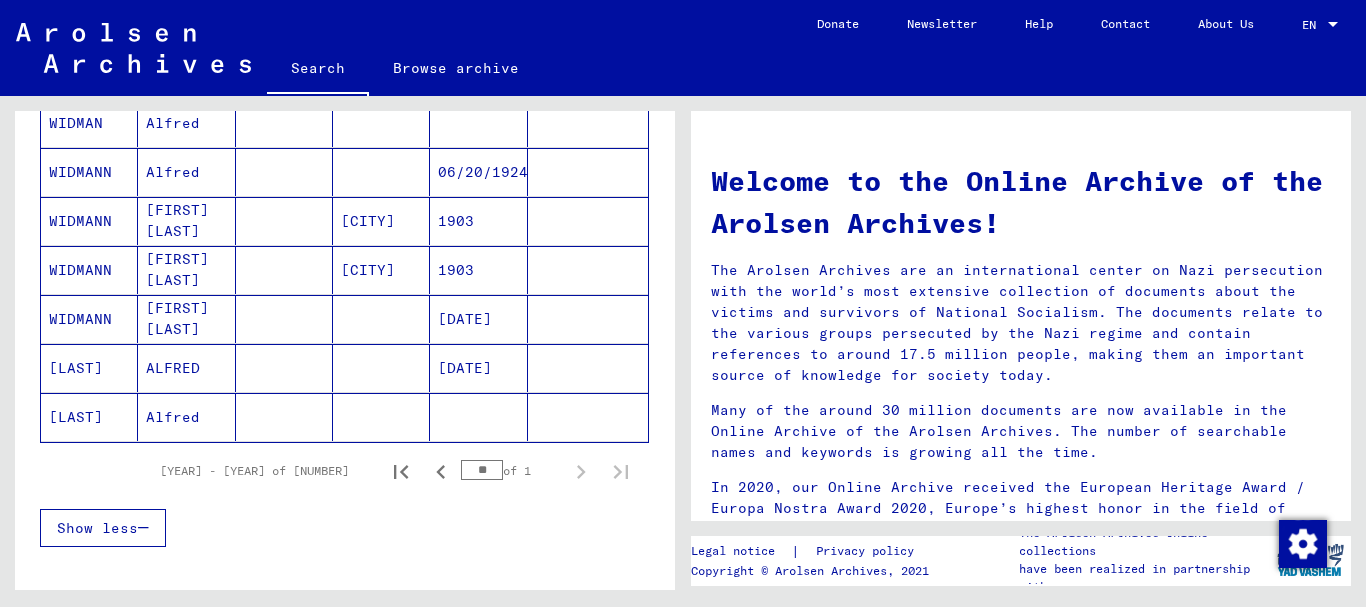 click on "[LAST]" at bounding box center [89, 417] 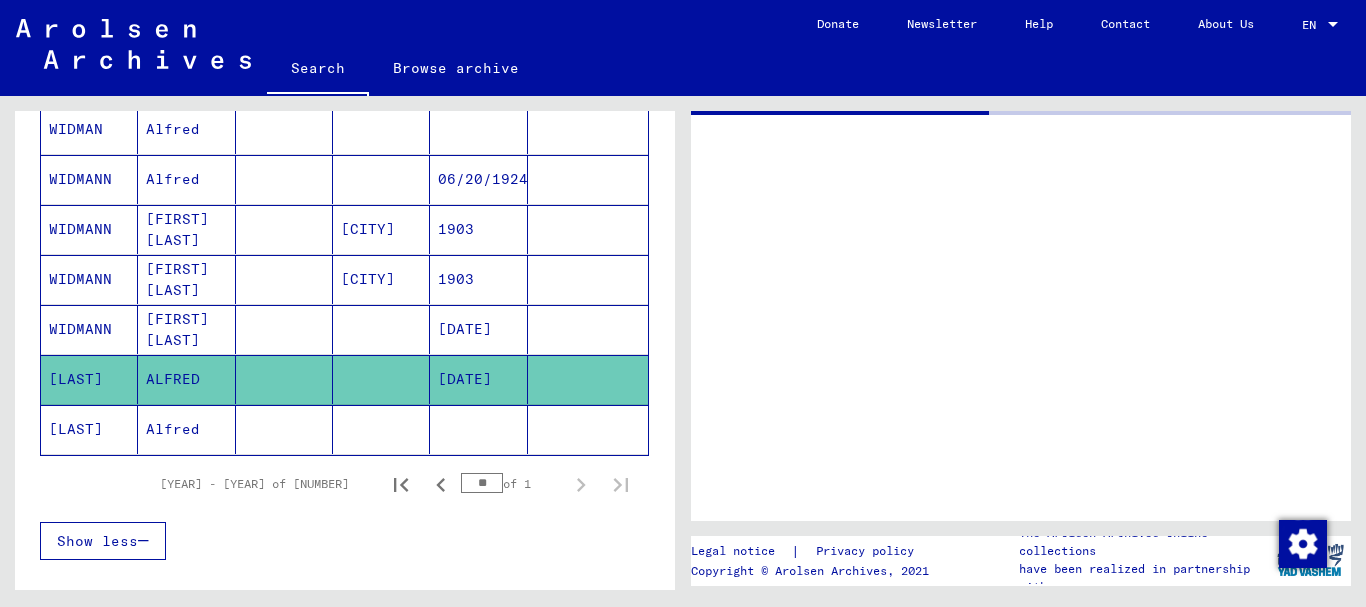 scroll, scrollTop: 606, scrollLeft: 0, axis: vertical 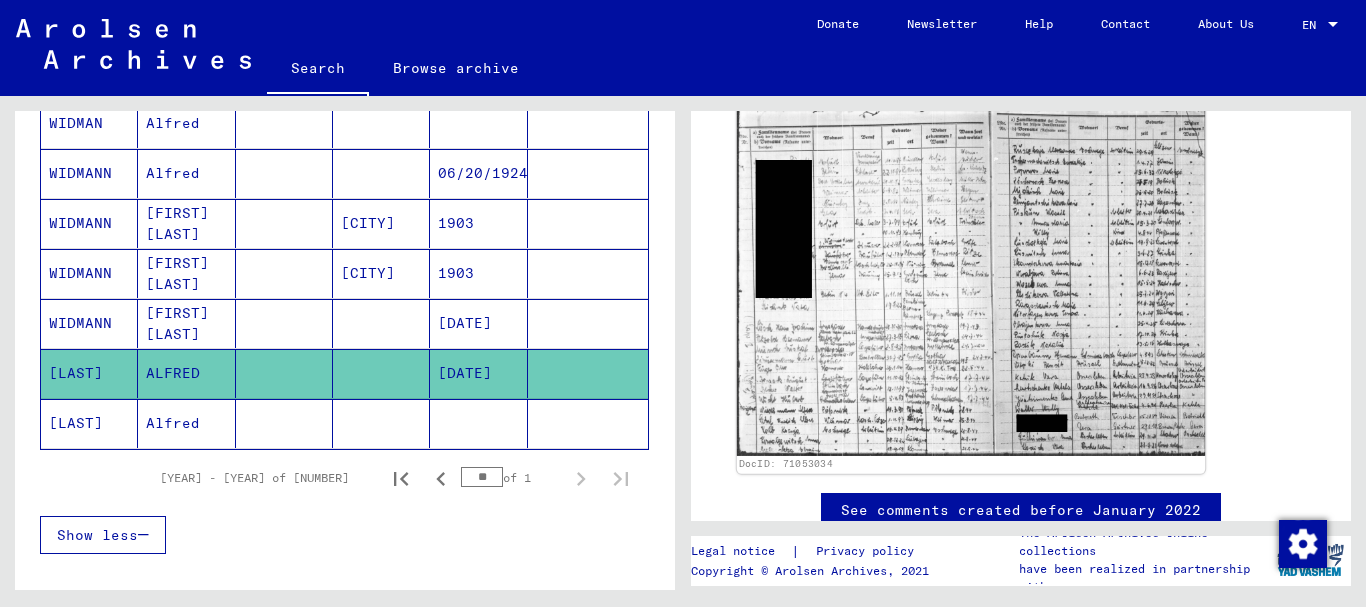click 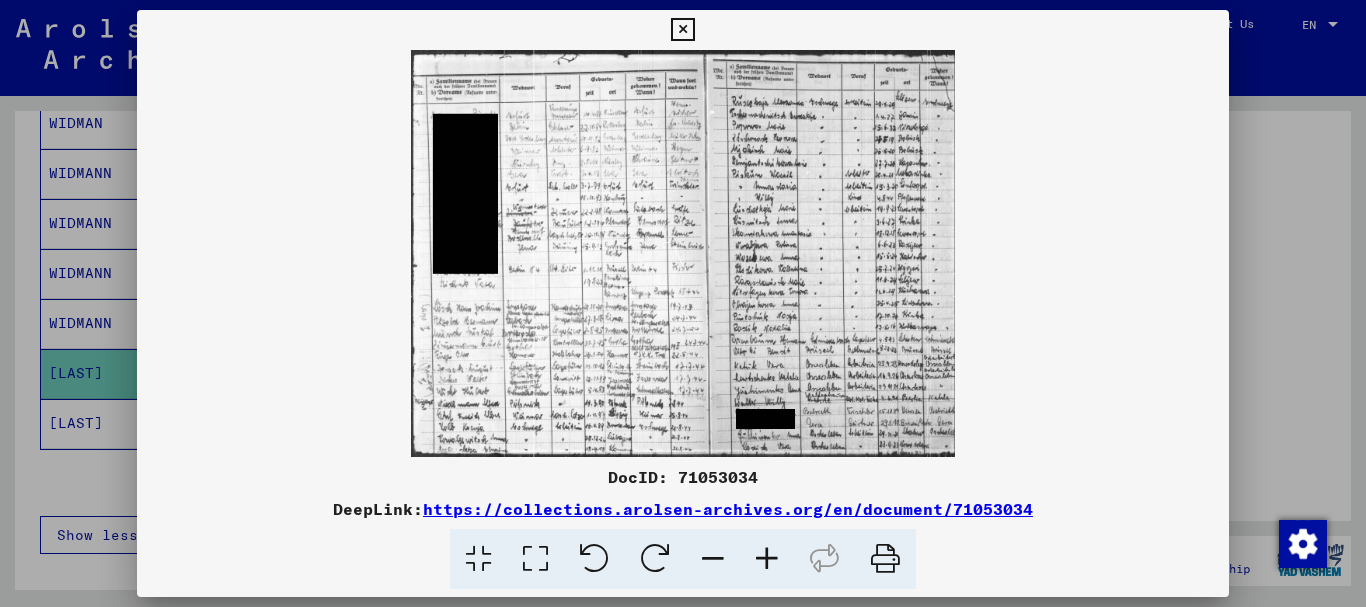 click at bounding box center [767, 559] 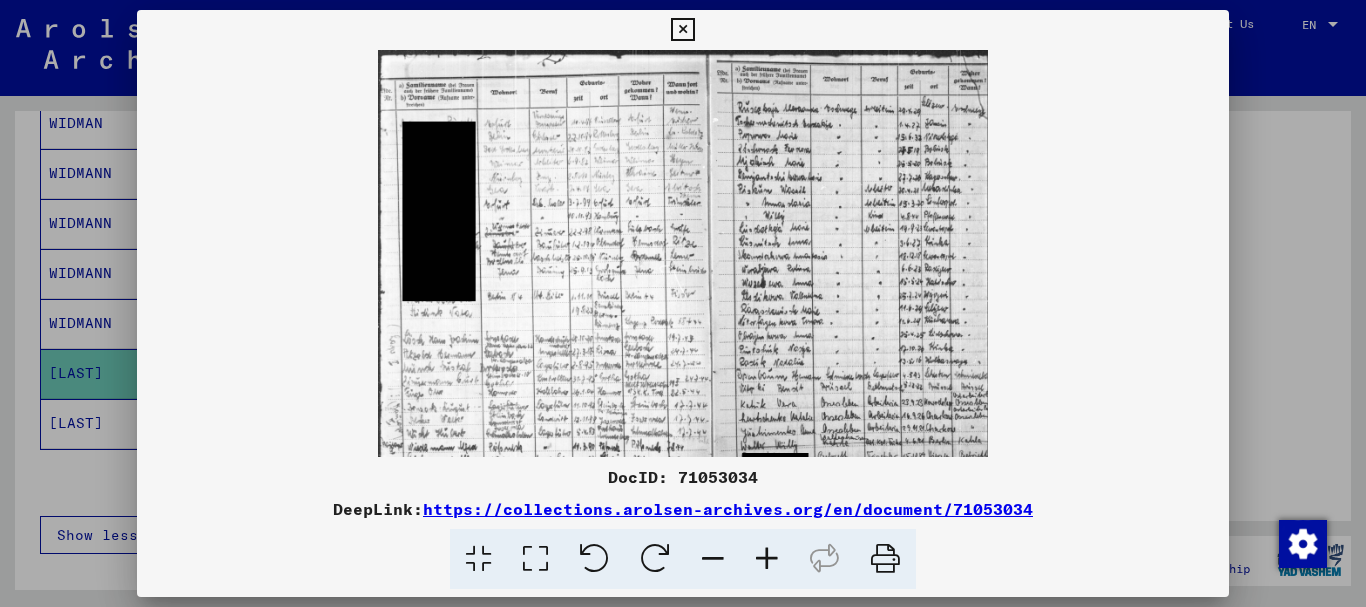 click at bounding box center (767, 559) 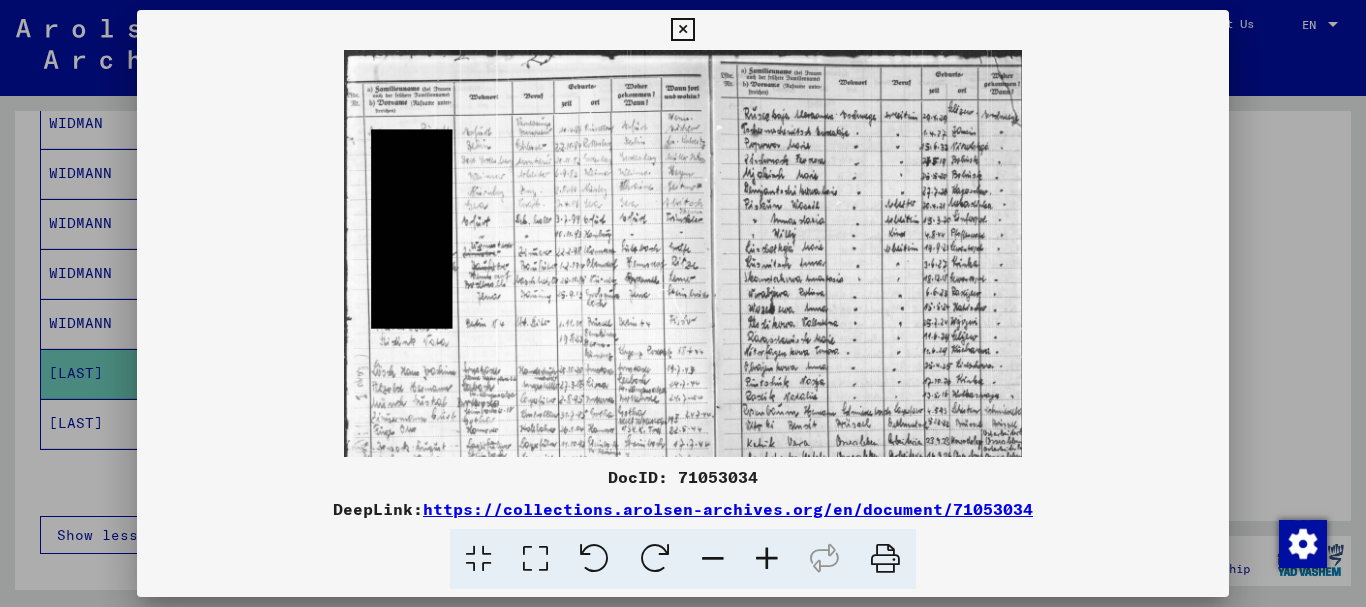 click at bounding box center [767, 559] 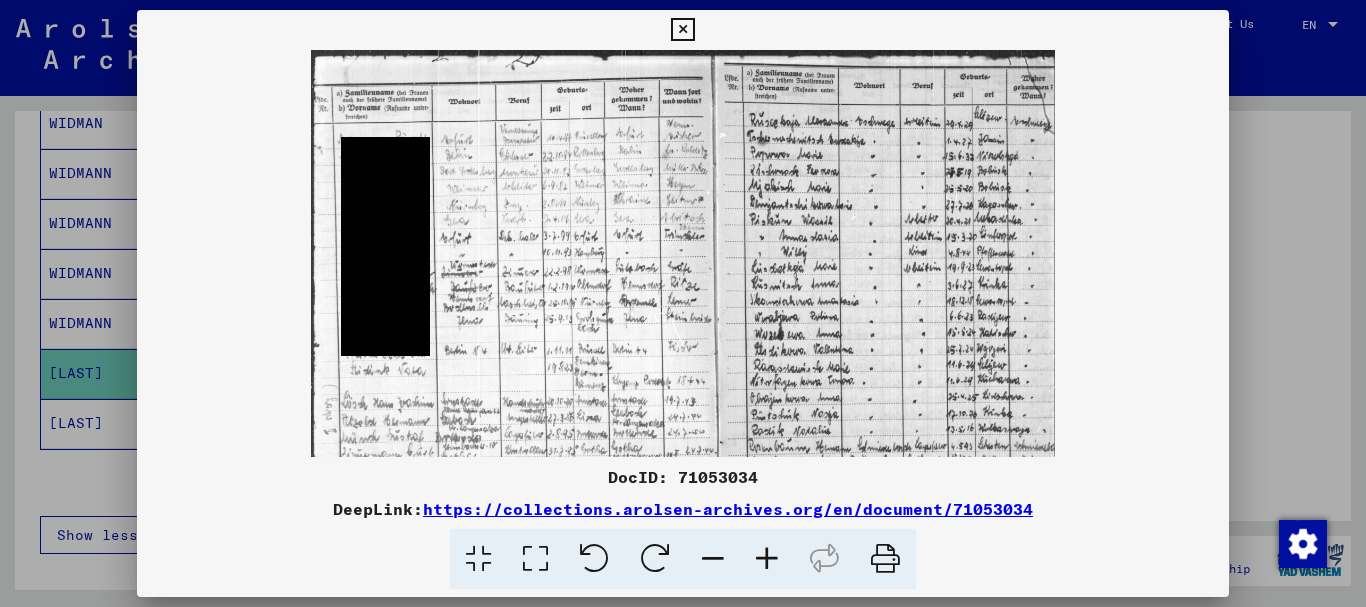 click at bounding box center [767, 559] 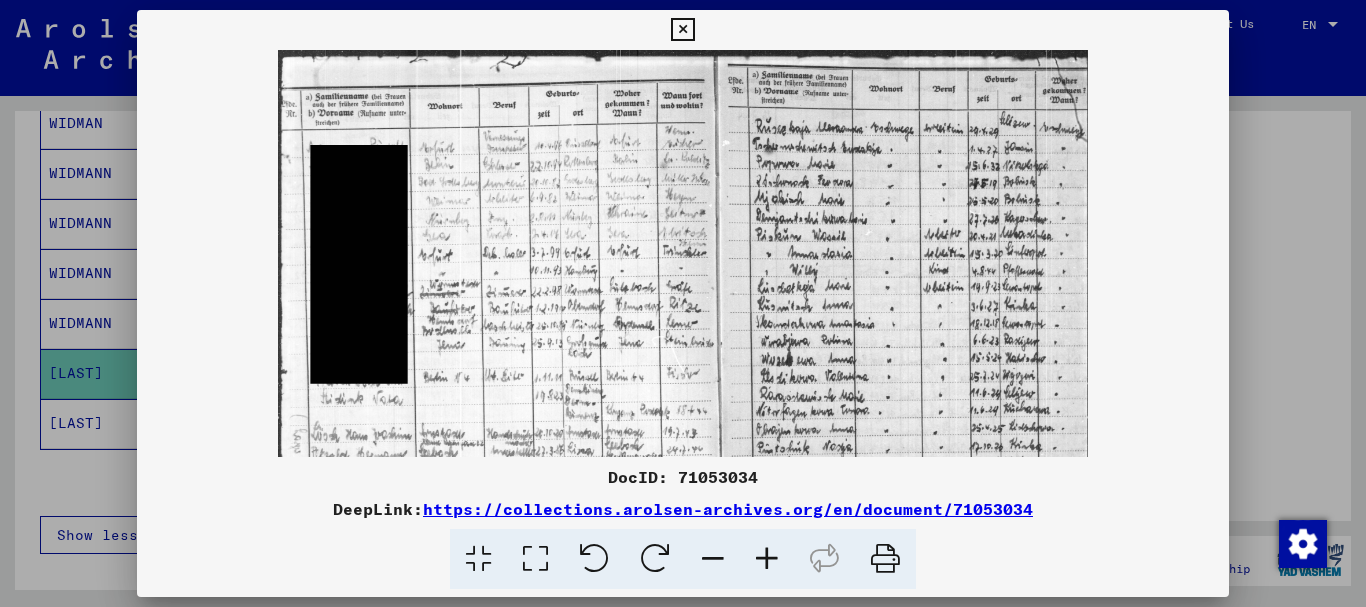 click at bounding box center (767, 559) 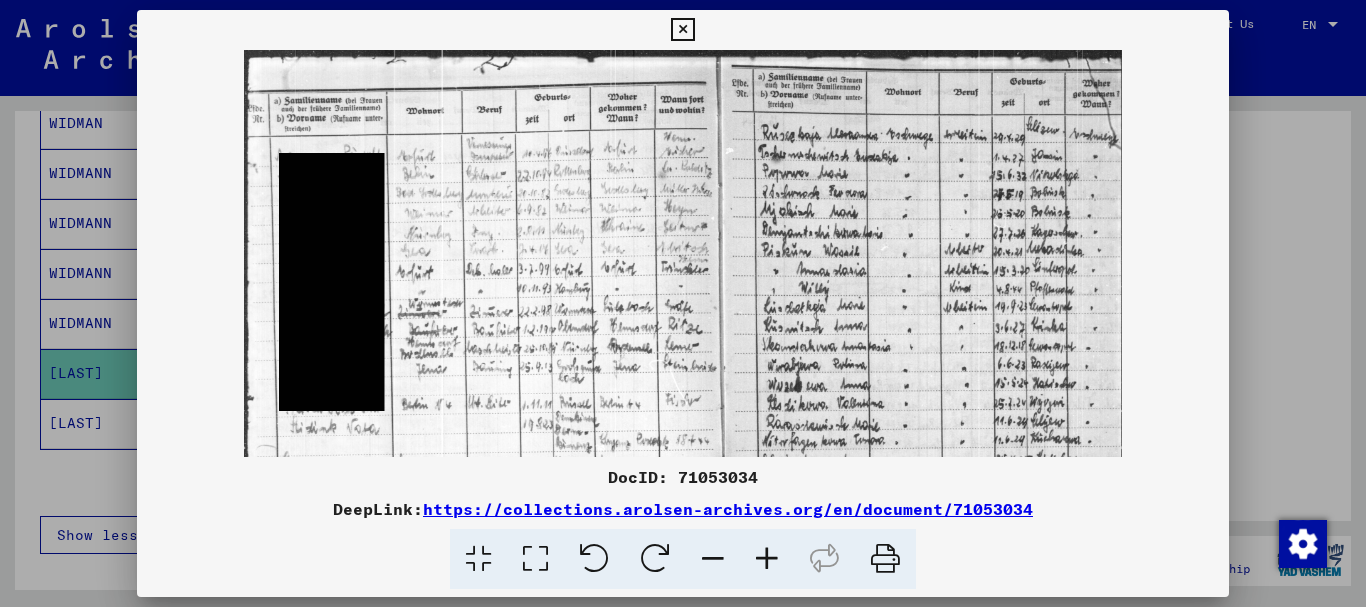 click at bounding box center [767, 559] 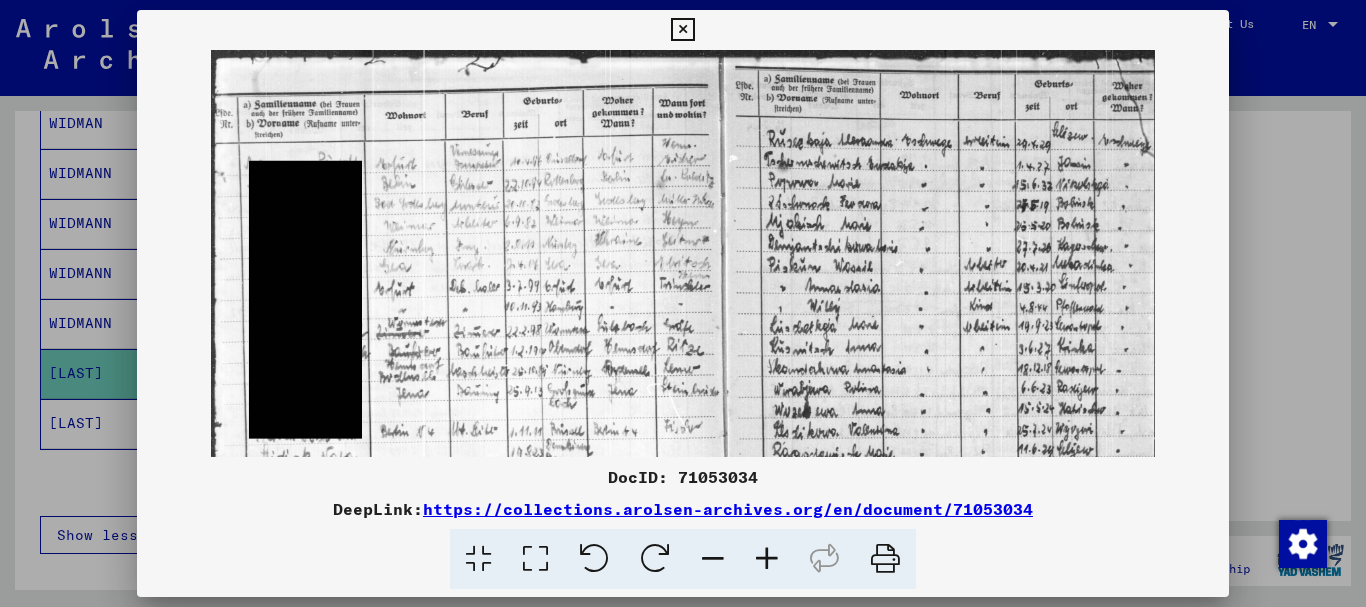 click at bounding box center [767, 559] 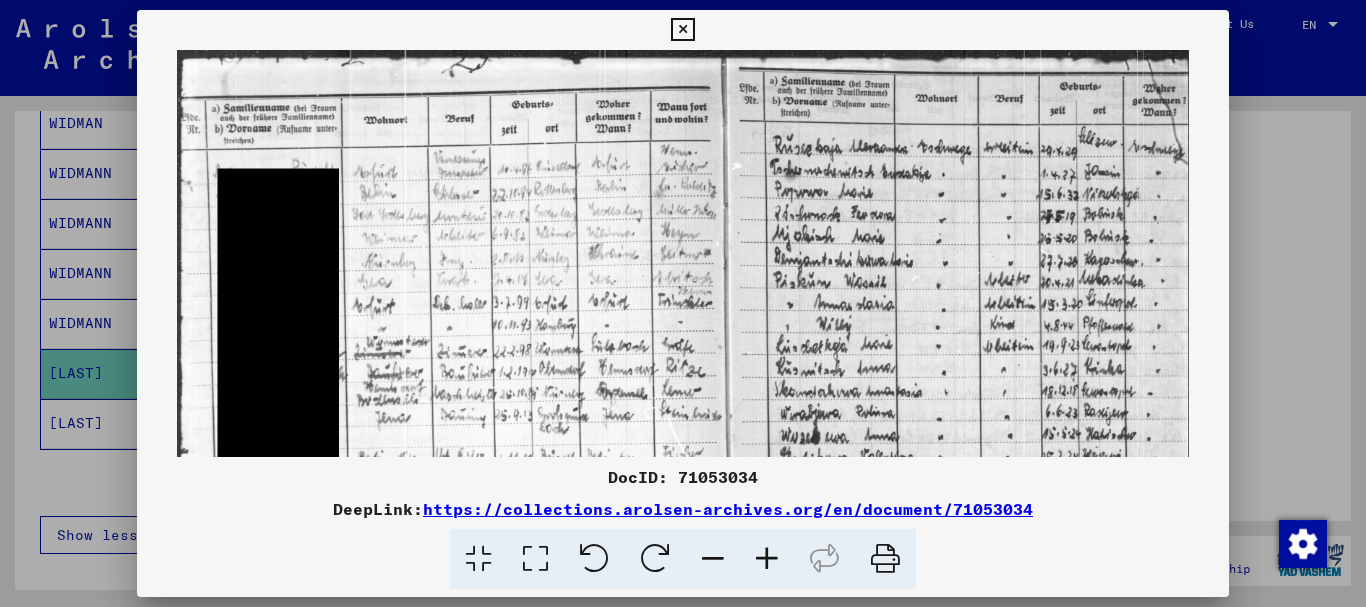 click at bounding box center [767, 559] 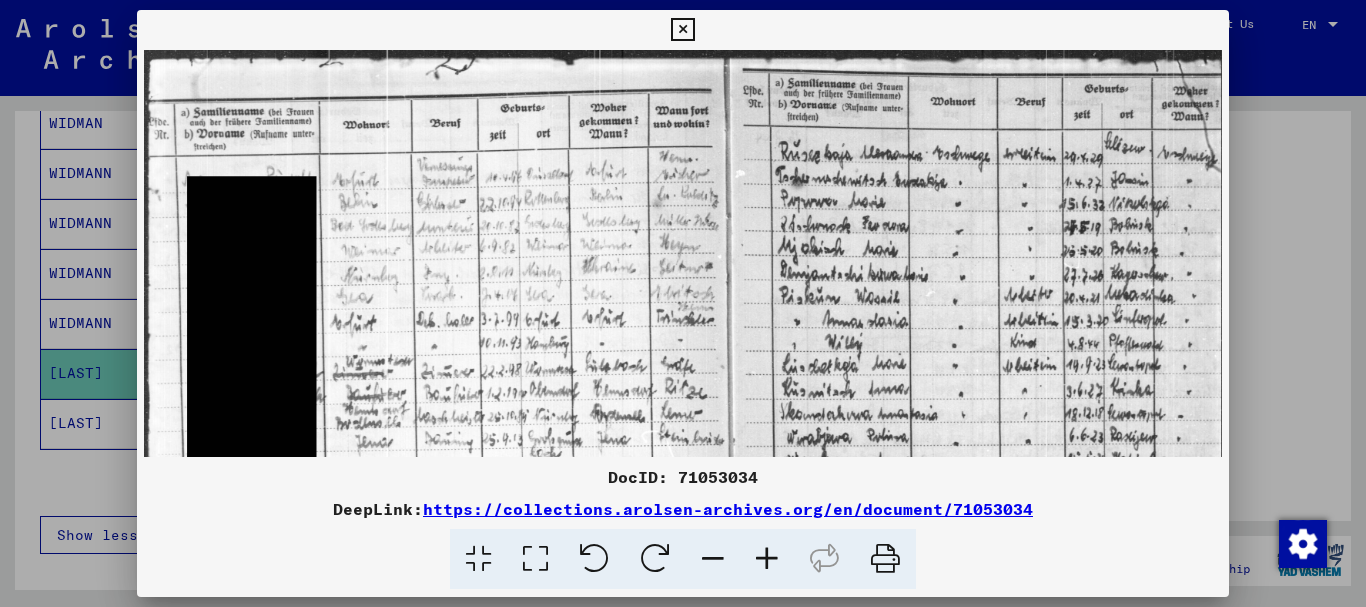 click at bounding box center (767, 559) 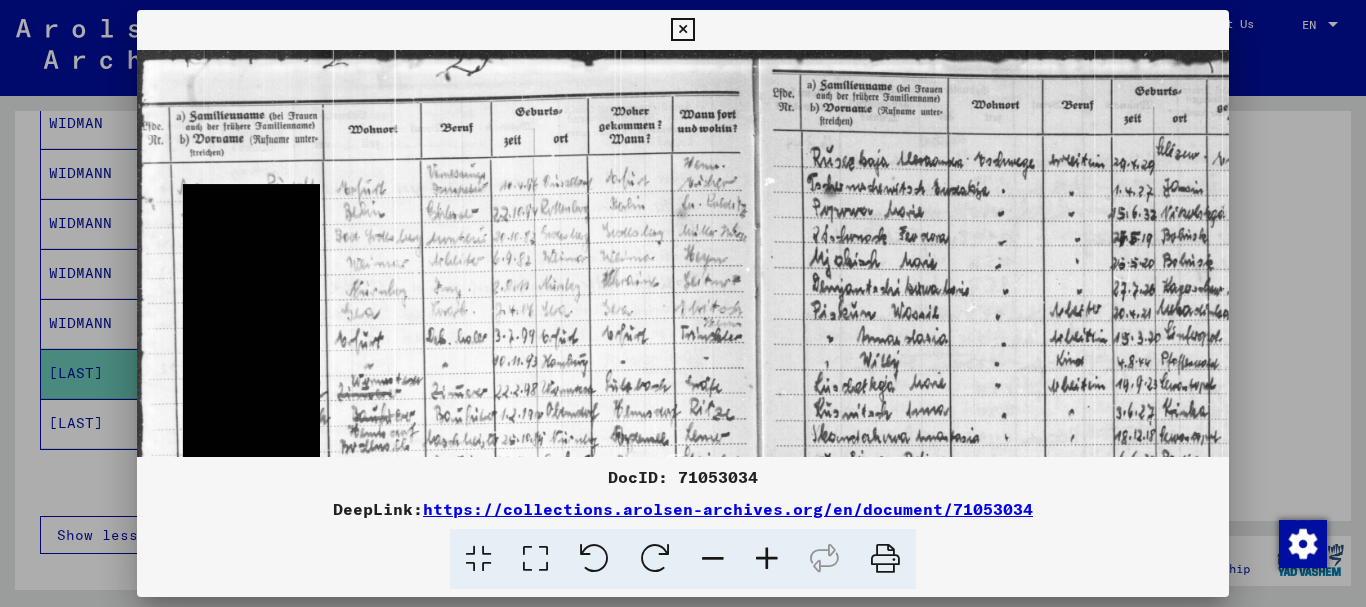 click at bounding box center [767, 559] 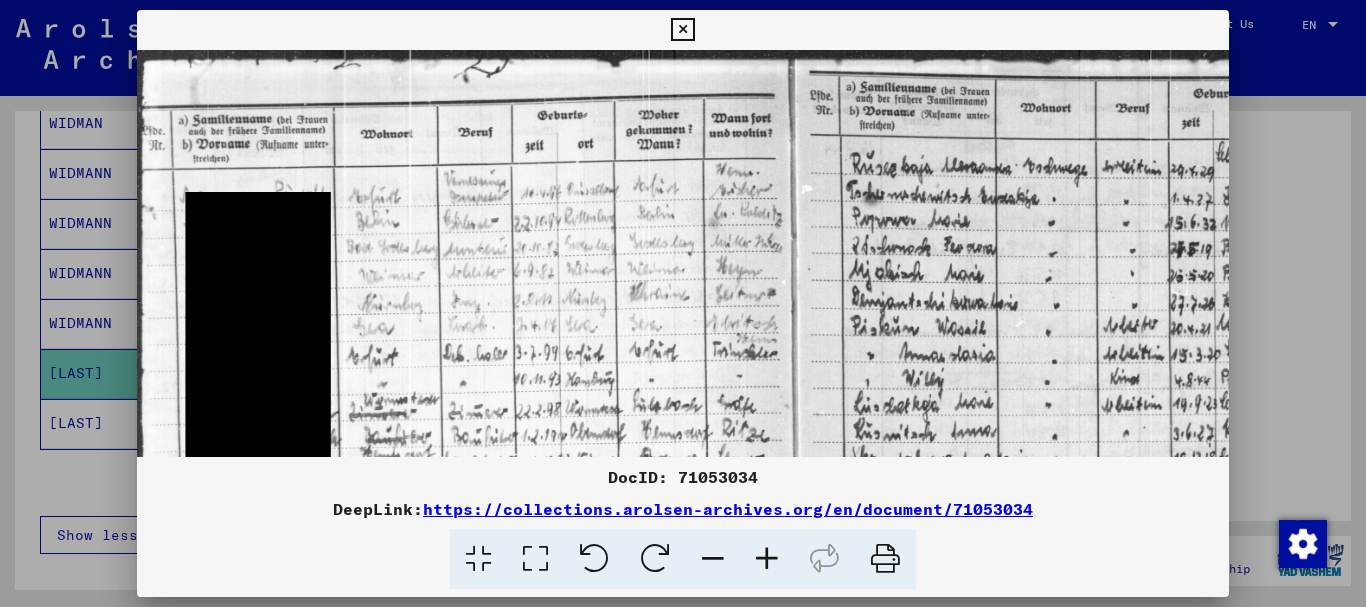 click at bounding box center [767, 559] 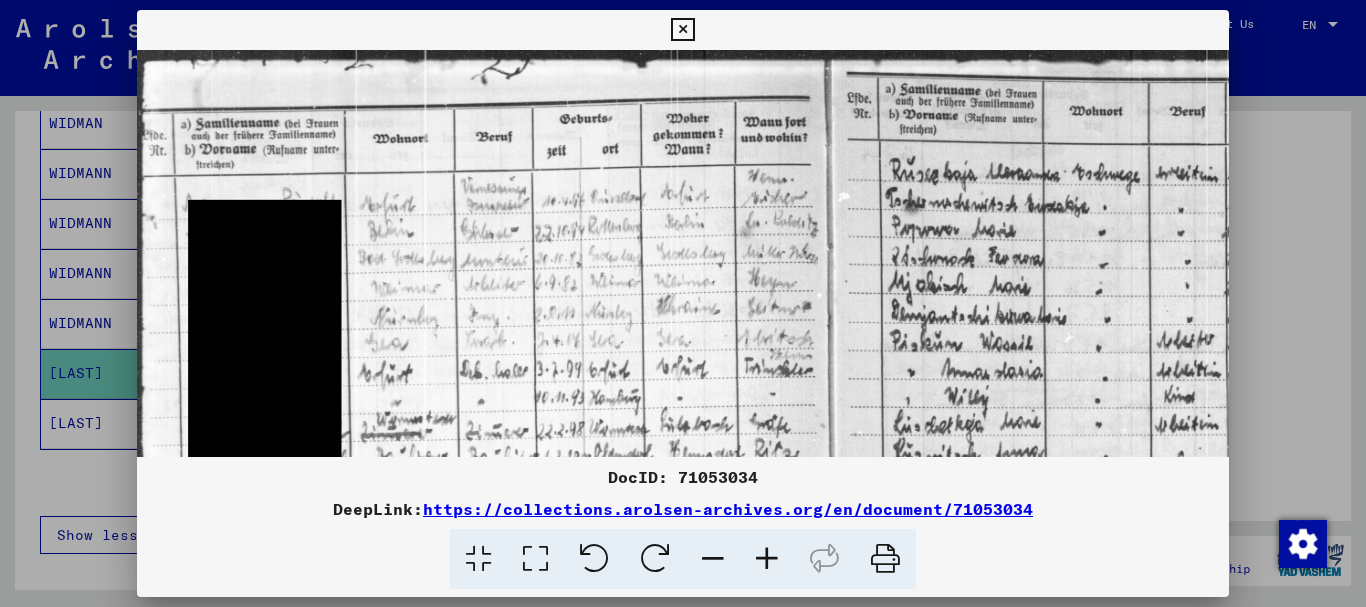 click at bounding box center [767, 559] 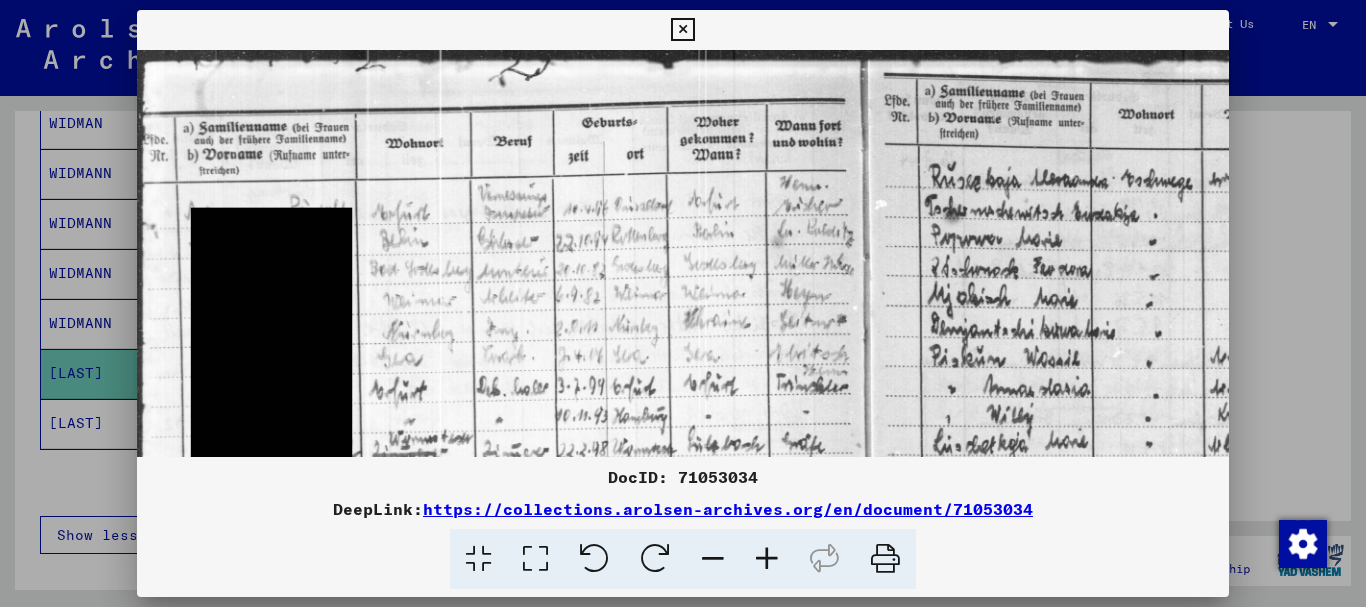 click at bounding box center [767, 559] 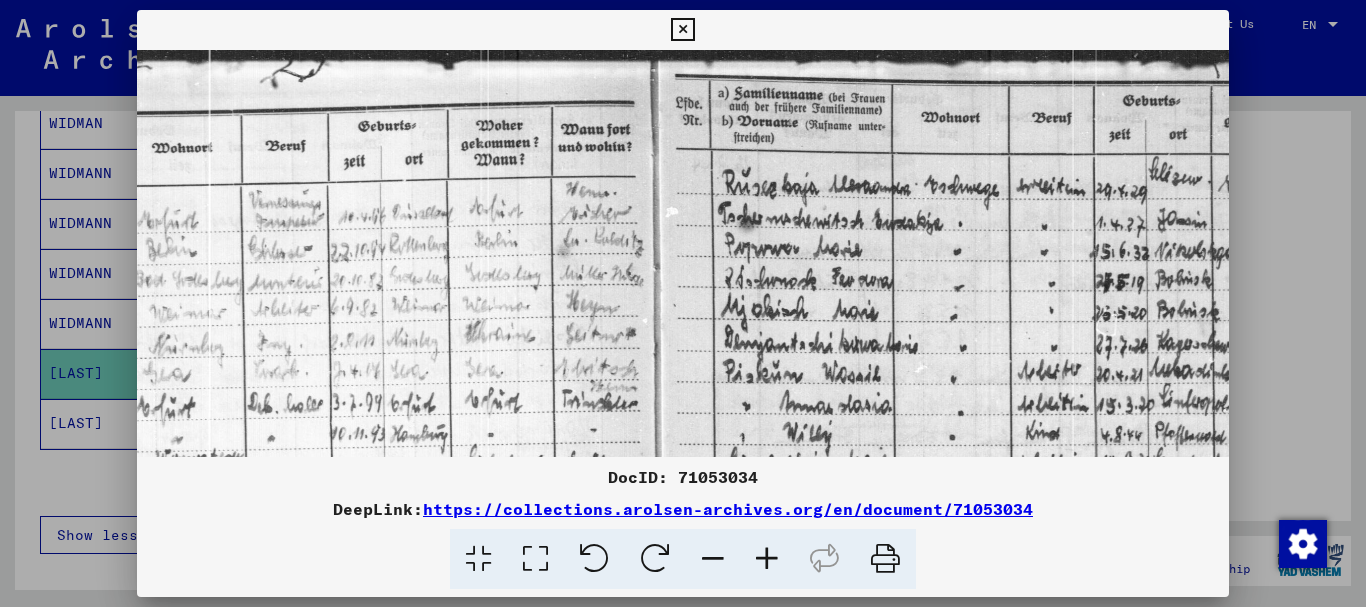 scroll, scrollTop: 0, scrollLeft: 319, axis: horizontal 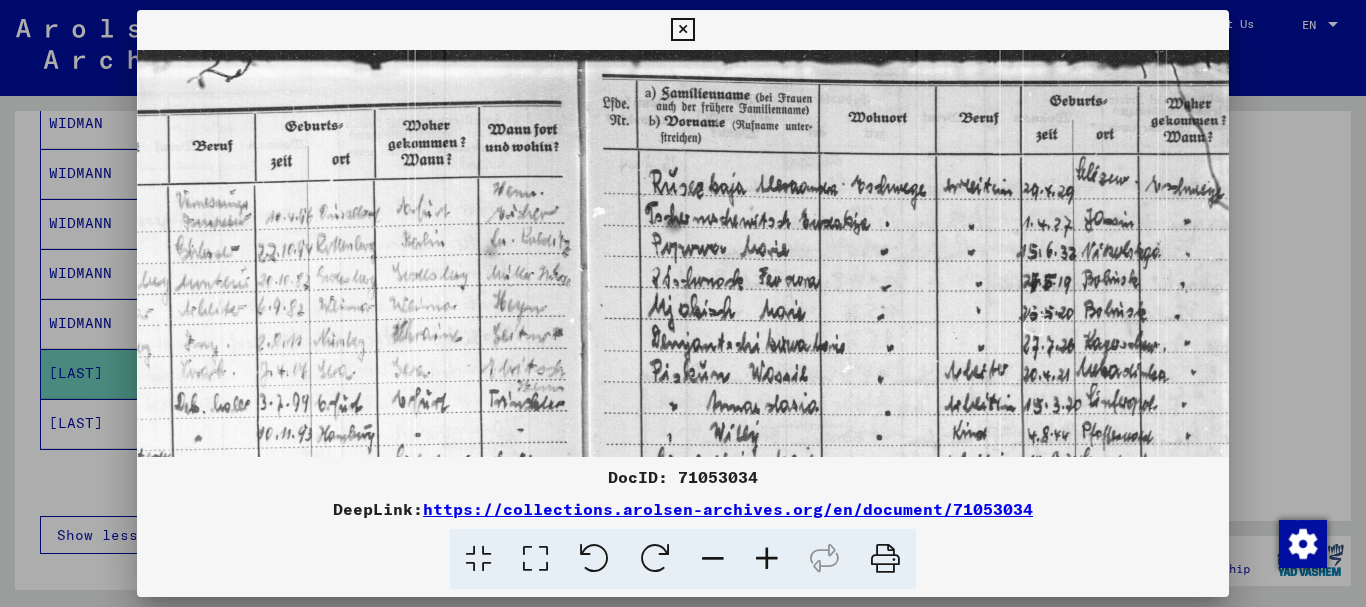 drag, startPoint x: 857, startPoint y: 402, endPoint x: 481, endPoint y: 433, distance: 377.27576 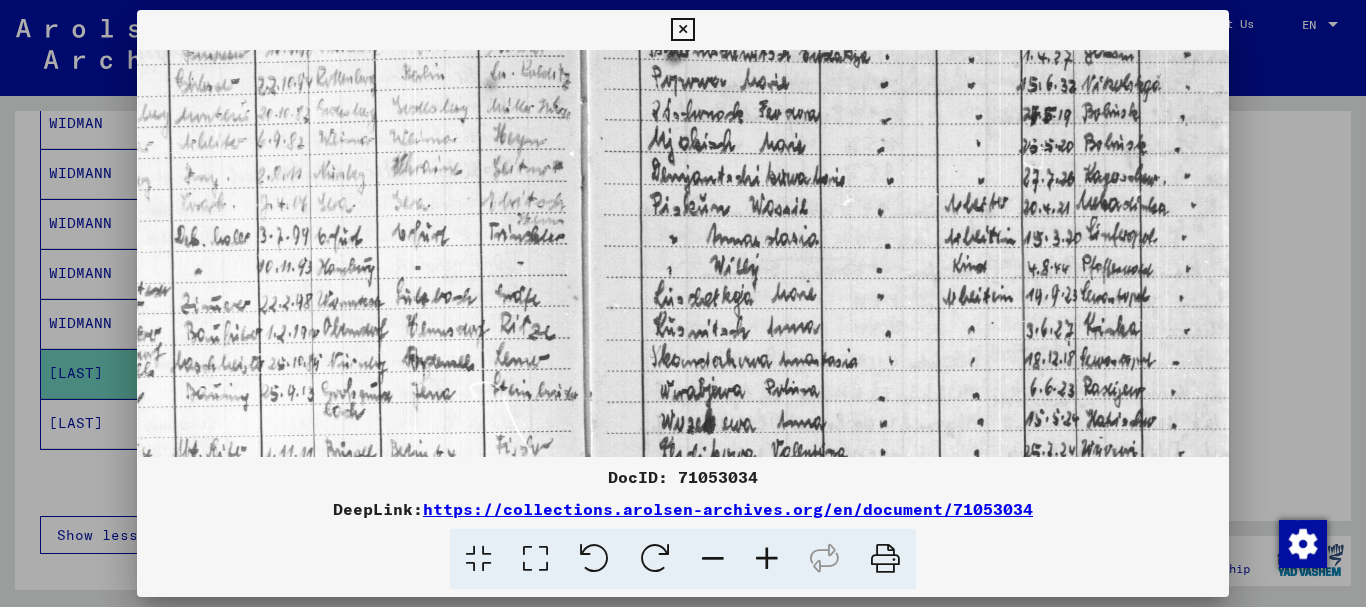scroll, scrollTop: 169, scrollLeft: 319, axis: both 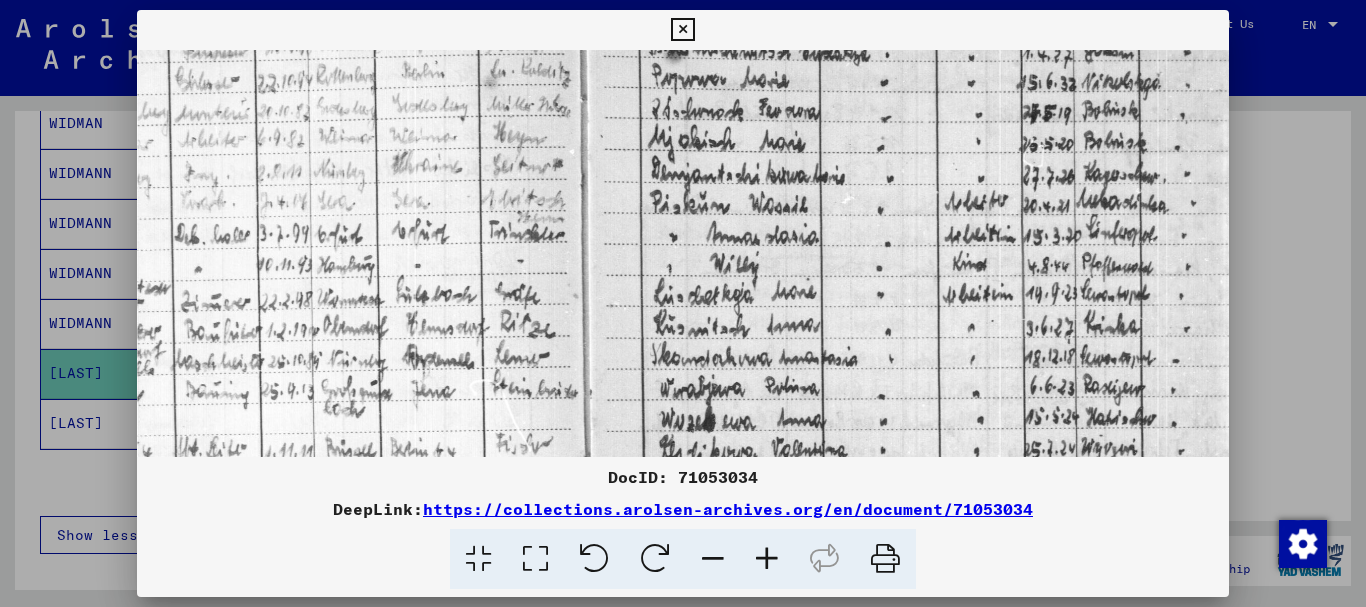 drag, startPoint x: 880, startPoint y: 365, endPoint x: 872, endPoint y: 224, distance: 141.22676 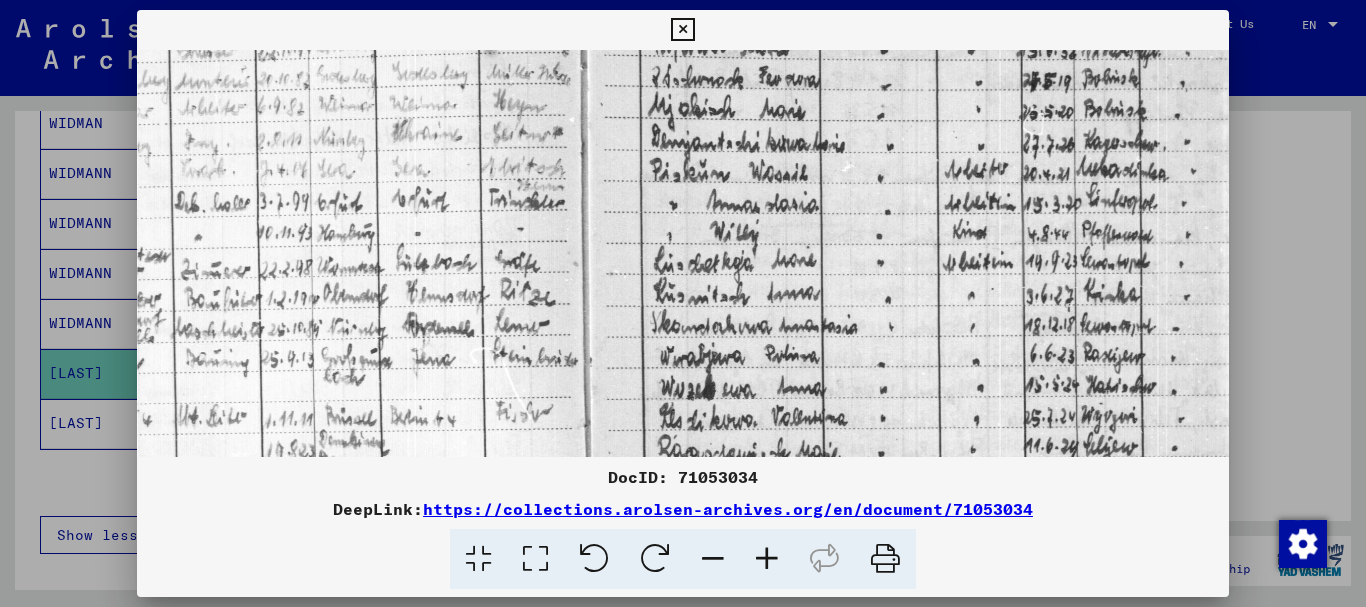 scroll, scrollTop: 233, scrollLeft: 319, axis: both 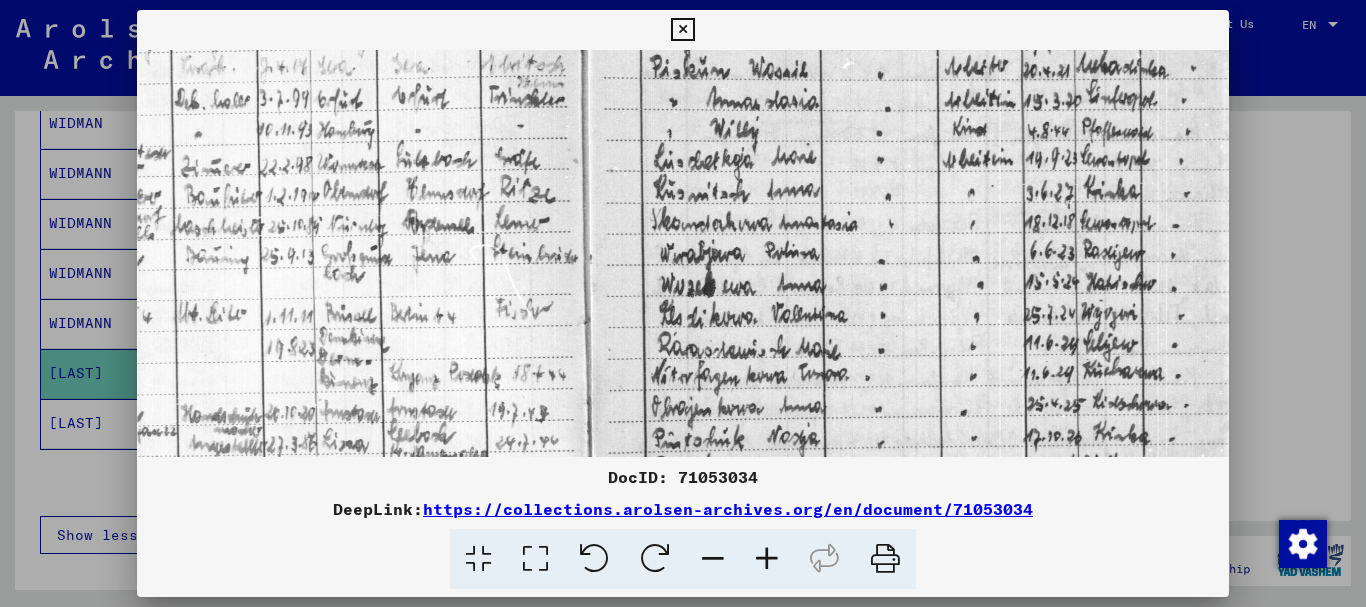 drag, startPoint x: 886, startPoint y: 328, endPoint x: 877, endPoint y: 193, distance: 135.29967 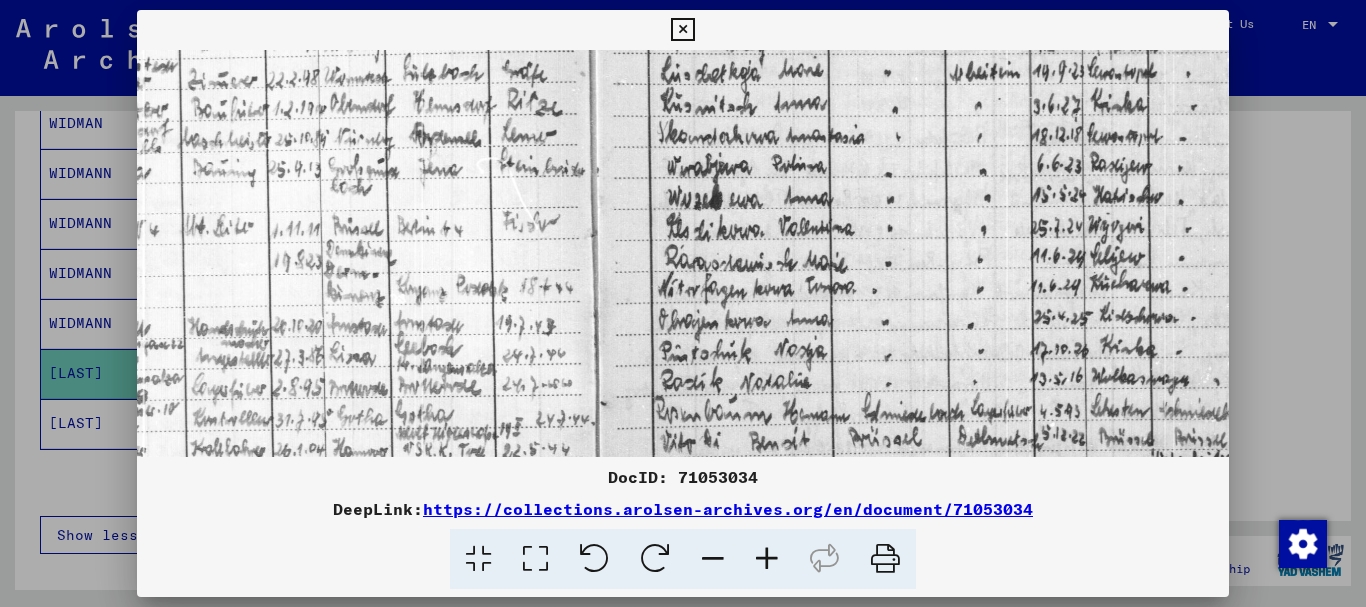 drag, startPoint x: 839, startPoint y: 390, endPoint x: 846, endPoint y: 303, distance: 87.28116 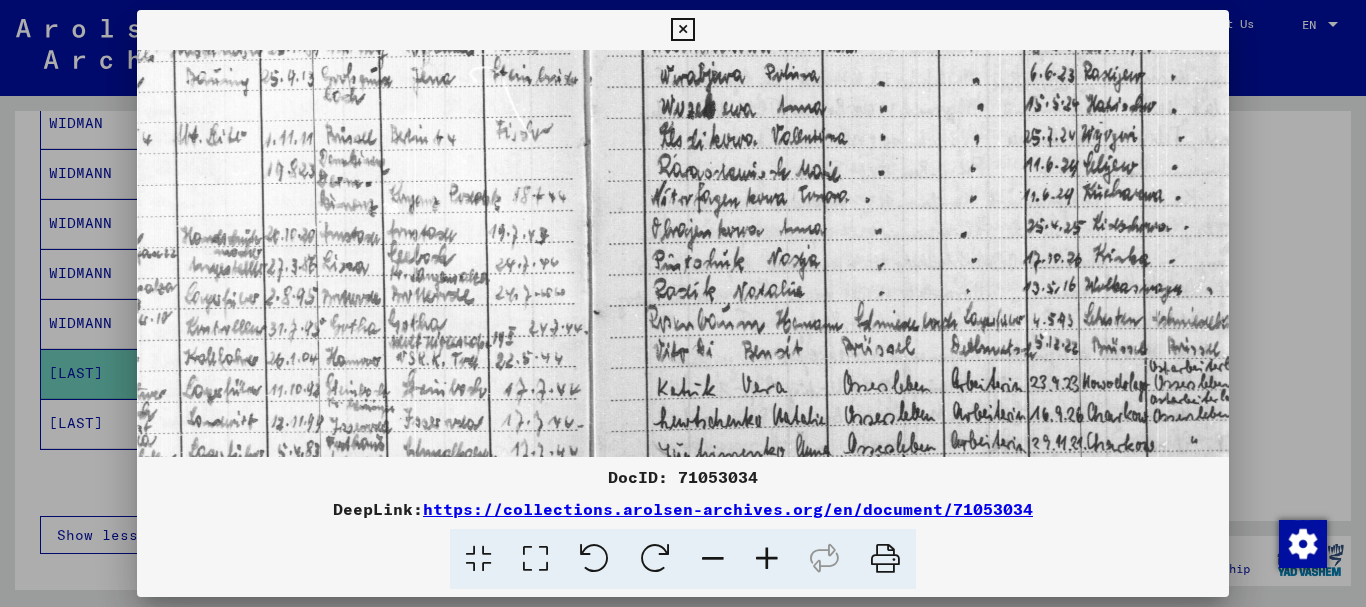 drag, startPoint x: 826, startPoint y: 368, endPoint x: 755, endPoint y: 286, distance: 108.46658 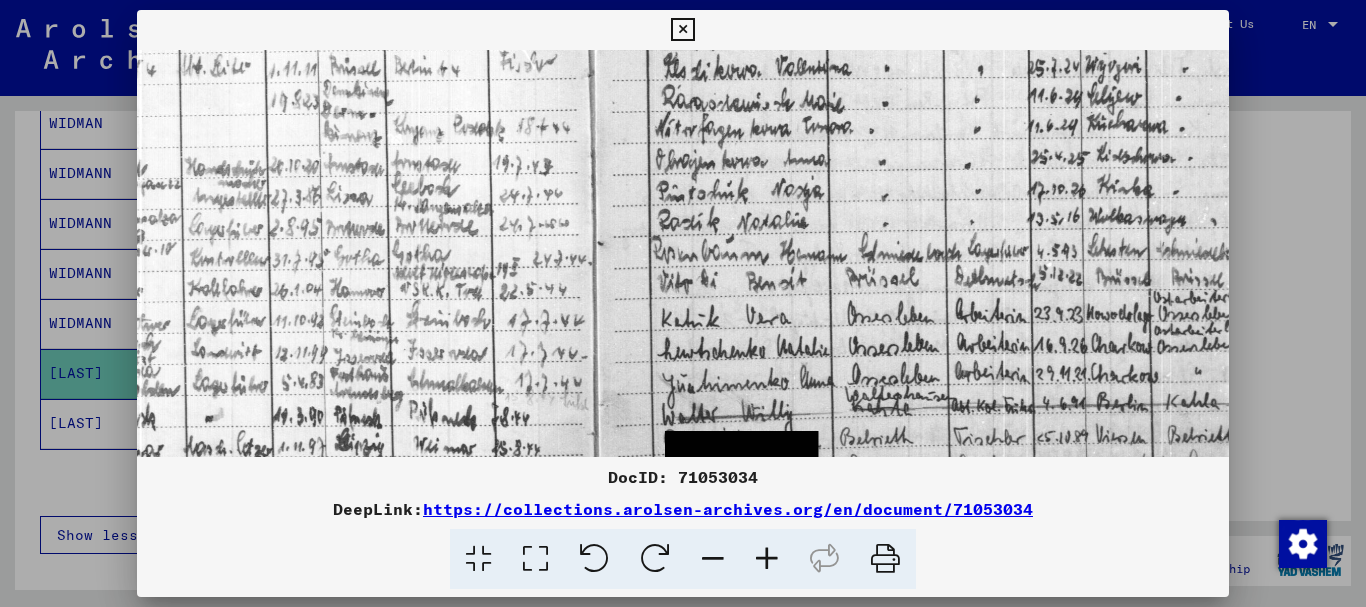 scroll, scrollTop: 575, scrollLeft: 314, axis: both 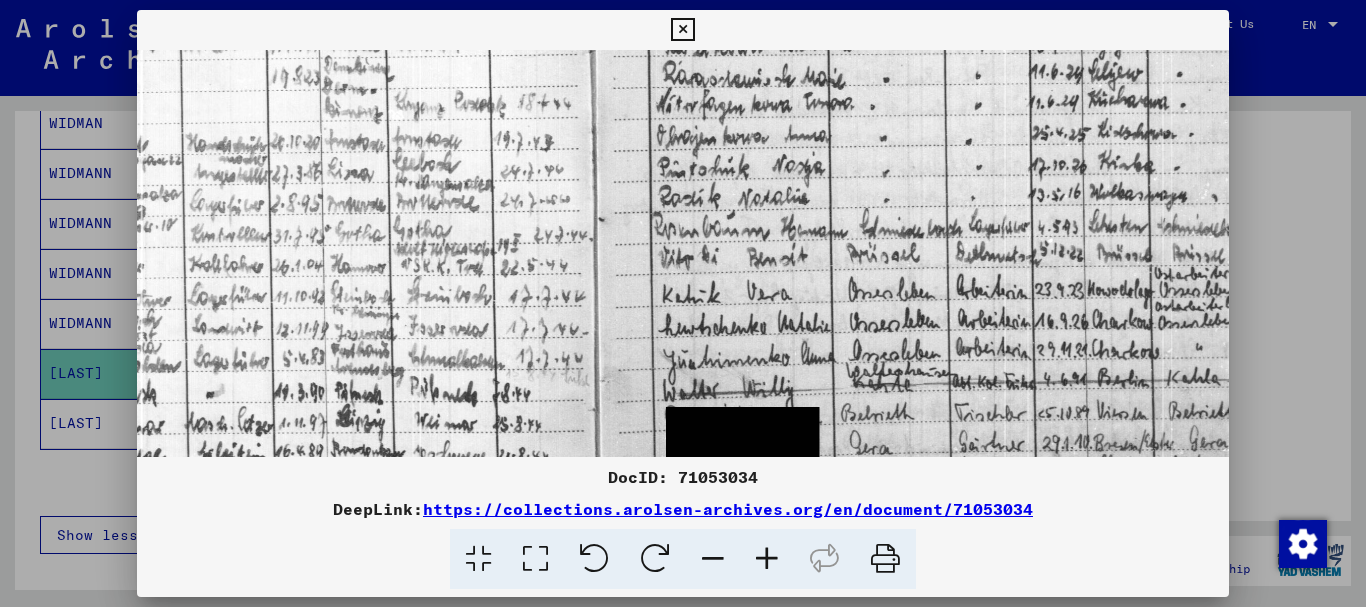 drag, startPoint x: 780, startPoint y: 365, endPoint x: 785, endPoint y: 273, distance: 92.13577 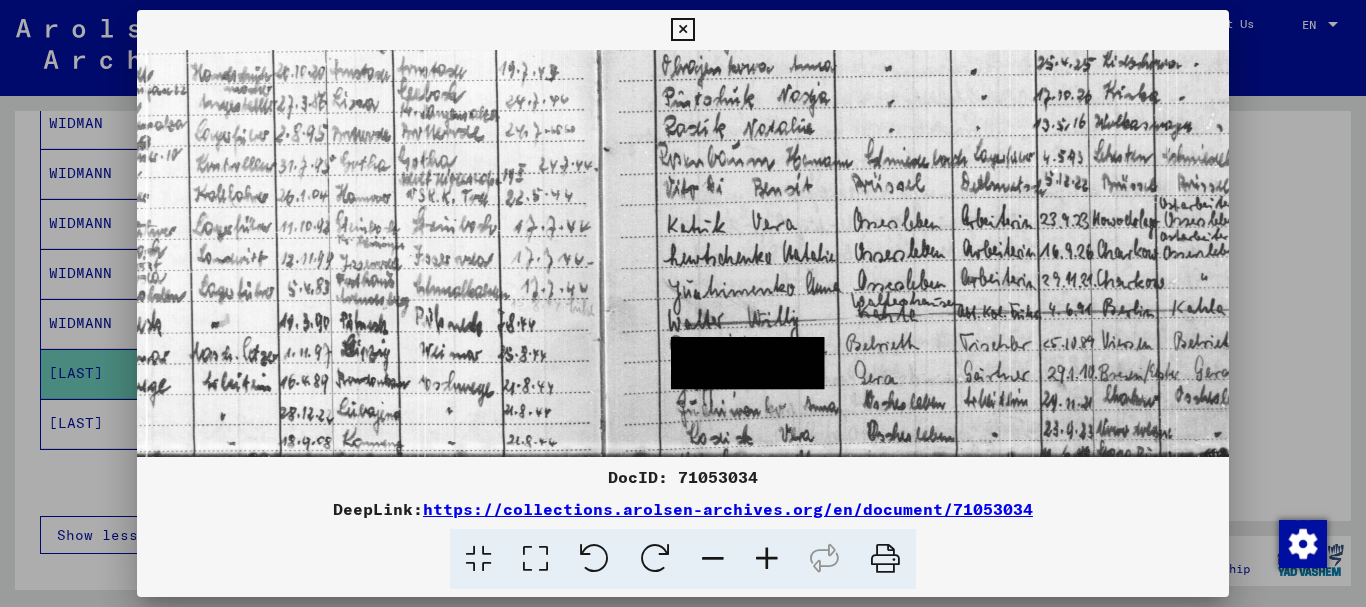 scroll, scrollTop: 650, scrollLeft: 309, axis: both 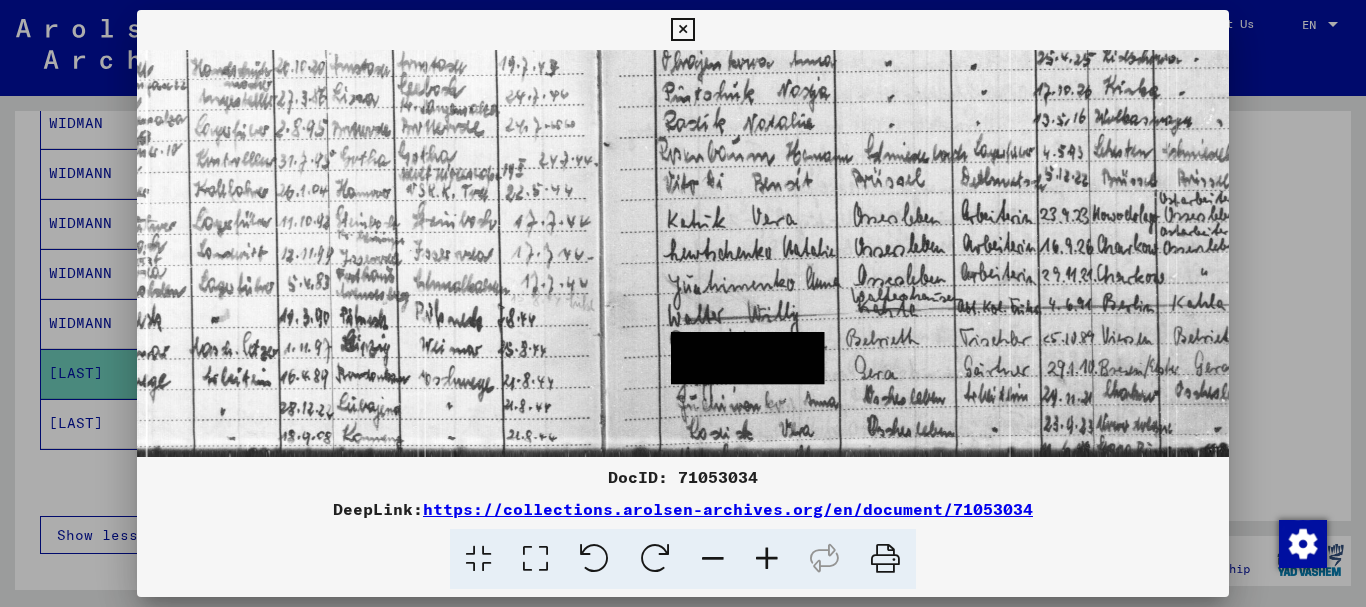 drag, startPoint x: 794, startPoint y: 369, endPoint x: 799, endPoint y: 270, distance: 99.12618 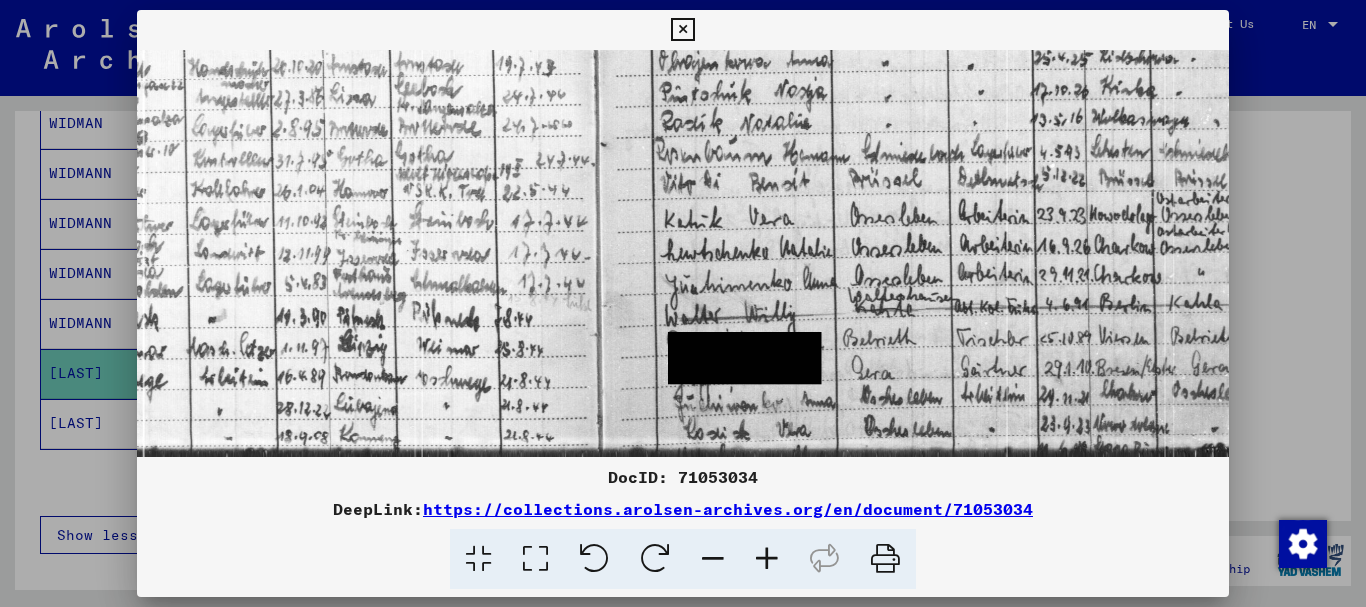 drag, startPoint x: 807, startPoint y: 351, endPoint x: 804, endPoint y: 288, distance: 63.07139 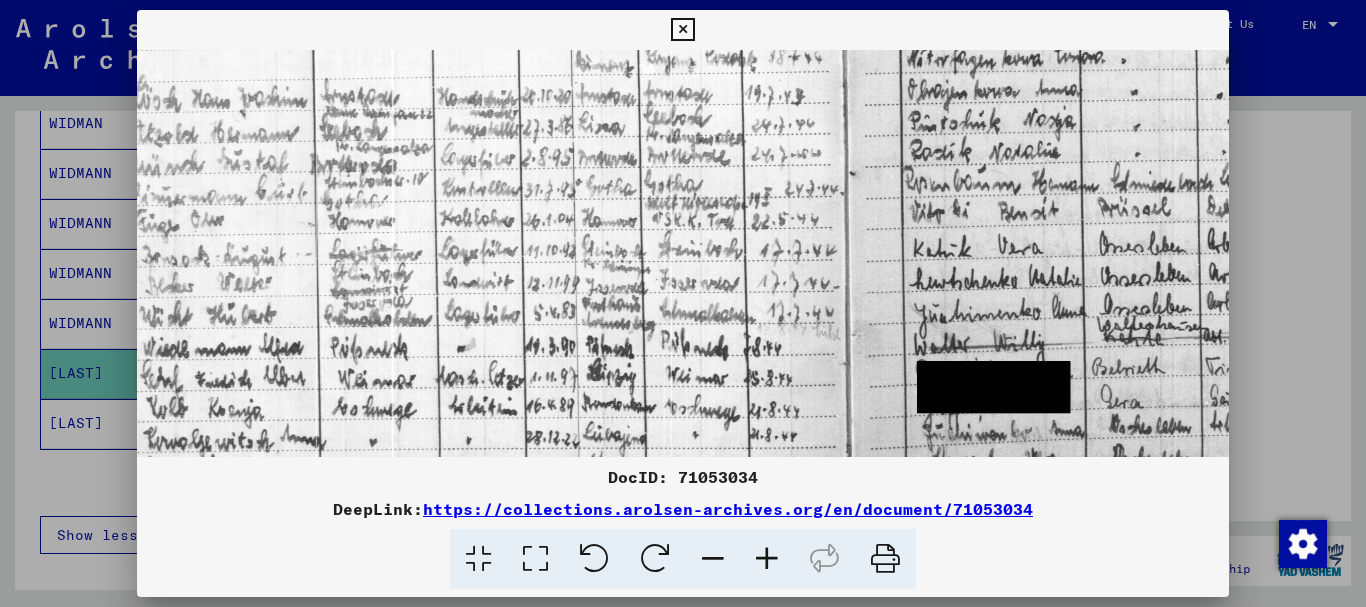 drag, startPoint x: 579, startPoint y: 365, endPoint x: 828, endPoint y: 394, distance: 250.68306 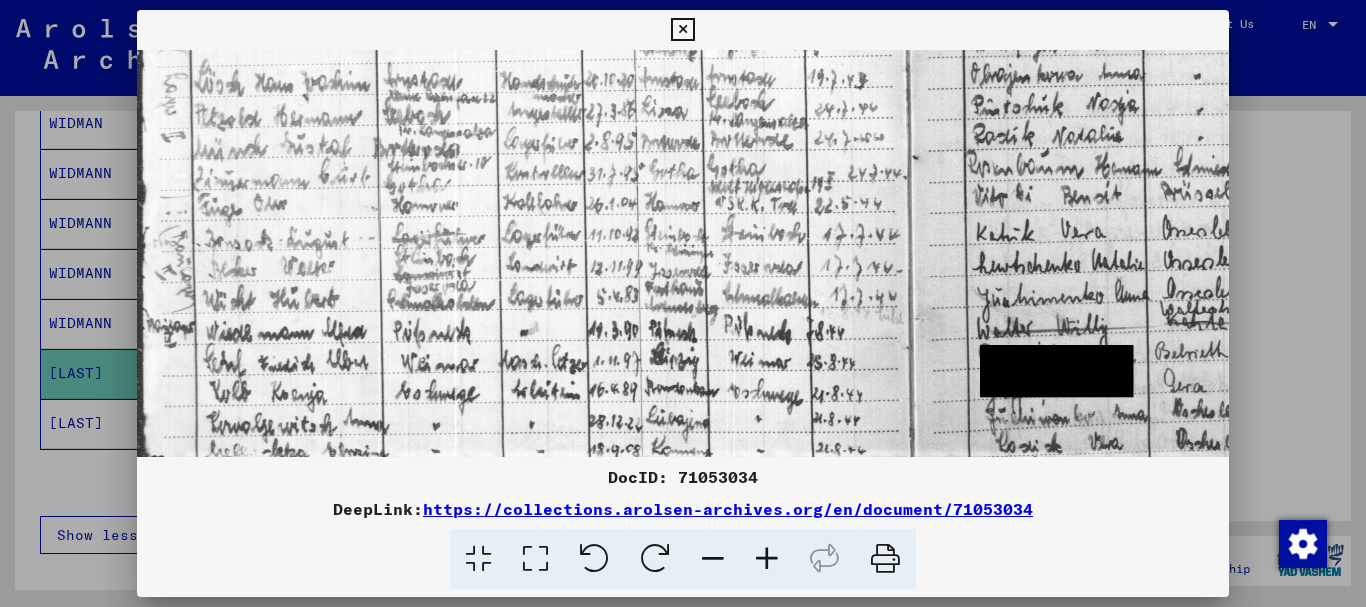 scroll, scrollTop: 650, scrollLeft: 0, axis: vertical 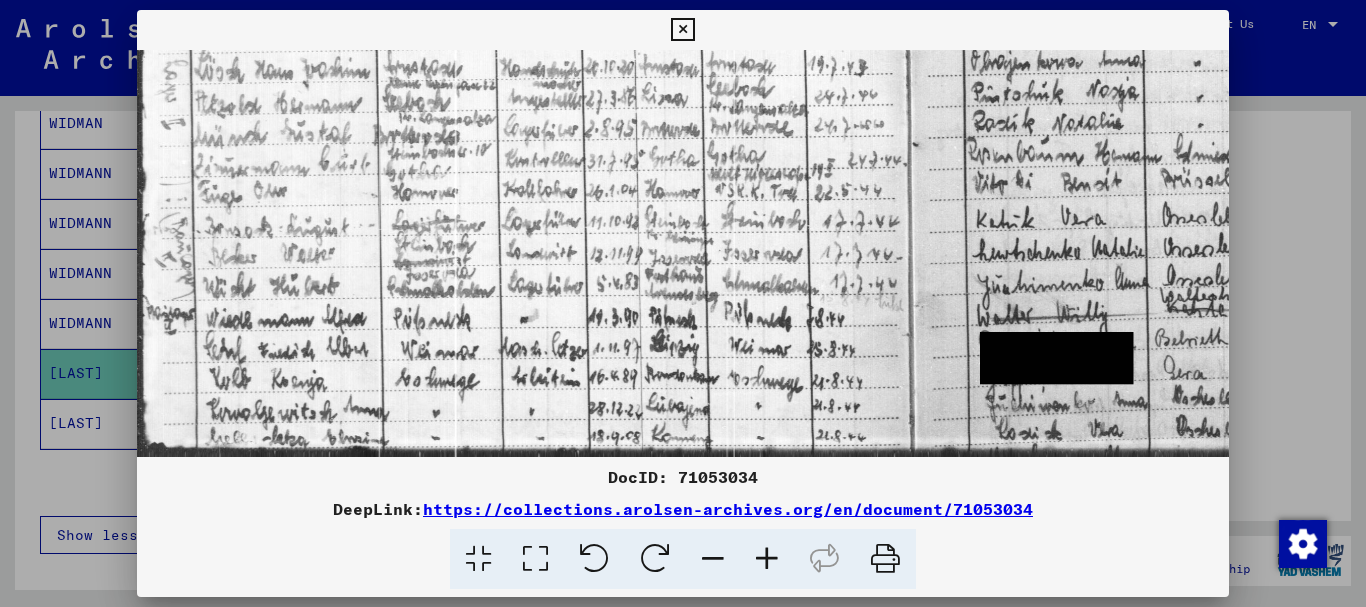 drag, startPoint x: 568, startPoint y: 366, endPoint x: 783, endPoint y: 336, distance: 217.08293 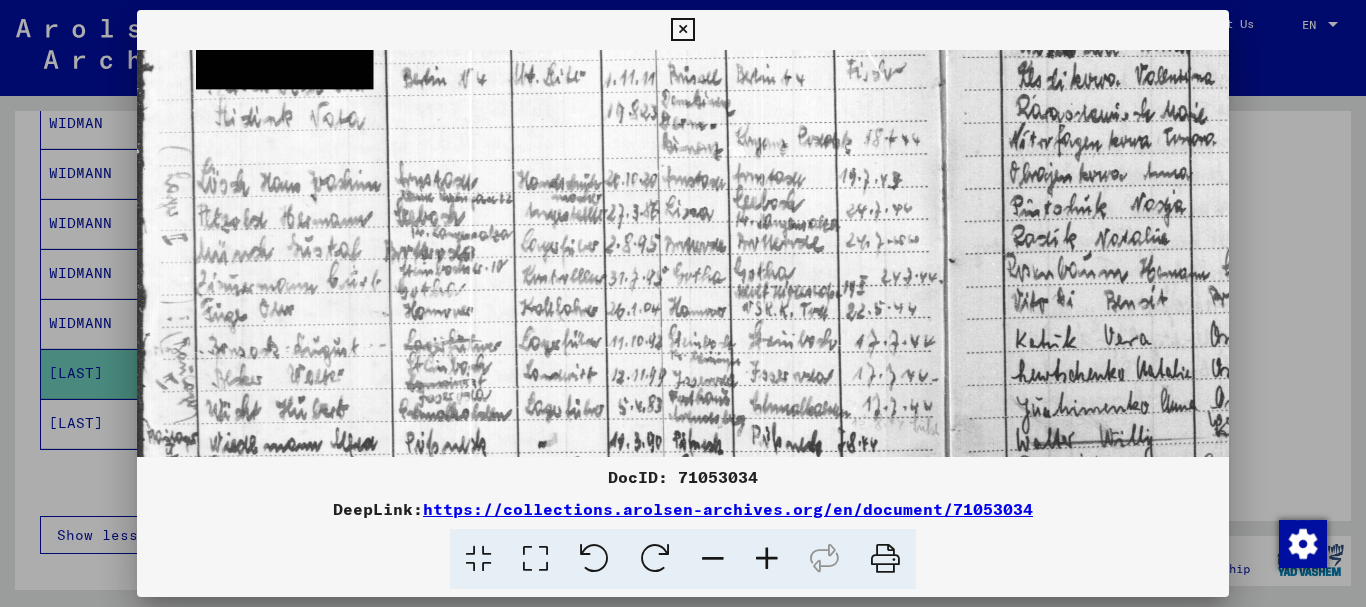drag, startPoint x: 432, startPoint y: 370, endPoint x: 451, endPoint y: 450, distance: 82.2253 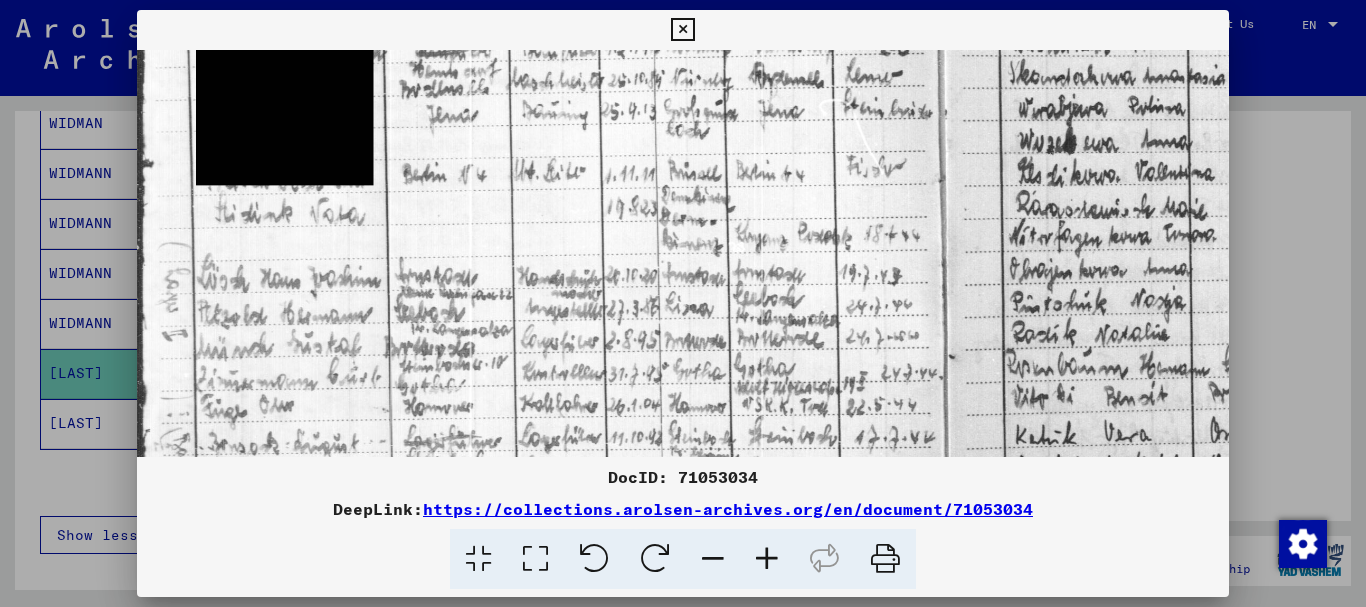 drag, startPoint x: 460, startPoint y: 341, endPoint x: 483, endPoint y: 432, distance: 93.8616 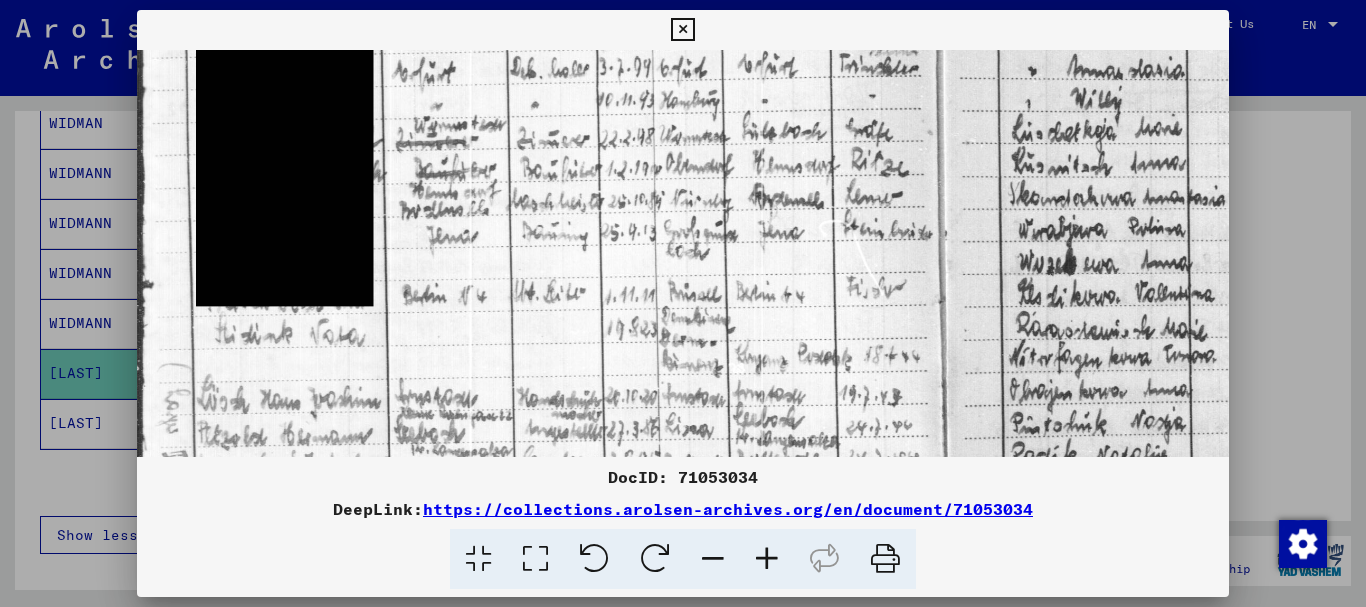 drag, startPoint x: 484, startPoint y: 322, endPoint x: 498, endPoint y: 435, distance: 113.86395 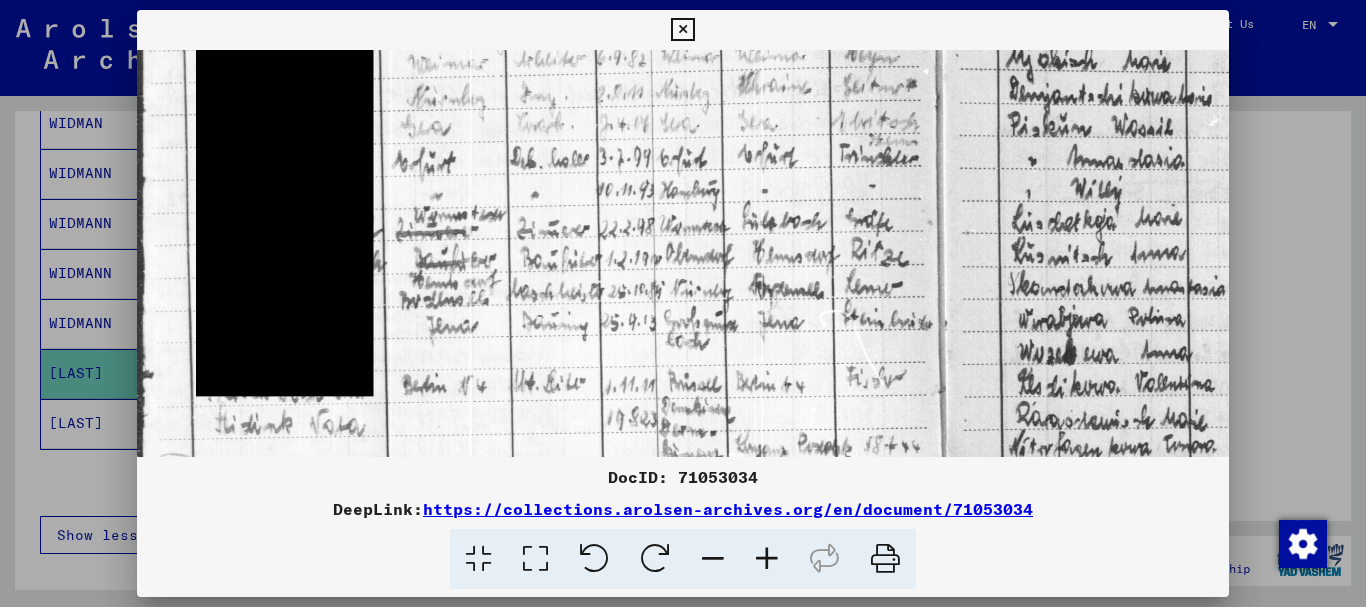 drag, startPoint x: 496, startPoint y: 333, endPoint x: 514, endPoint y: 422, distance: 90.80198 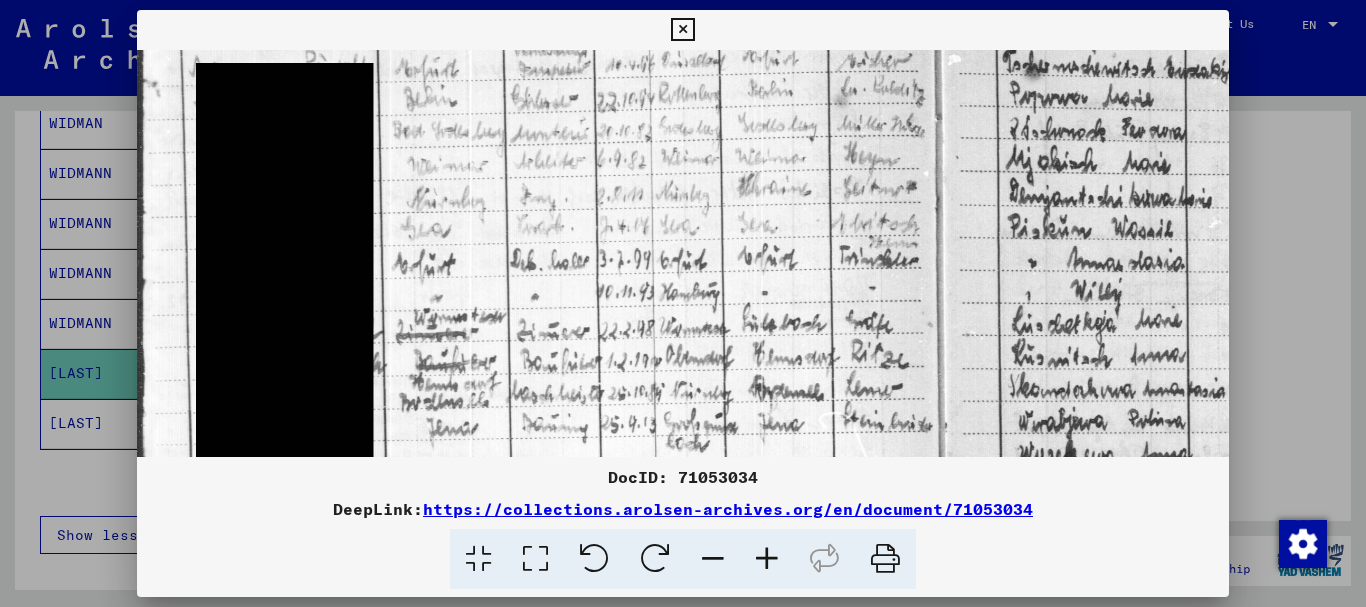 drag, startPoint x: 554, startPoint y: 296, endPoint x: 574, endPoint y: 392, distance: 98.0612 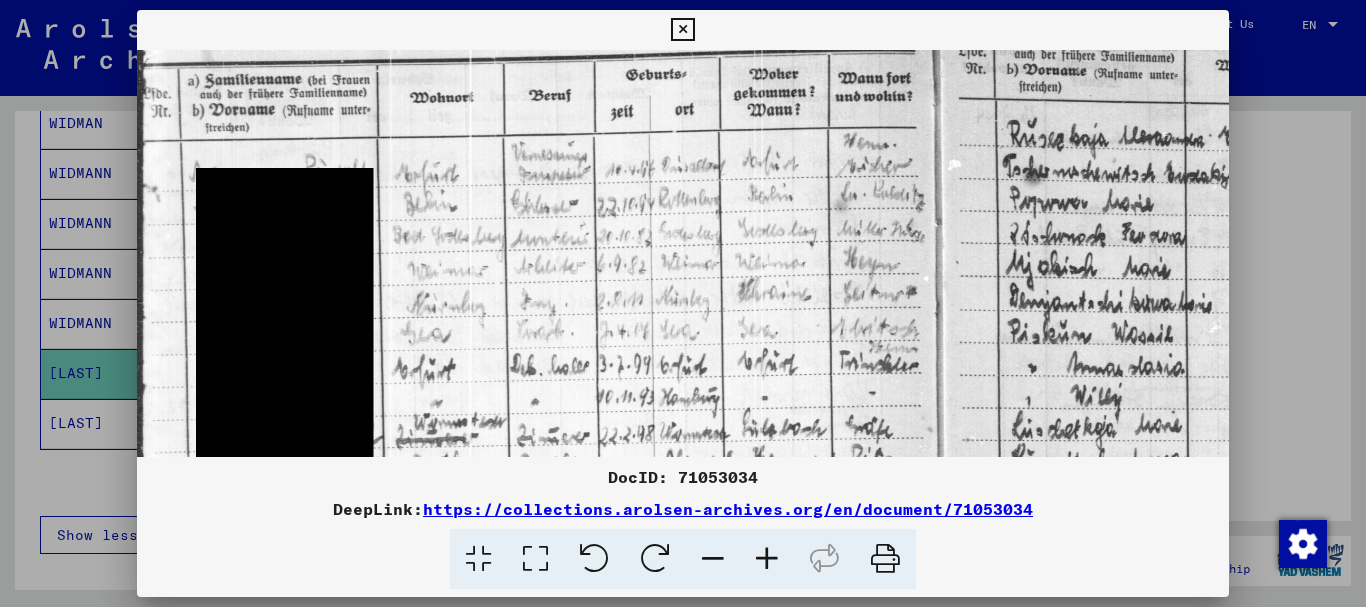 scroll, scrollTop: 54, scrollLeft: 0, axis: vertical 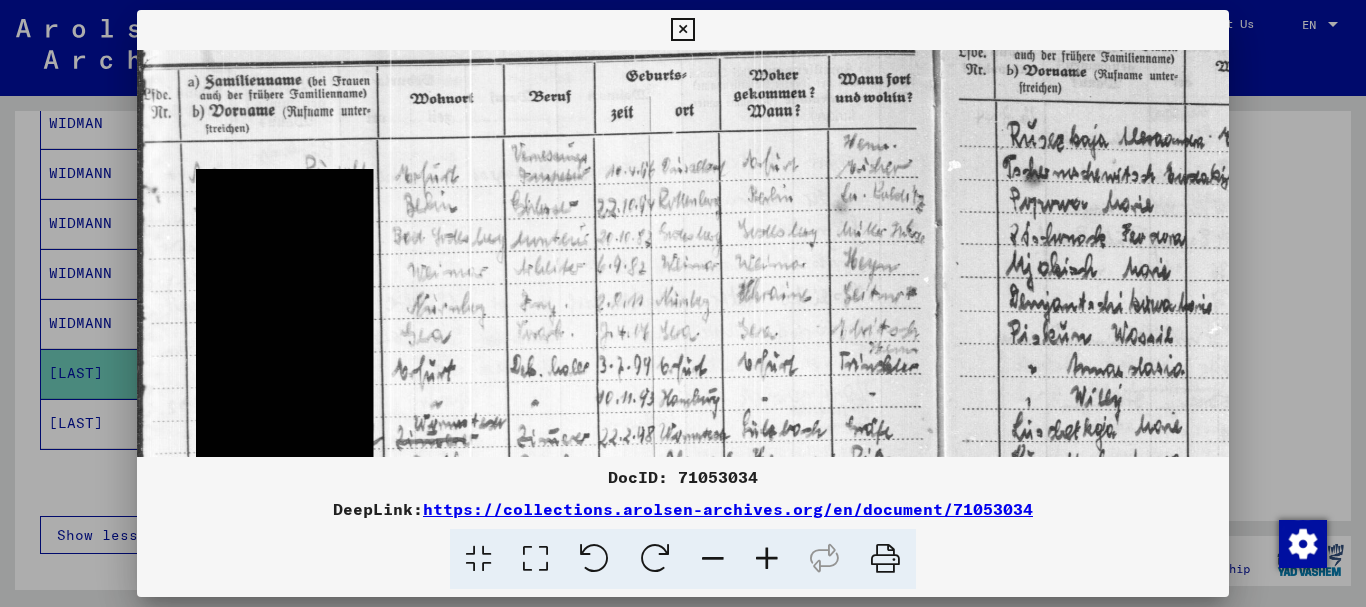 drag, startPoint x: 579, startPoint y: 286, endPoint x: 595, endPoint y: 386, distance: 101.27191 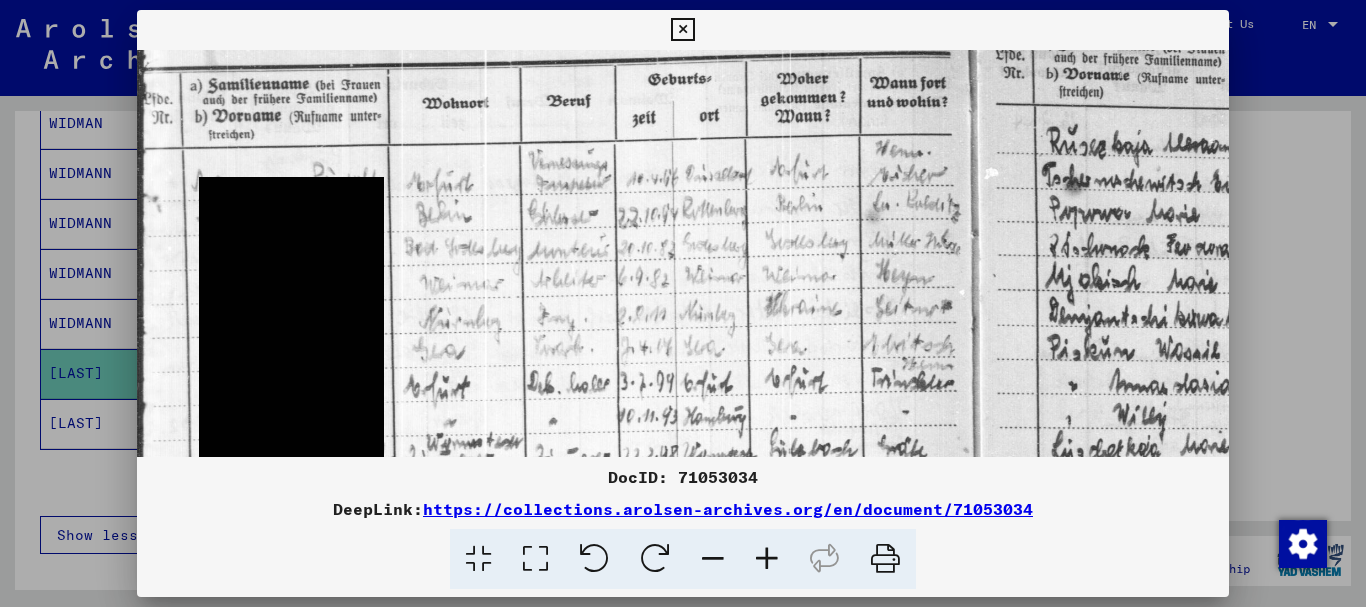 click at bounding box center [767, 559] 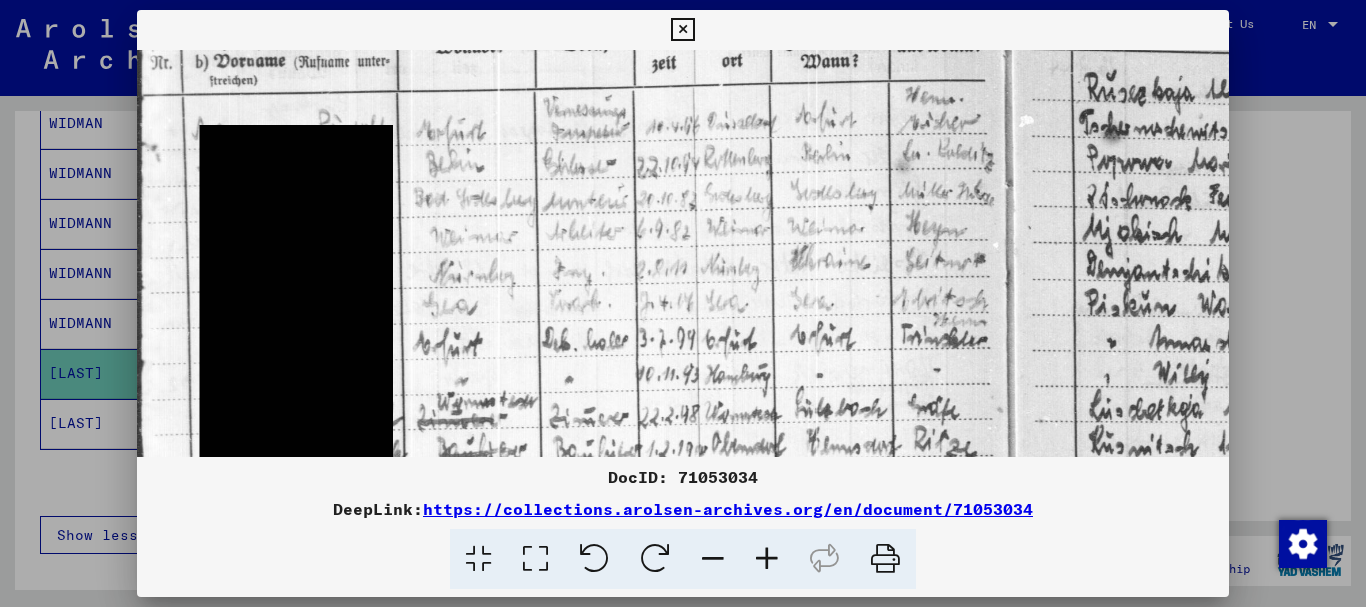 scroll, scrollTop: 255, scrollLeft: 0, axis: vertical 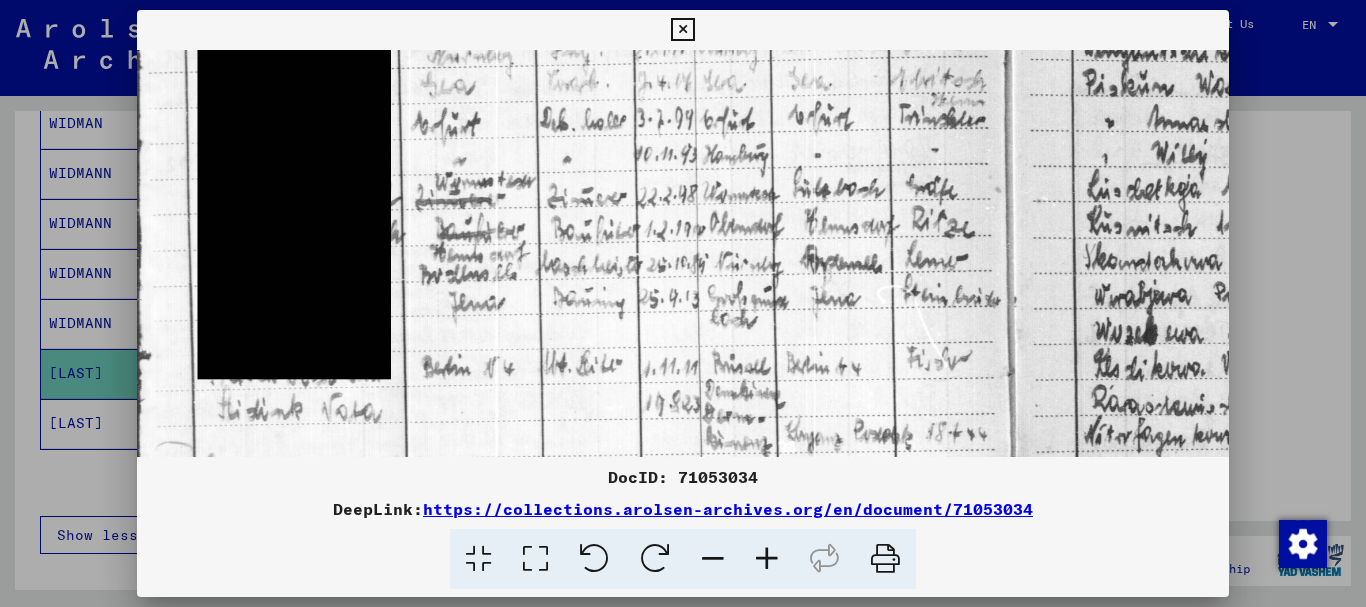 drag, startPoint x: 591, startPoint y: 412, endPoint x: 589, endPoint y: 132, distance: 280.00714 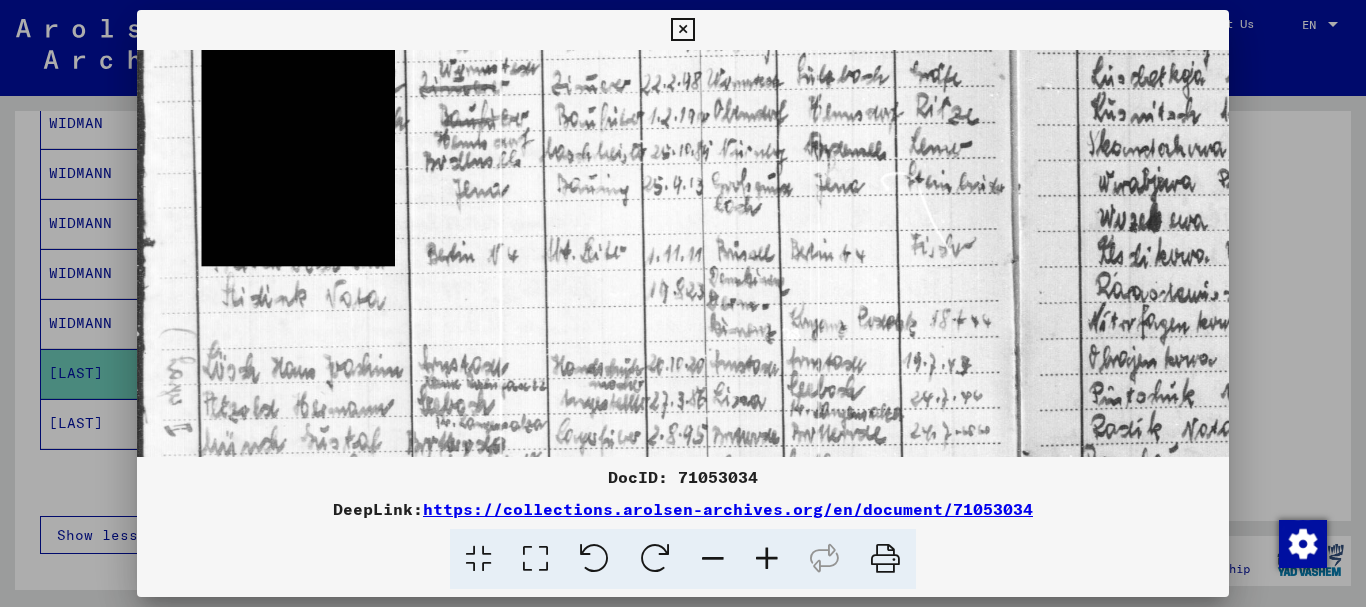 scroll, scrollTop: 448, scrollLeft: 0, axis: vertical 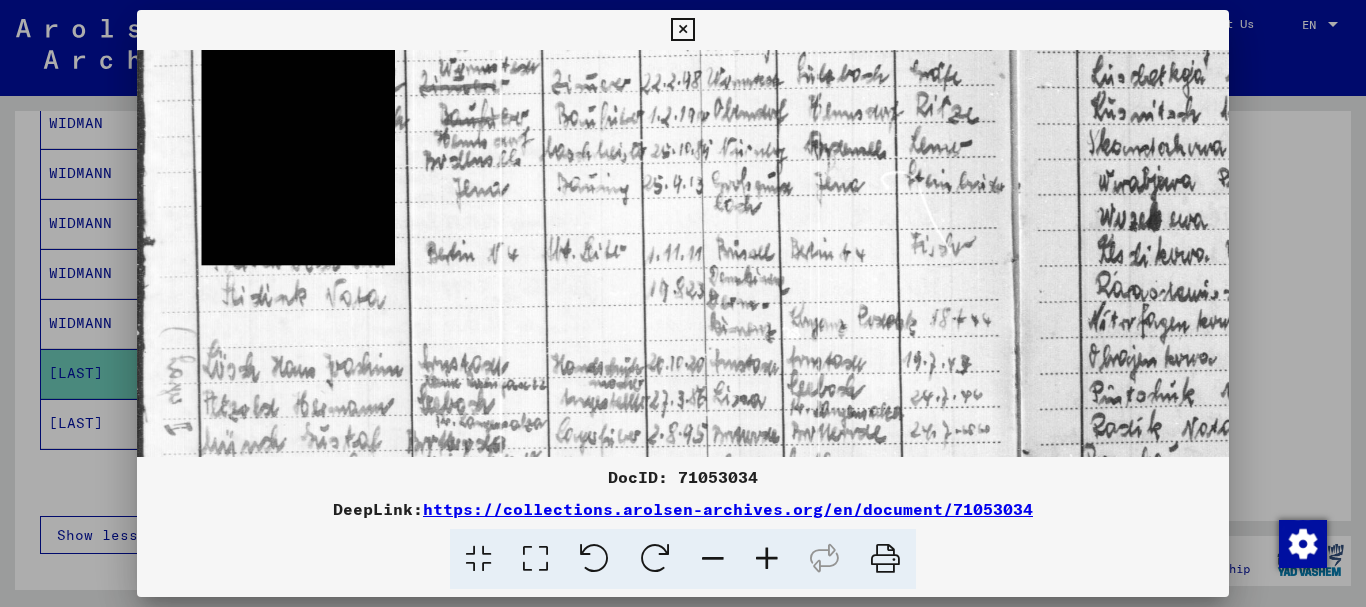 drag, startPoint x: 580, startPoint y: 314, endPoint x: 596, endPoint y: 200, distance: 115.11733 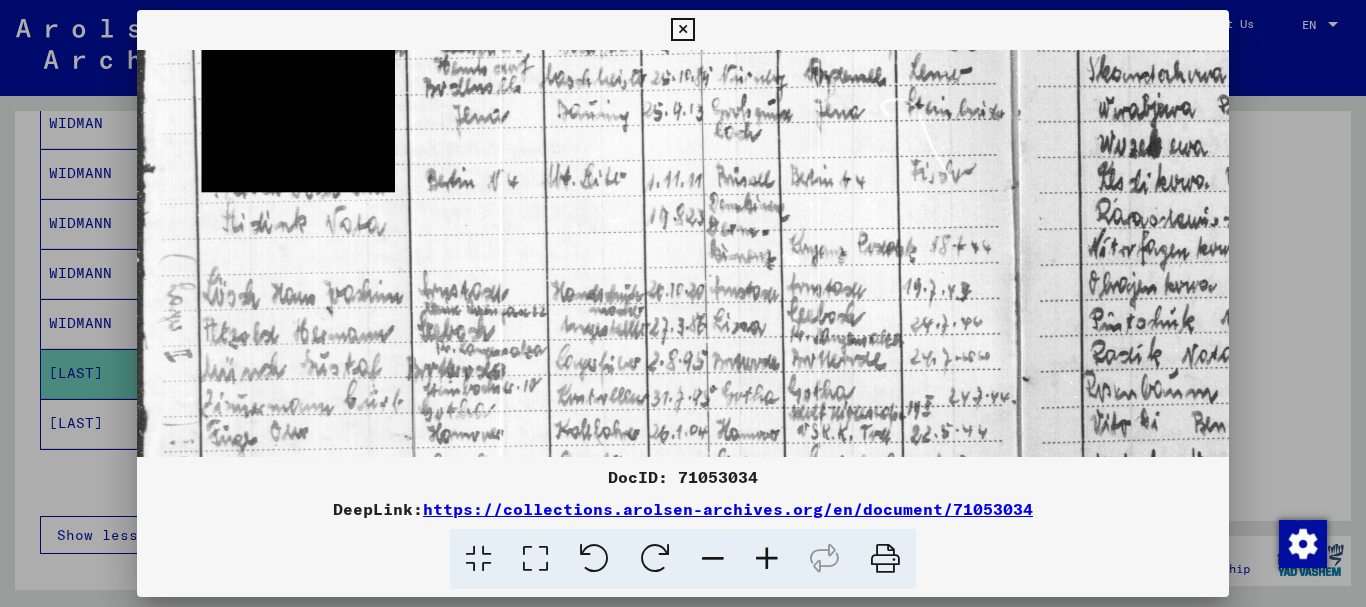 scroll, scrollTop: 524, scrollLeft: 0, axis: vertical 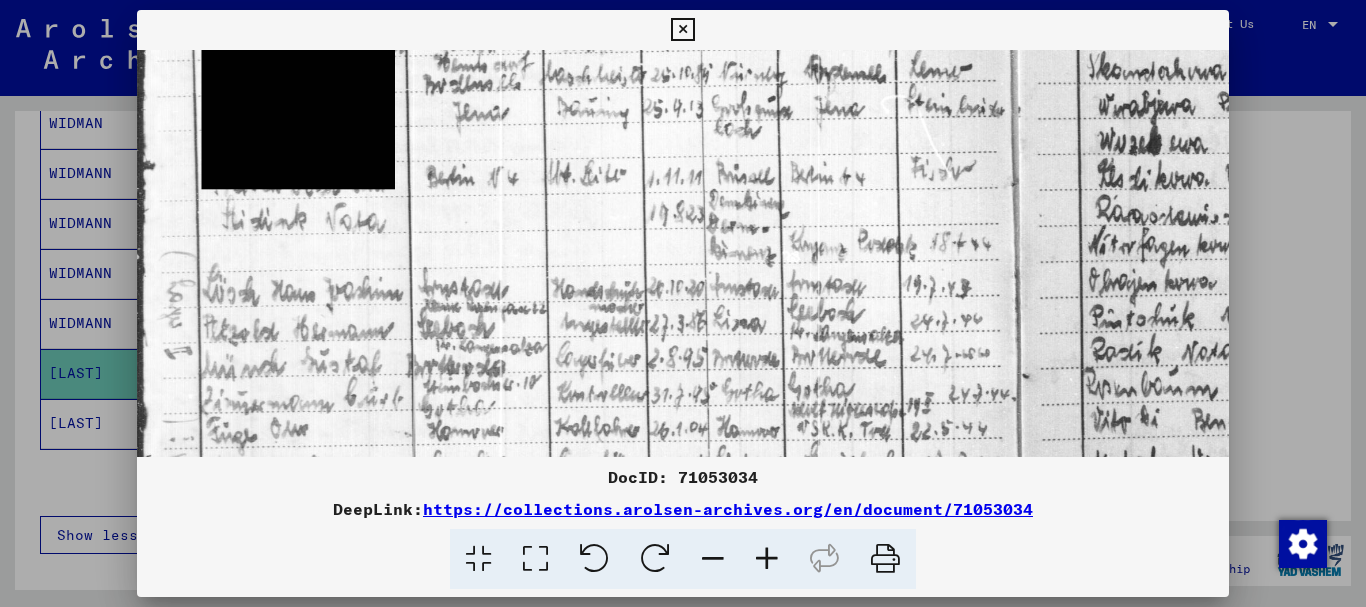 drag, startPoint x: 551, startPoint y: 344, endPoint x: 556, endPoint y: 268, distance: 76.1643 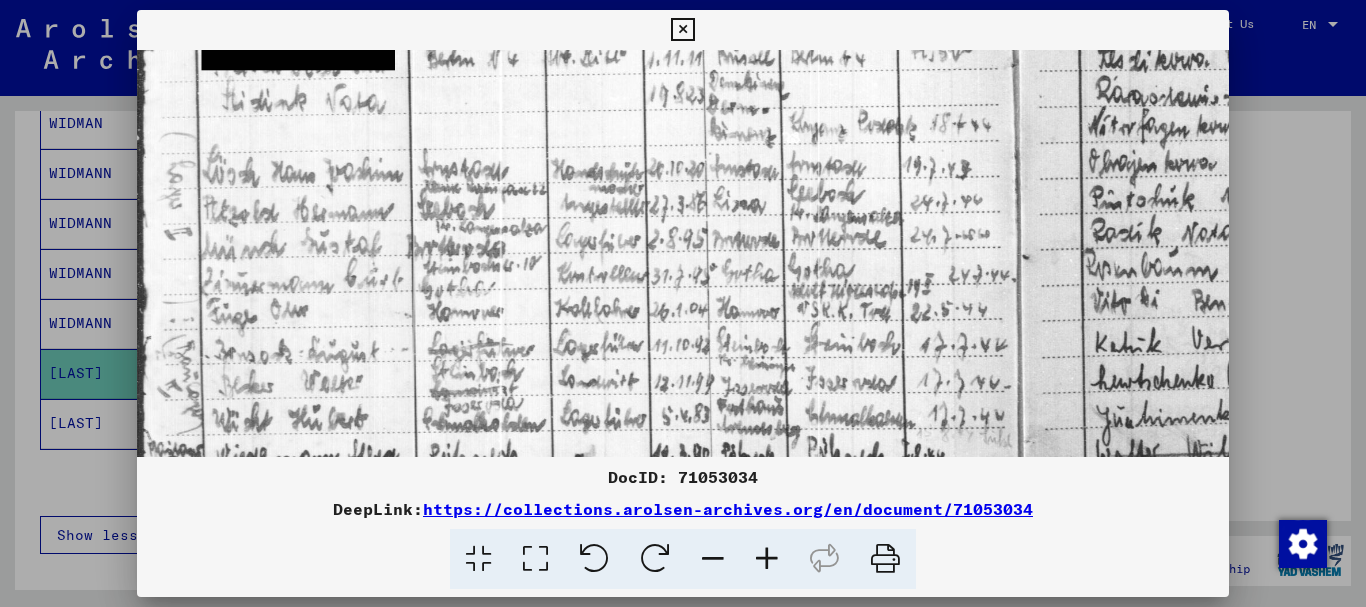 scroll, scrollTop: 647, scrollLeft: 0, axis: vertical 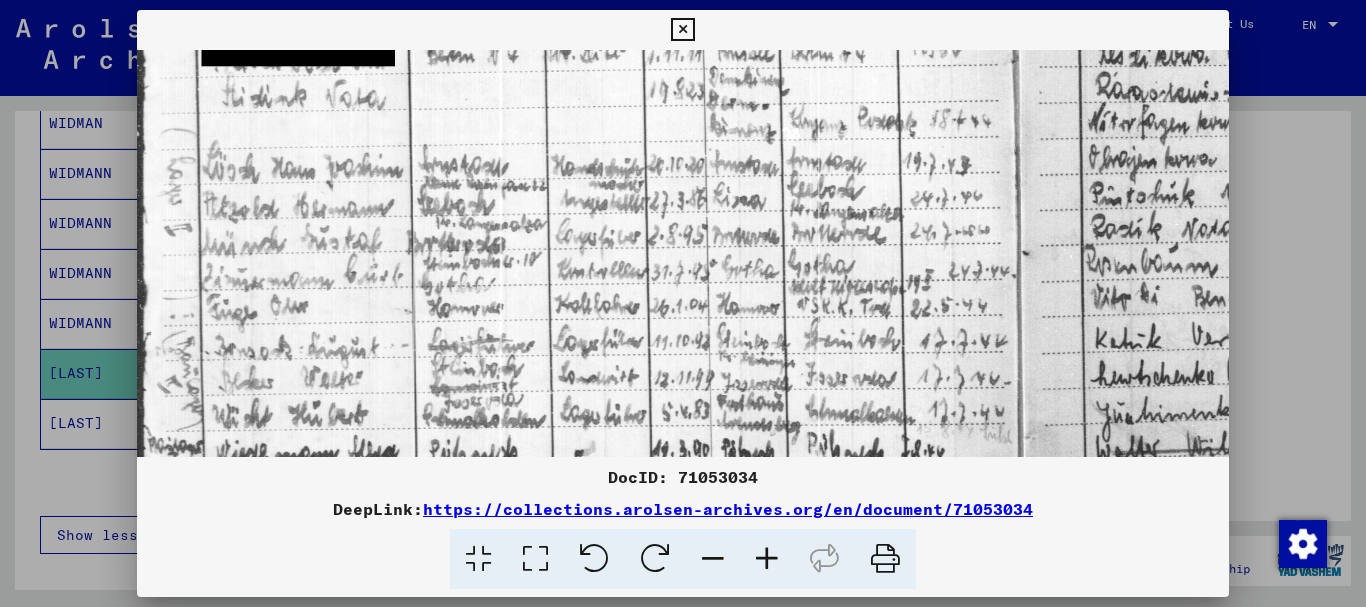 drag, startPoint x: 515, startPoint y: 383, endPoint x: 527, endPoint y: 266, distance: 117.61378 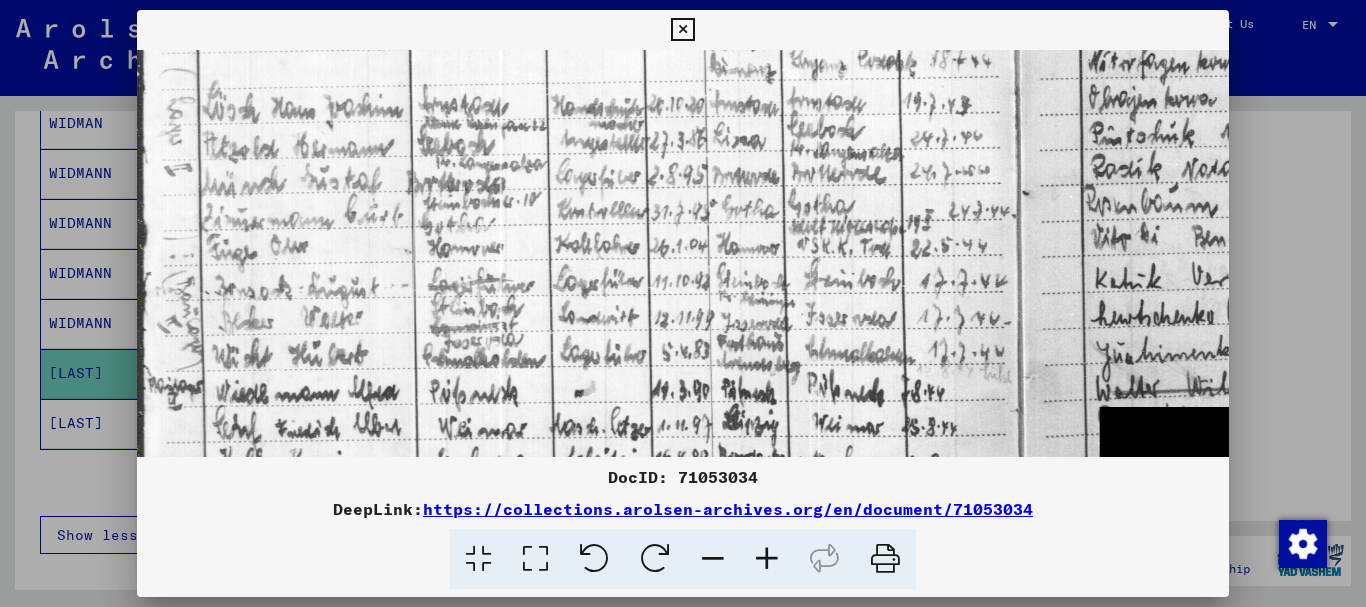 scroll, scrollTop: 734, scrollLeft: 0, axis: vertical 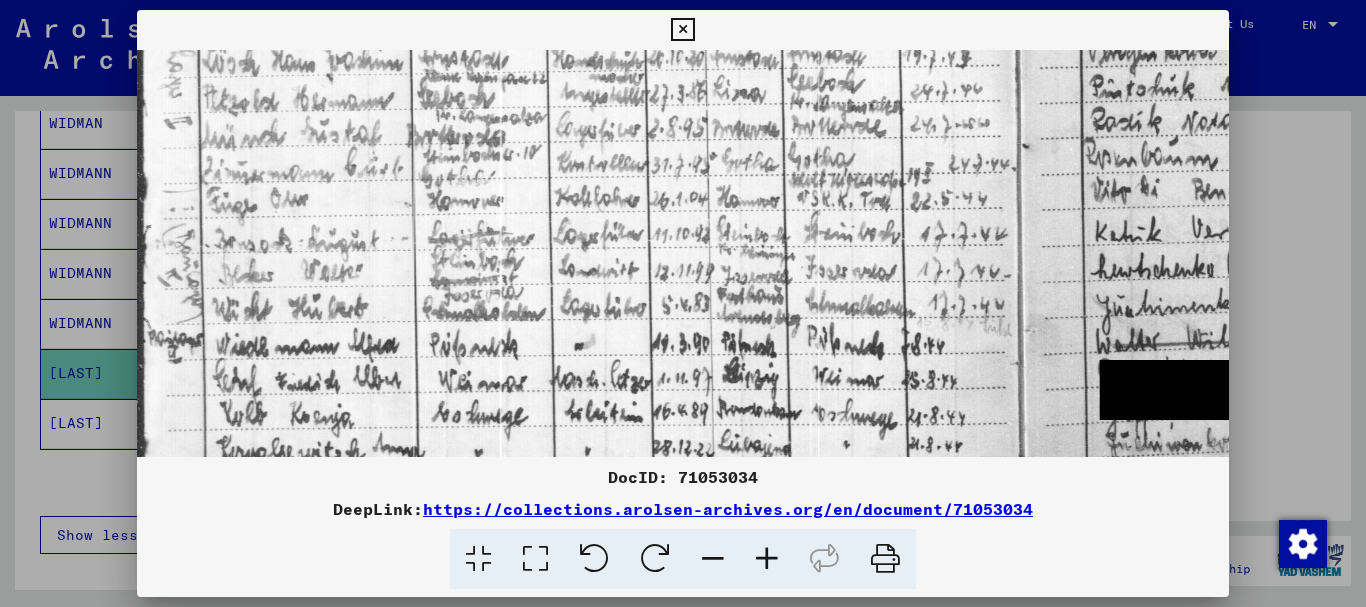 drag, startPoint x: 519, startPoint y: 394, endPoint x: 539, endPoint y: 295, distance: 101 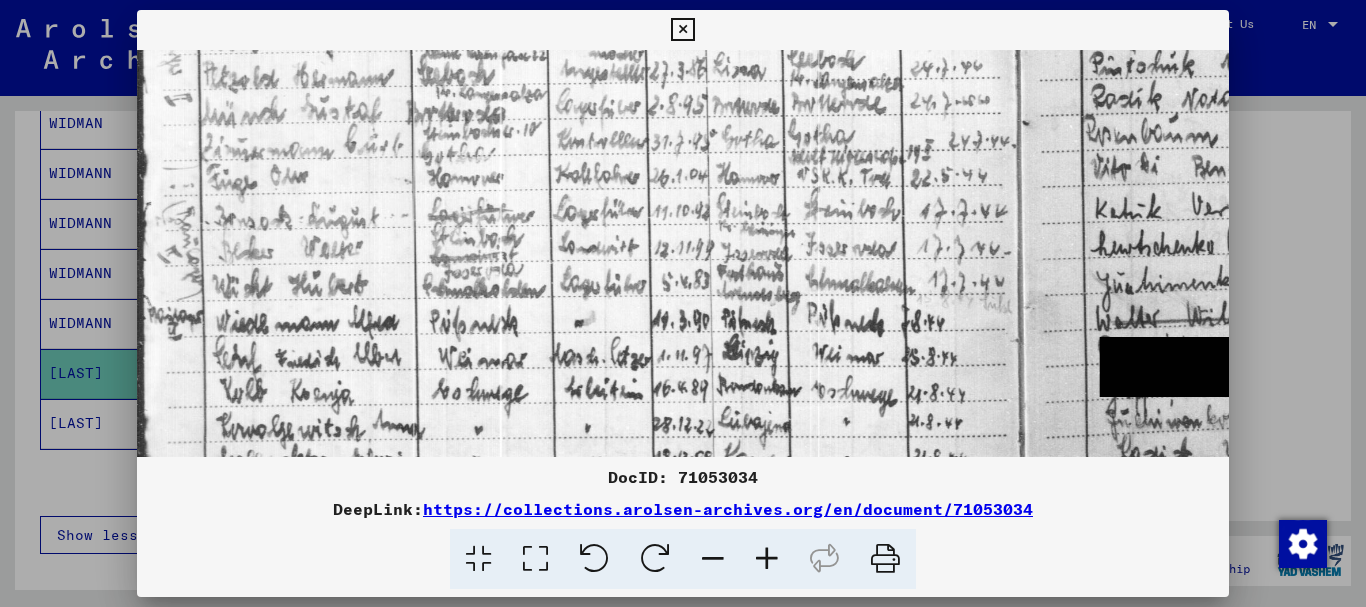 scroll, scrollTop: 800, scrollLeft: 0, axis: vertical 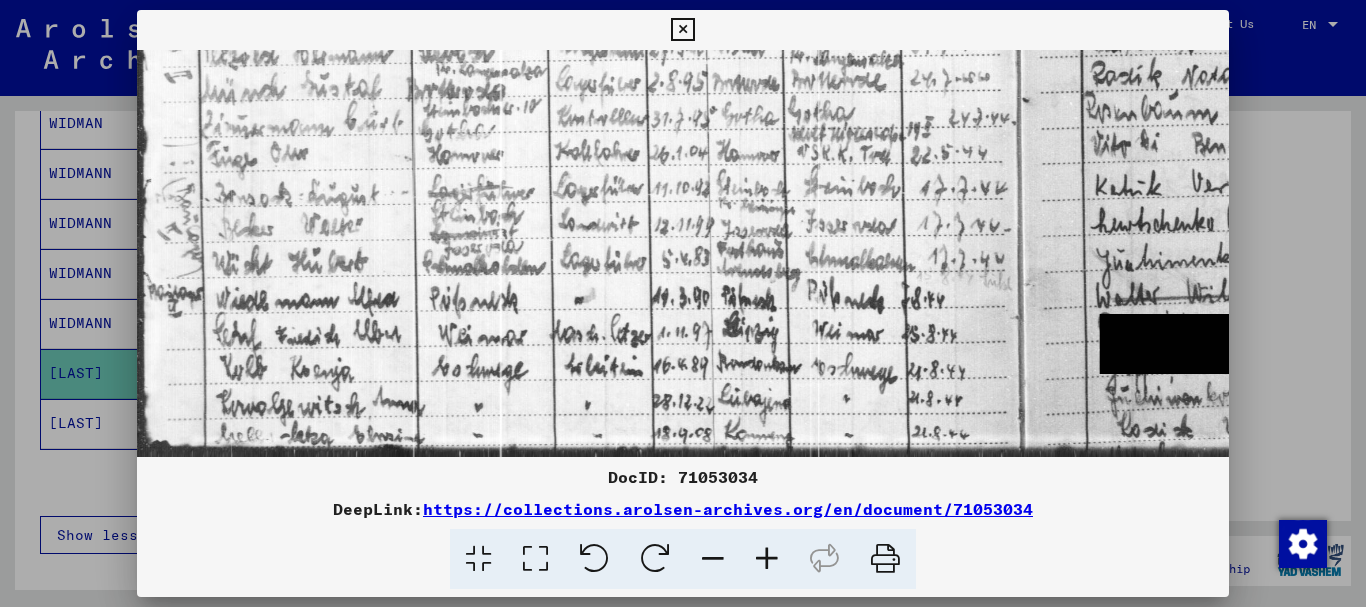 drag, startPoint x: 531, startPoint y: 351, endPoint x: 539, endPoint y: 299, distance: 52.611786 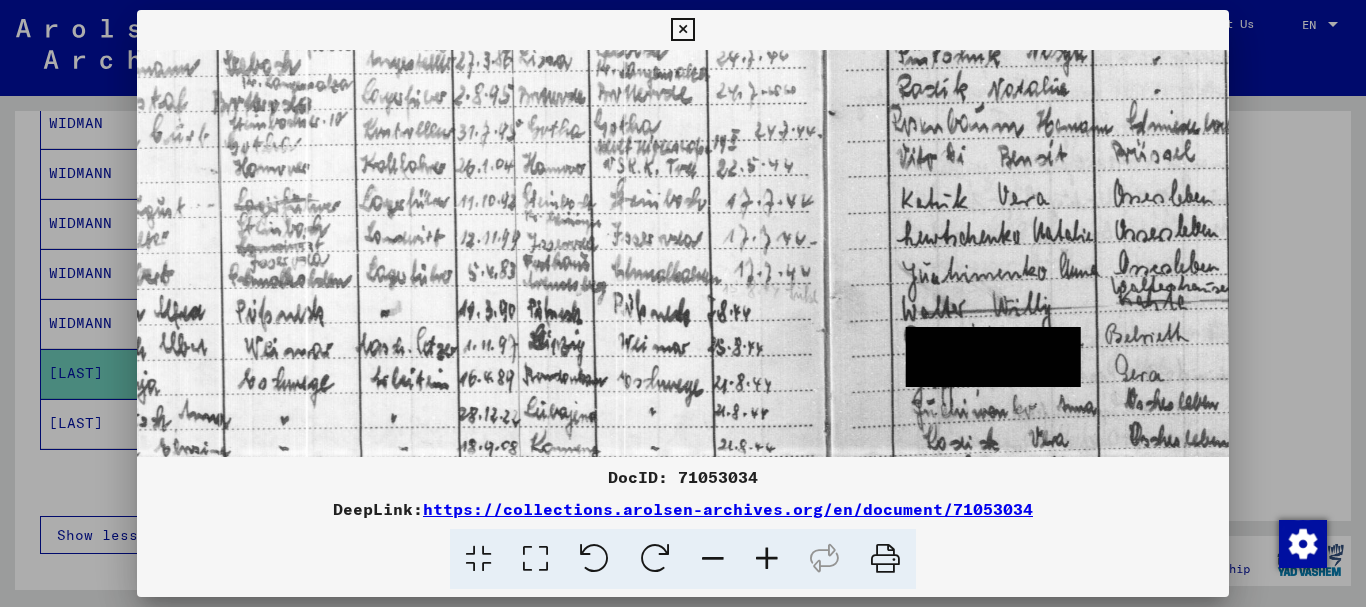 drag, startPoint x: 529, startPoint y: 337, endPoint x: 330, endPoint y: 307, distance: 201.2486 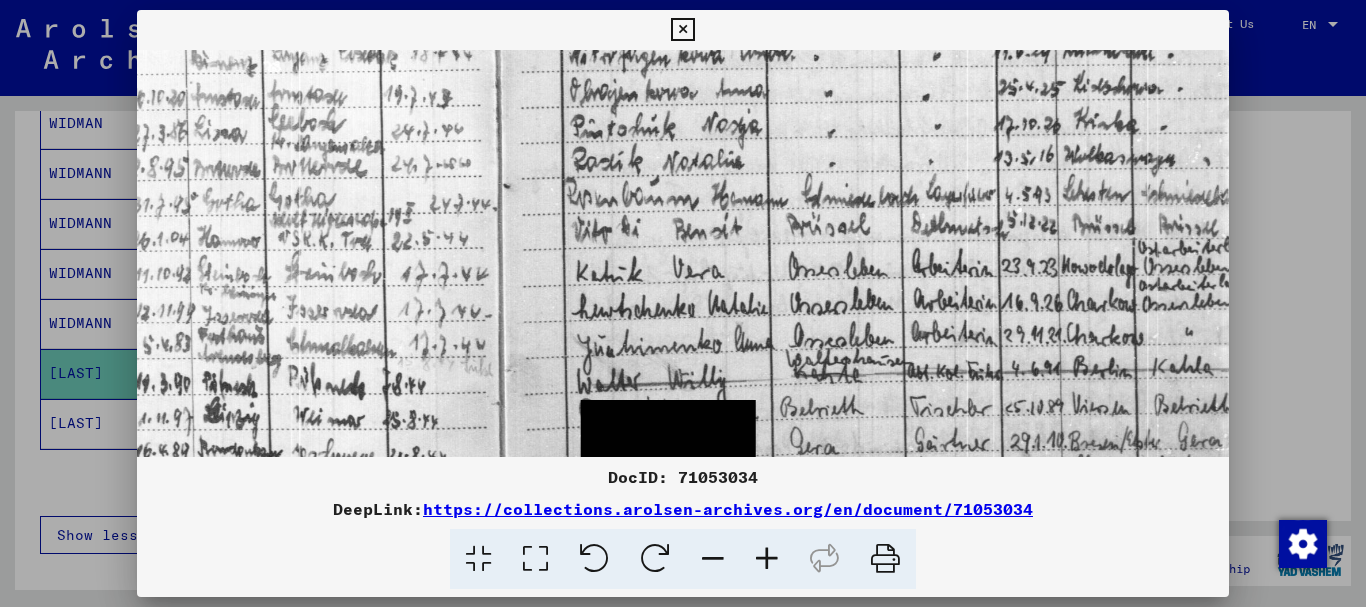 drag, startPoint x: 787, startPoint y: 351, endPoint x: 474, endPoint y: 340, distance: 313.19324 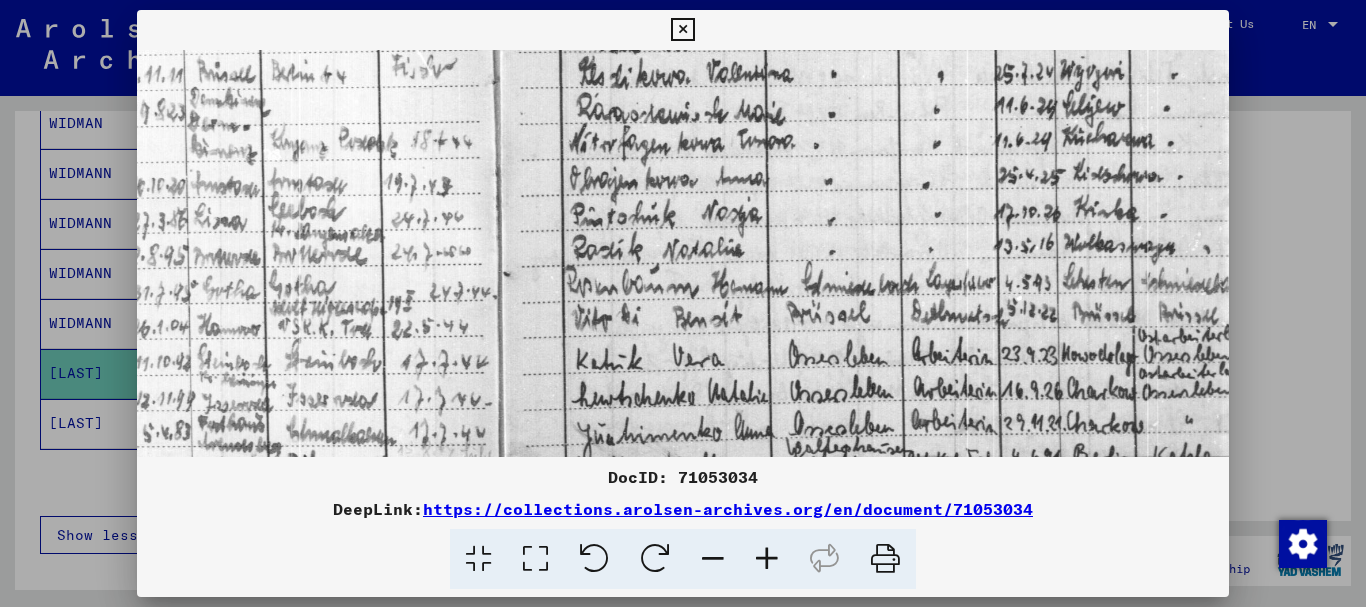 drag, startPoint x: 680, startPoint y: 323, endPoint x: 667, endPoint y: 408, distance: 85.98837 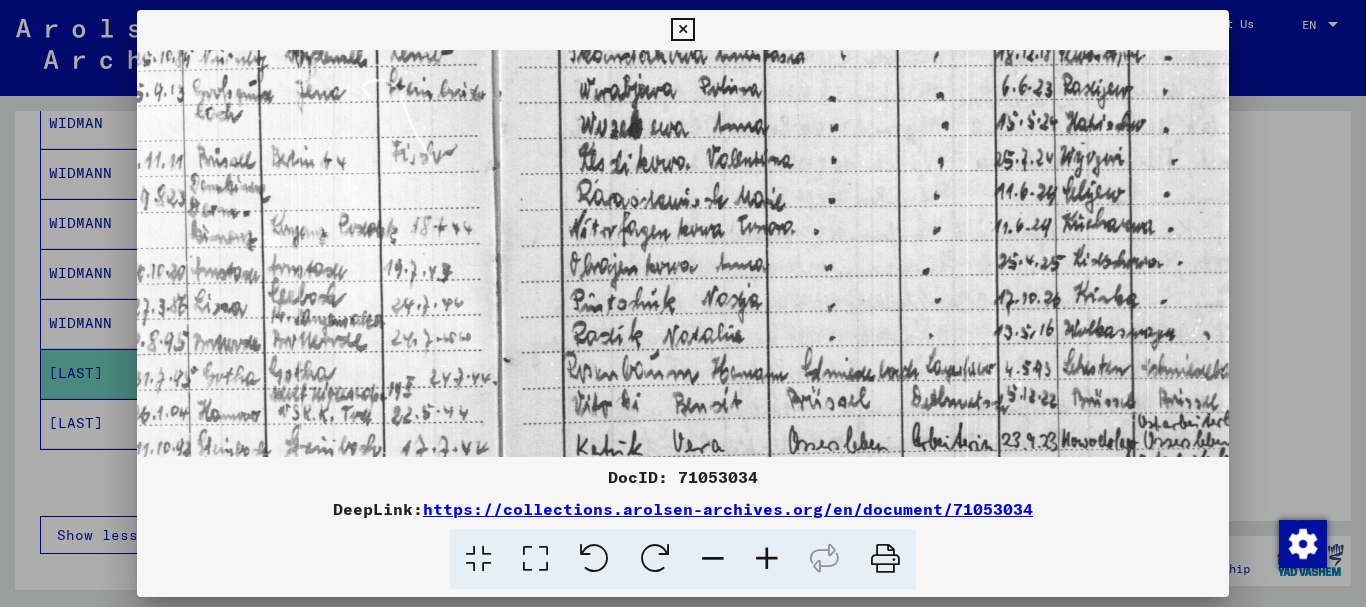 drag, startPoint x: 660, startPoint y: 326, endPoint x: 651, endPoint y: 411, distance: 85.47514 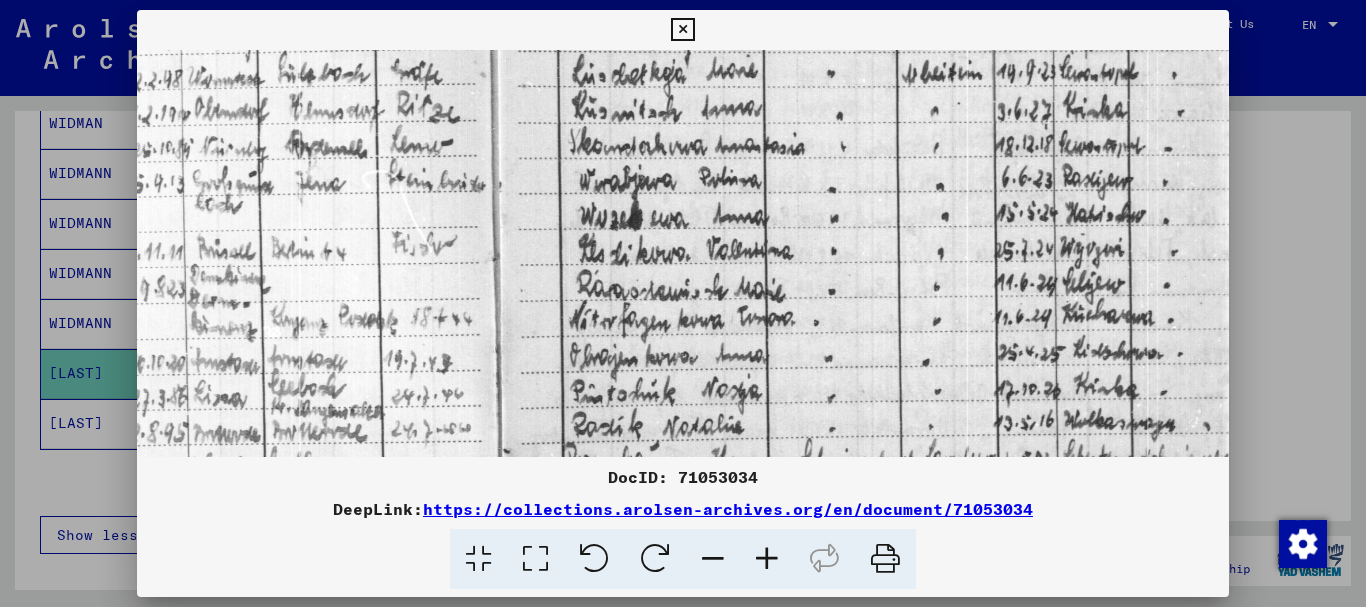 drag, startPoint x: 674, startPoint y: 315, endPoint x: 626, endPoint y: 404, distance: 101.118744 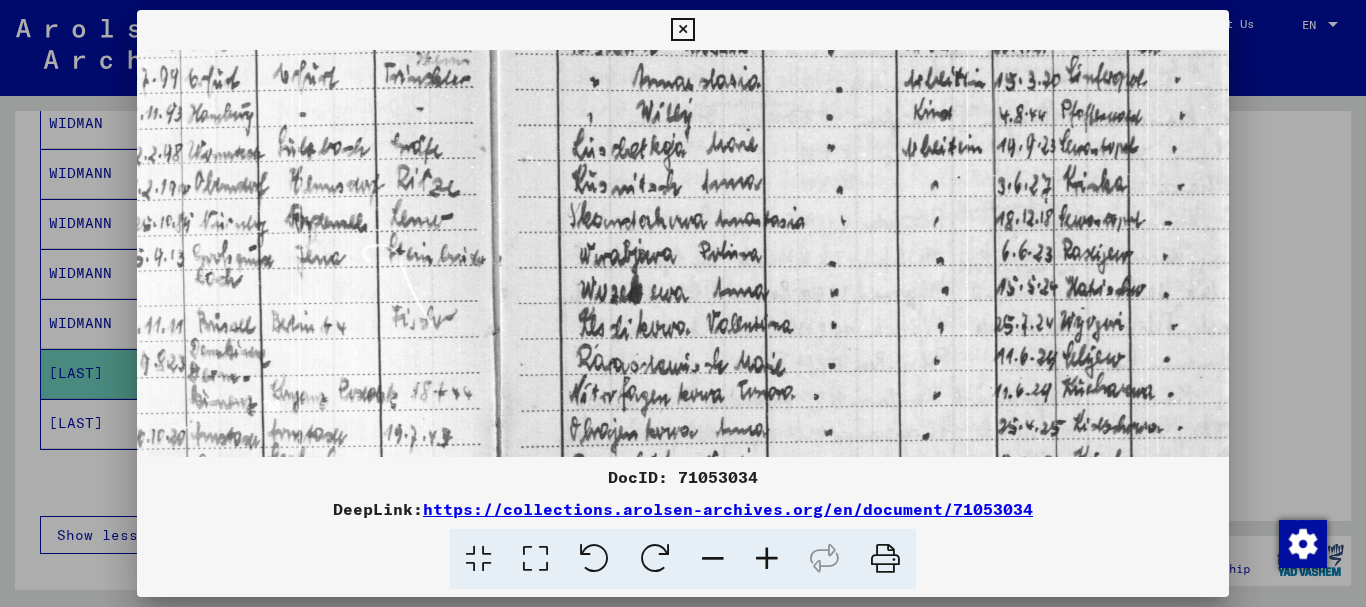 scroll, scrollTop: 374, scrollLeft: 519, axis: both 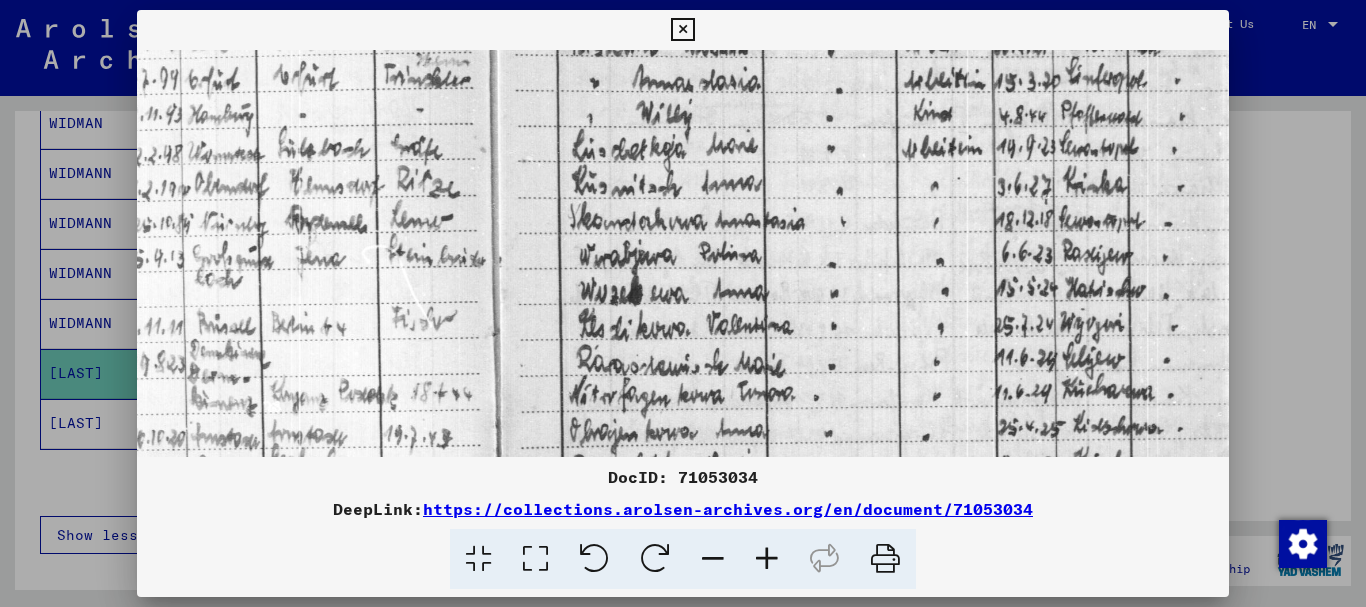 drag, startPoint x: 671, startPoint y: 323, endPoint x: 656, endPoint y: 398, distance: 76.48529 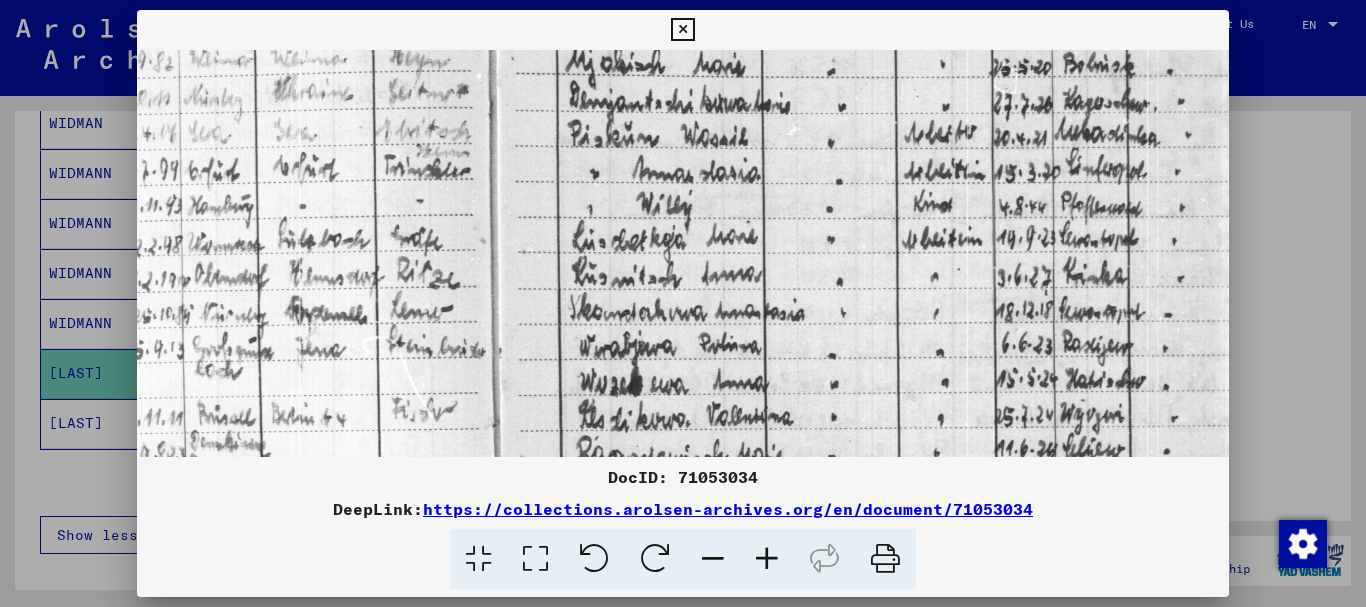 scroll, scrollTop: 282, scrollLeft: 519, axis: both 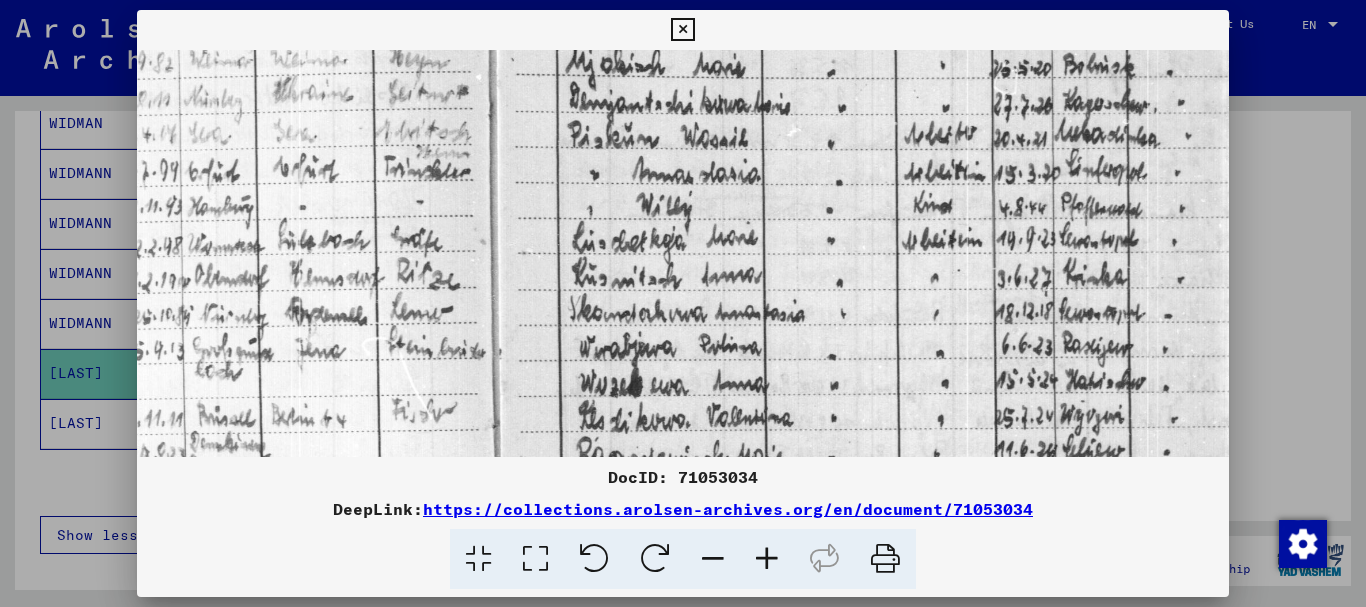drag, startPoint x: 693, startPoint y: 313, endPoint x: 683, endPoint y: 405, distance: 92.541885 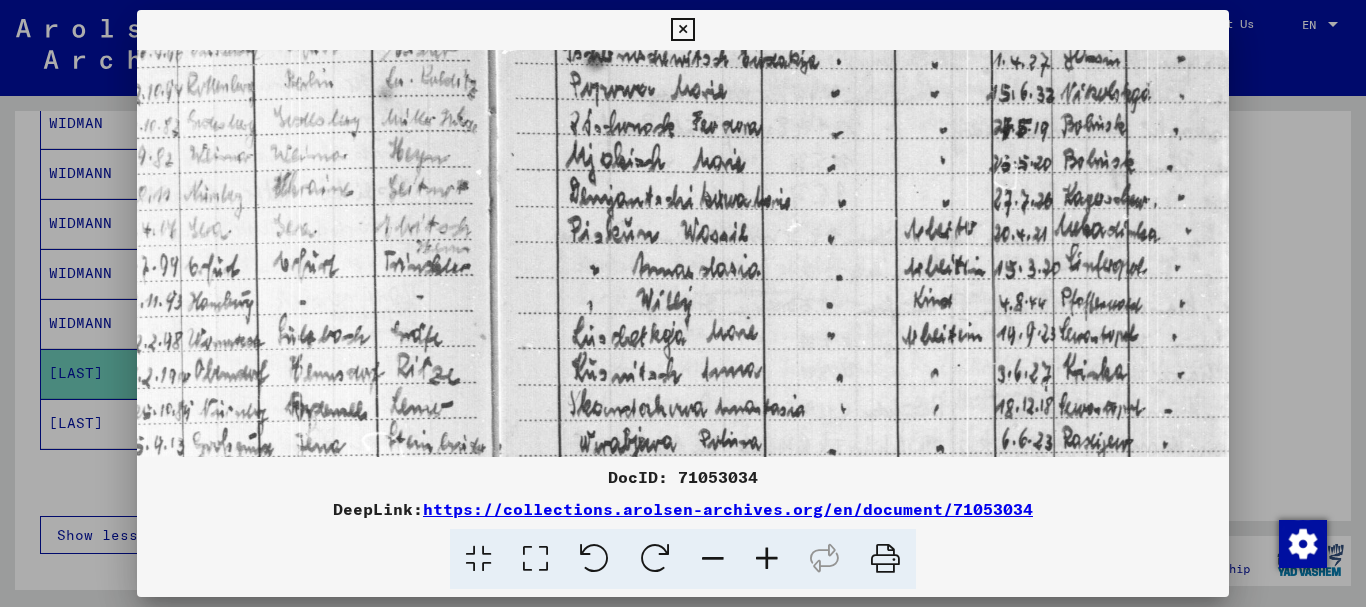 drag, startPoint x: 682, startPoint y: 312, endPoint x: 673, endPoint y: 407, distance: 95.42536 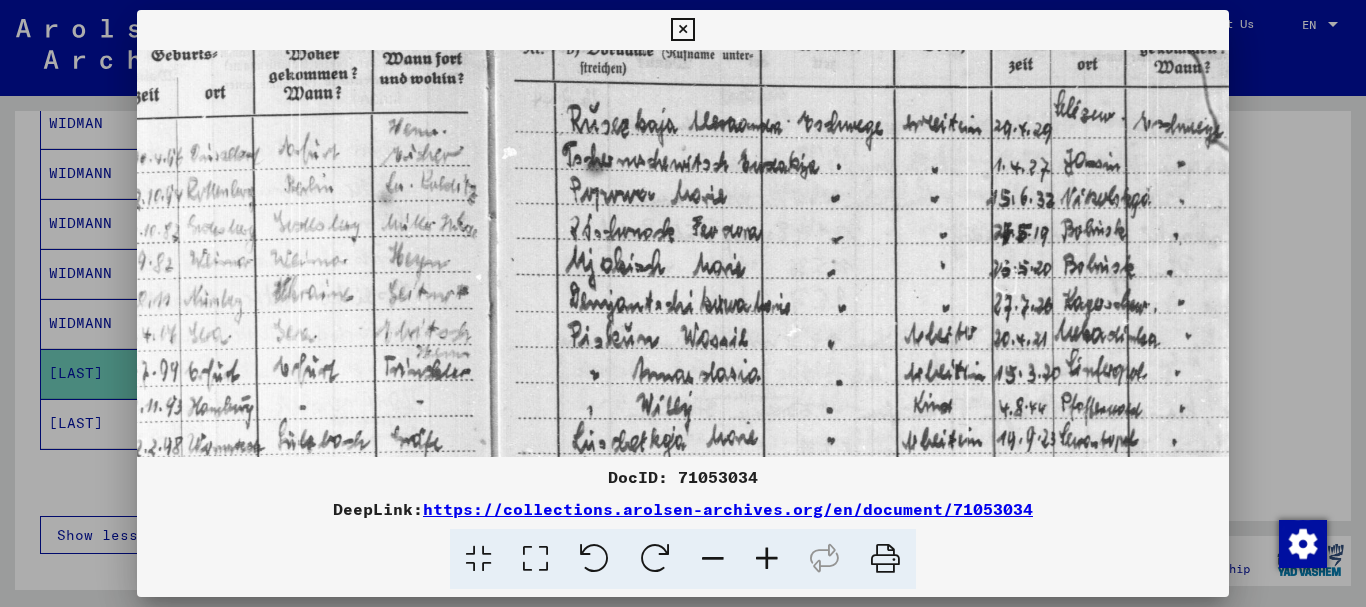 scroll, scrollTop: 81, scrollLeft: 519, axis: both 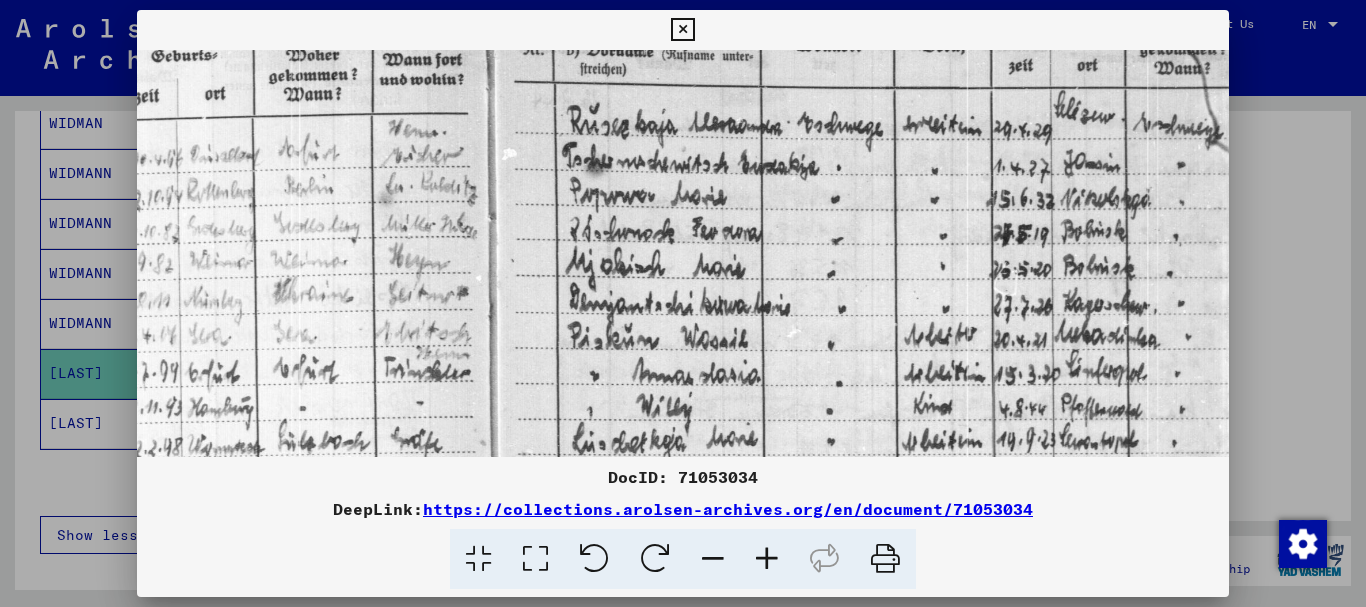 drag, startPoint x: 683, startPoint y: 299, endPoint x: 677, endPoint y: 405, distance: 106.16968 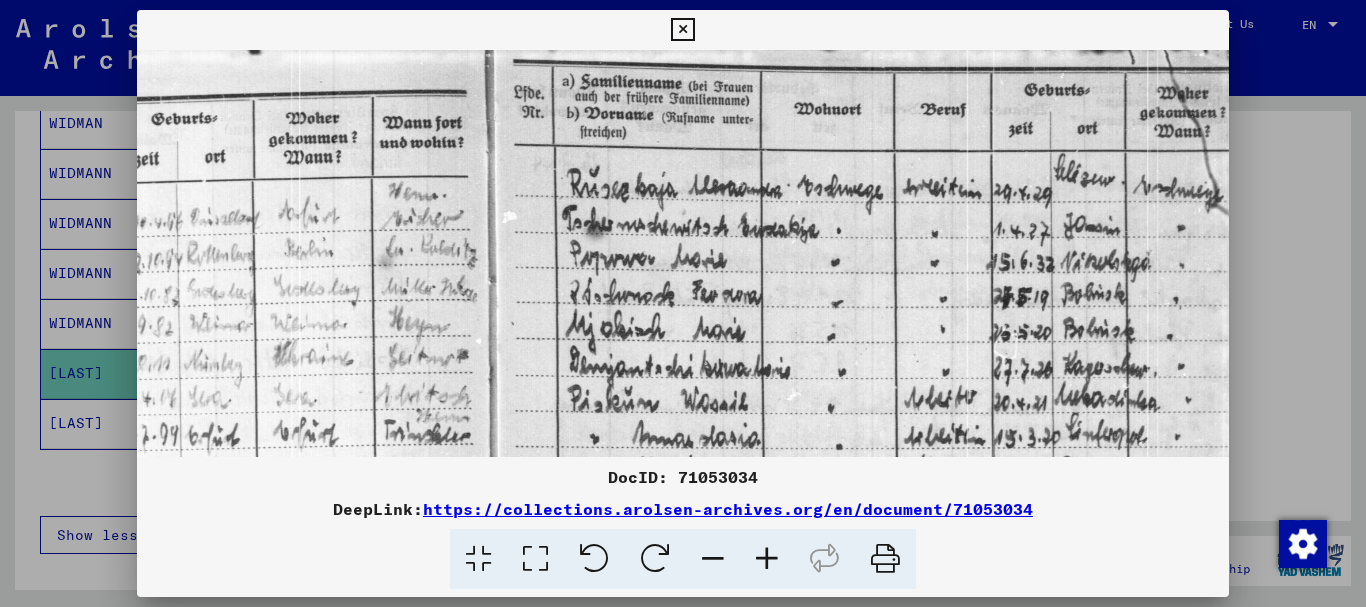 scroll, scrollTop: 17, scrollLeft: 519, axis: both 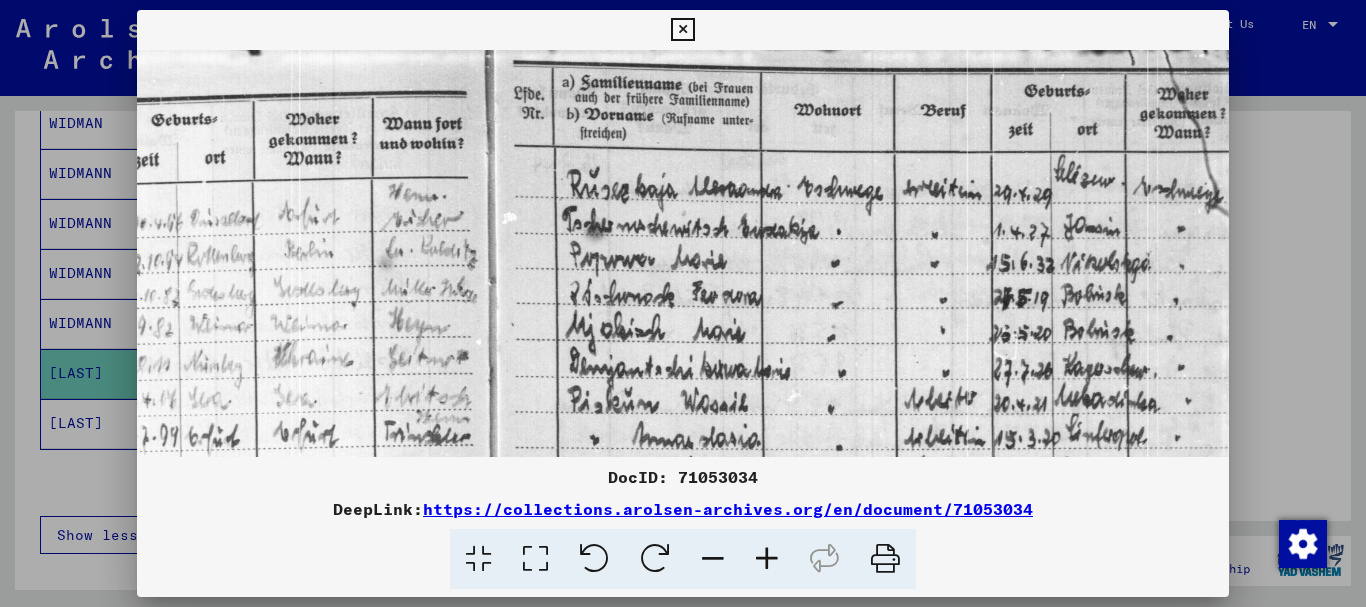 drag, startPoint x: 699, startPoint y: 308, endPoint x: 696, endPoint y: 362, distance: 54.08327 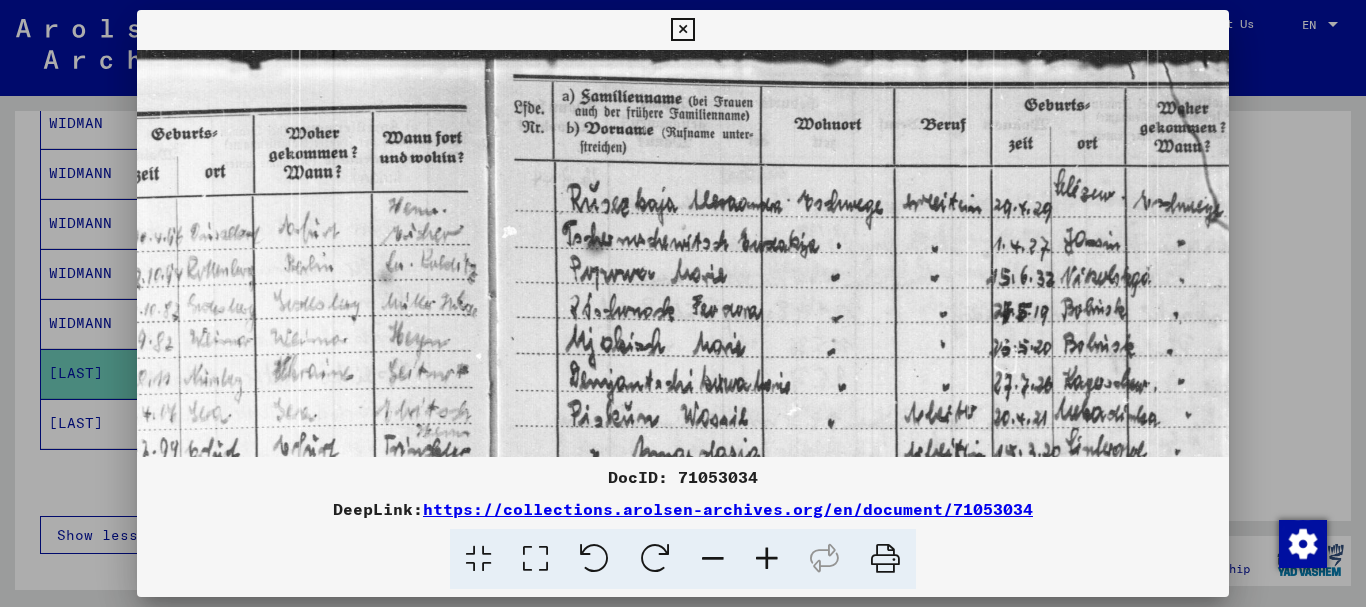 scroll, scrollTop: 0, scrollLeft: 519, axis: horizontal 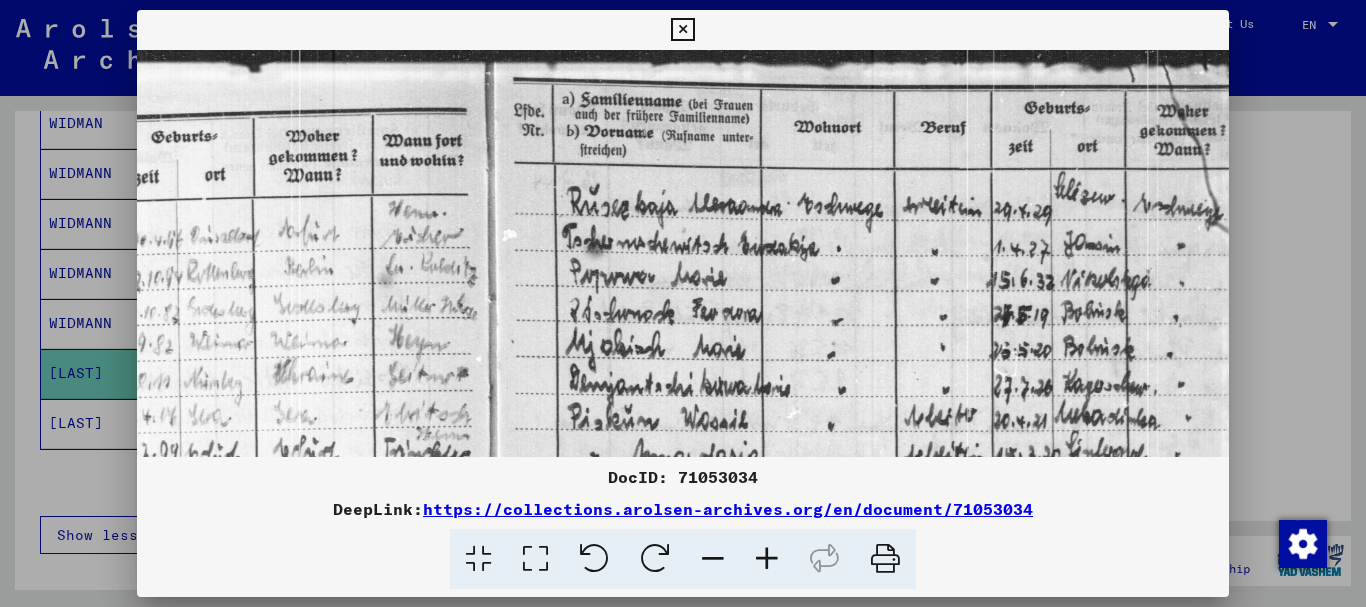 drag, startPoint x: 697, startPoint y: 302, endPoint x: 690, endPoint y: 349, distance: 47.518417 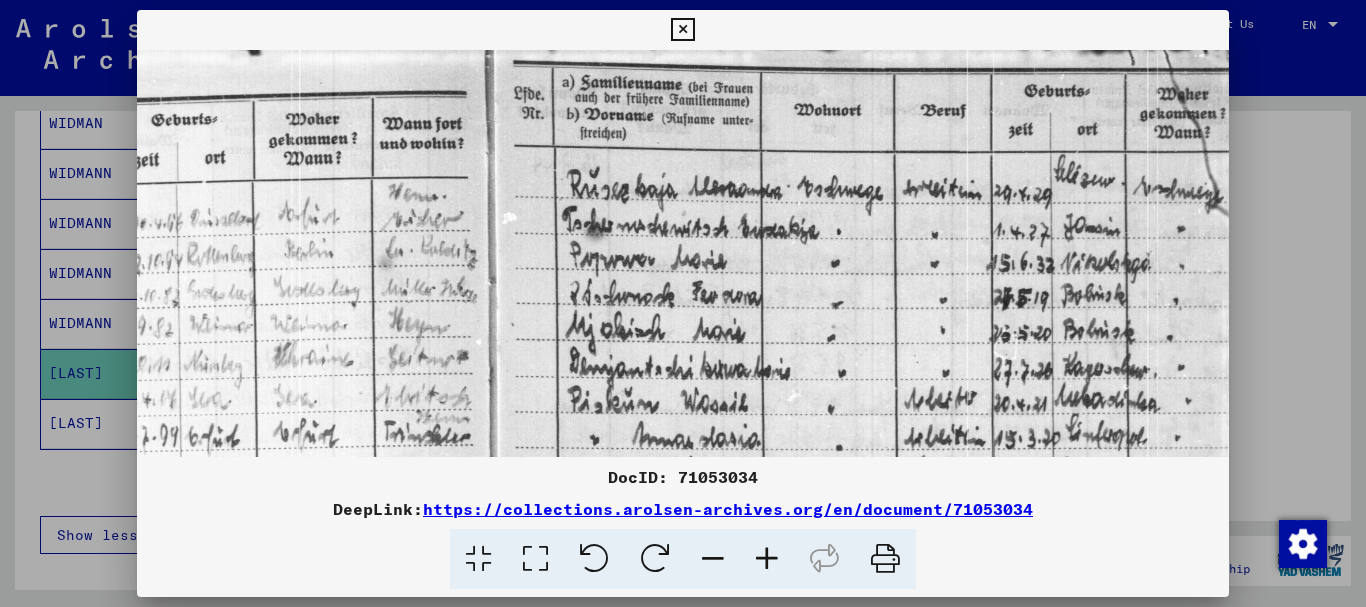 scroll, scrollTop: 24, scrollLeft: 519, axis: both 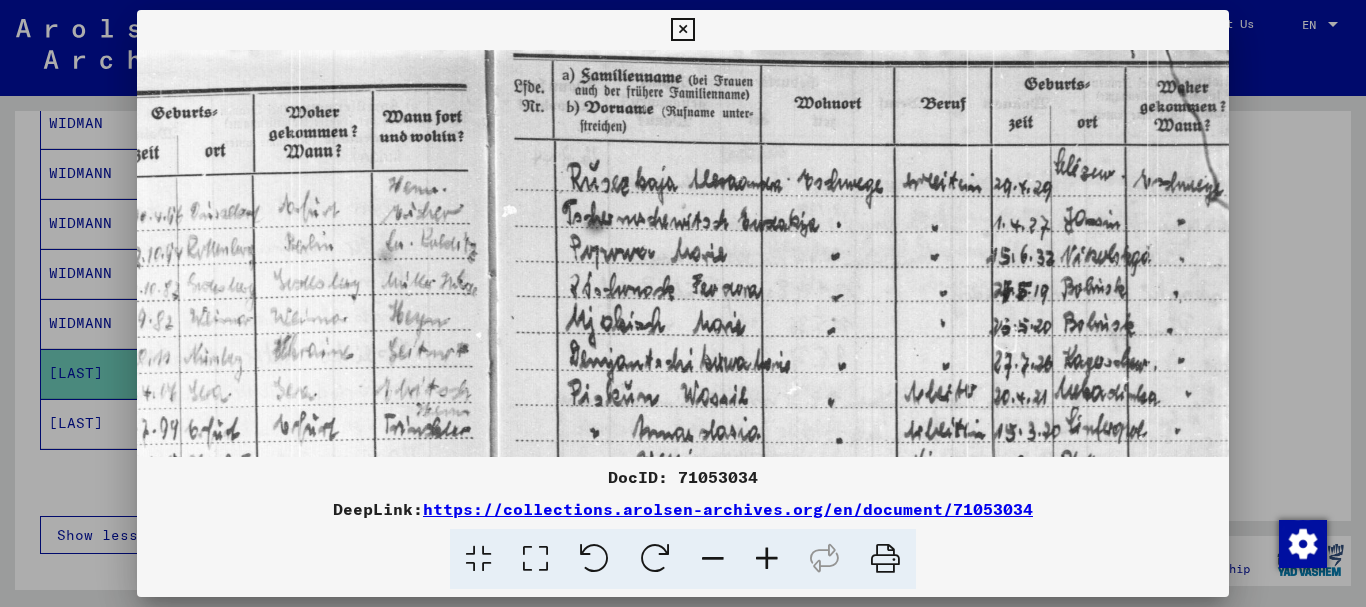 drag, startPoint x: 763, startPoint y: 430, endPoint x: 737, endPoint y: 422, distance: 27.202942 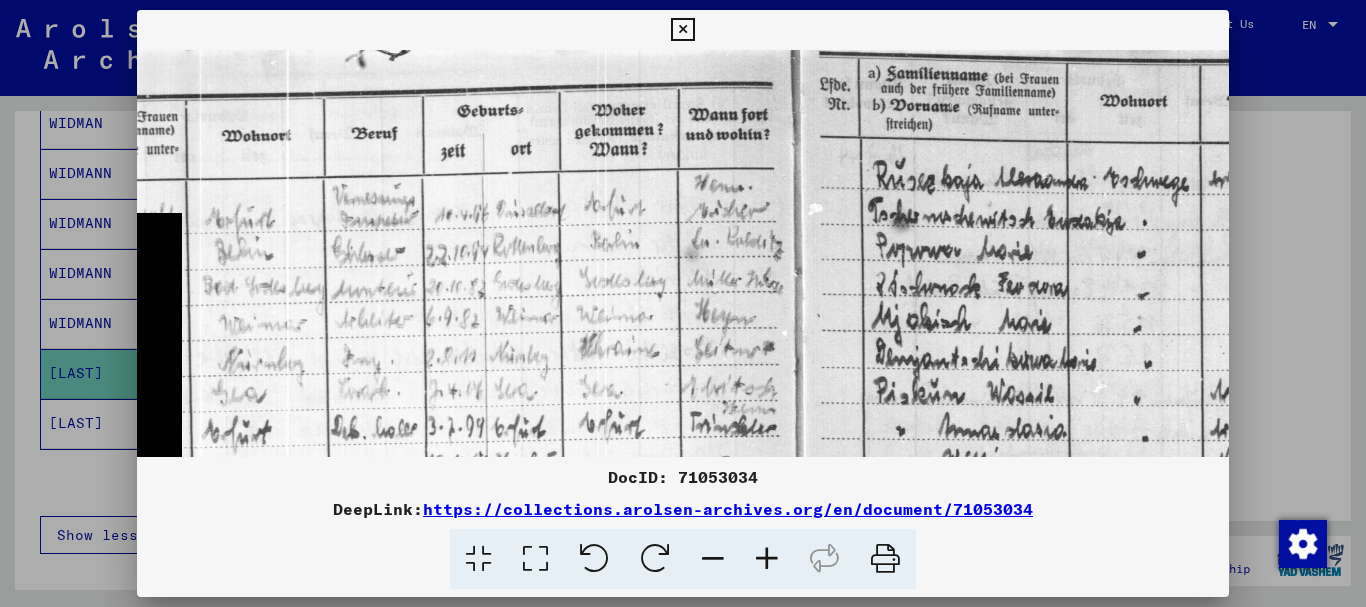 scroll, scrollTop: 26, scrollLeft: 208, axis: both 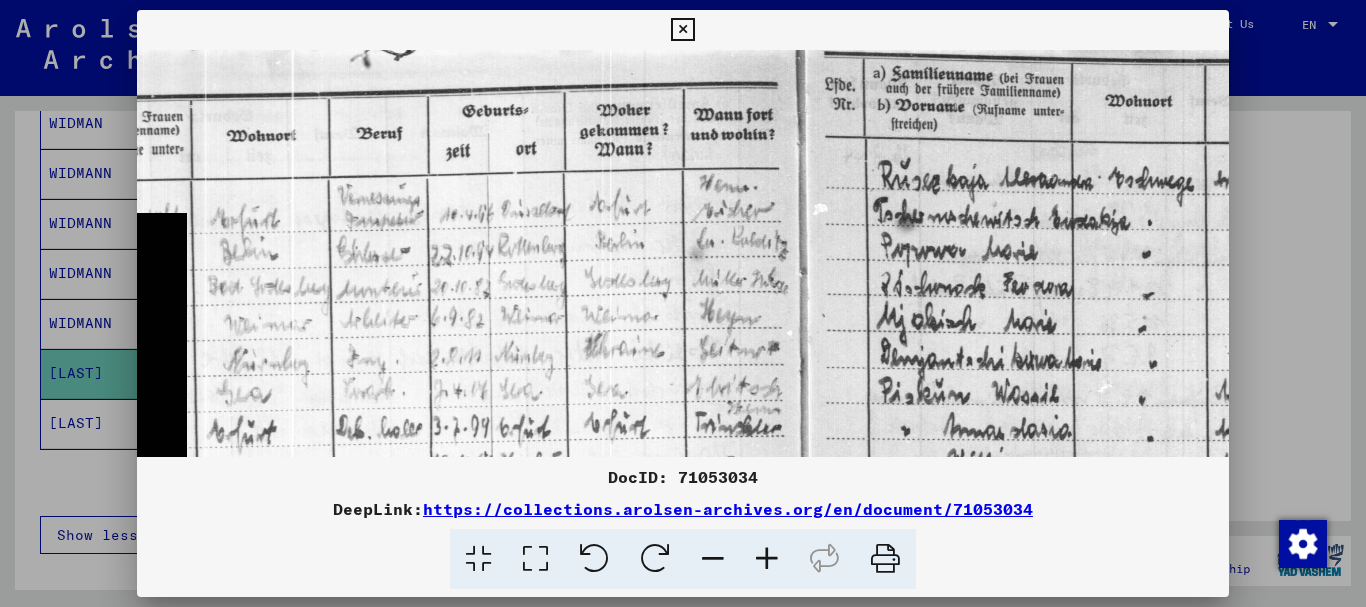 drag, startPoint x: 599, startPoint y: 414, endPoint x: 910, endPoint y: 412, distance: 311.00644 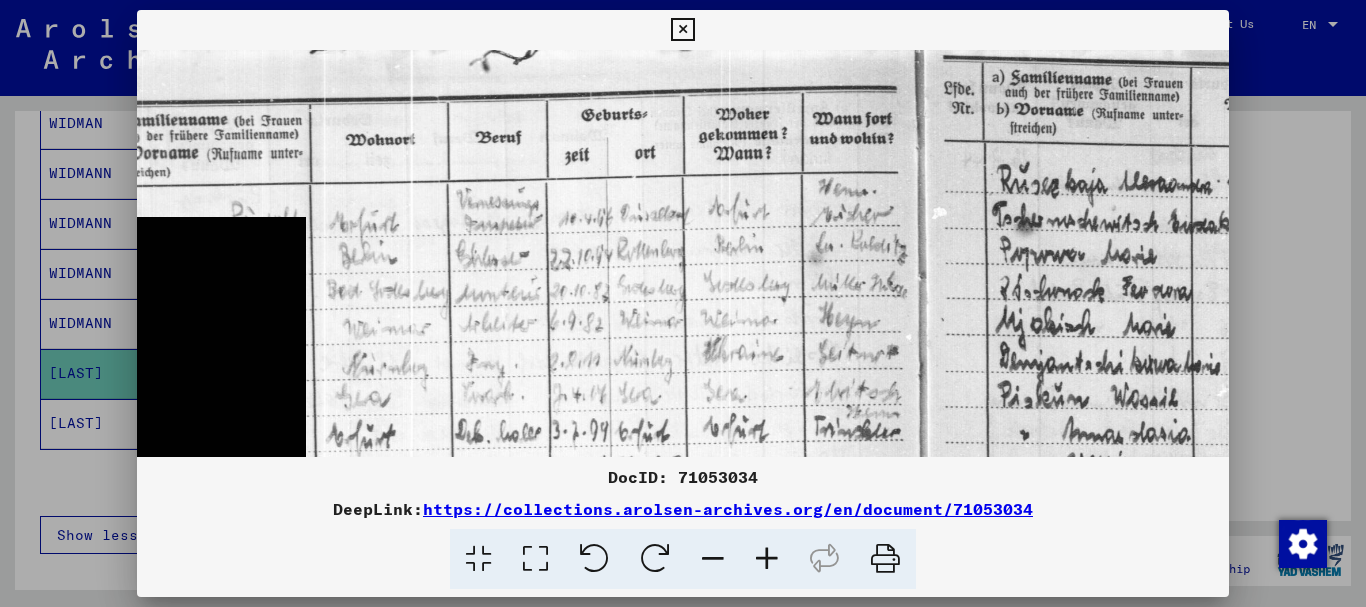 scroll, scrollTop: 33, scrollLeft: 21, axis: both 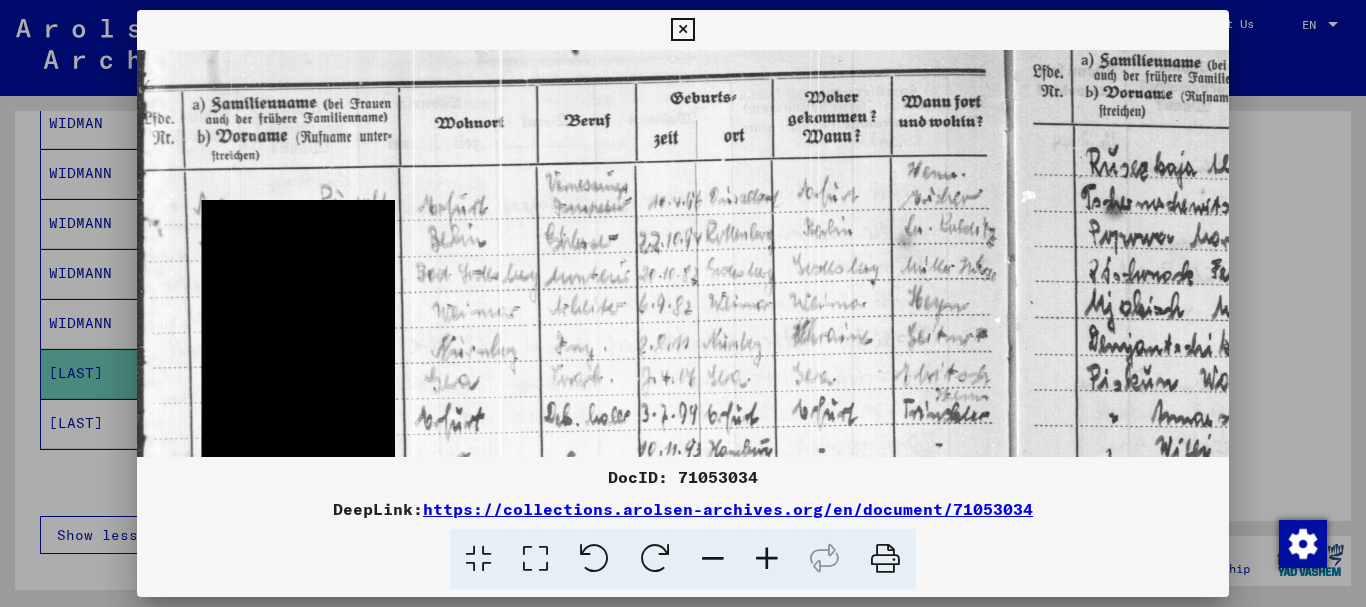 drag, startPoint x: 505, startPoint y: 411, endPoint x: 742, endPoint y: 398, distance: 237.35628 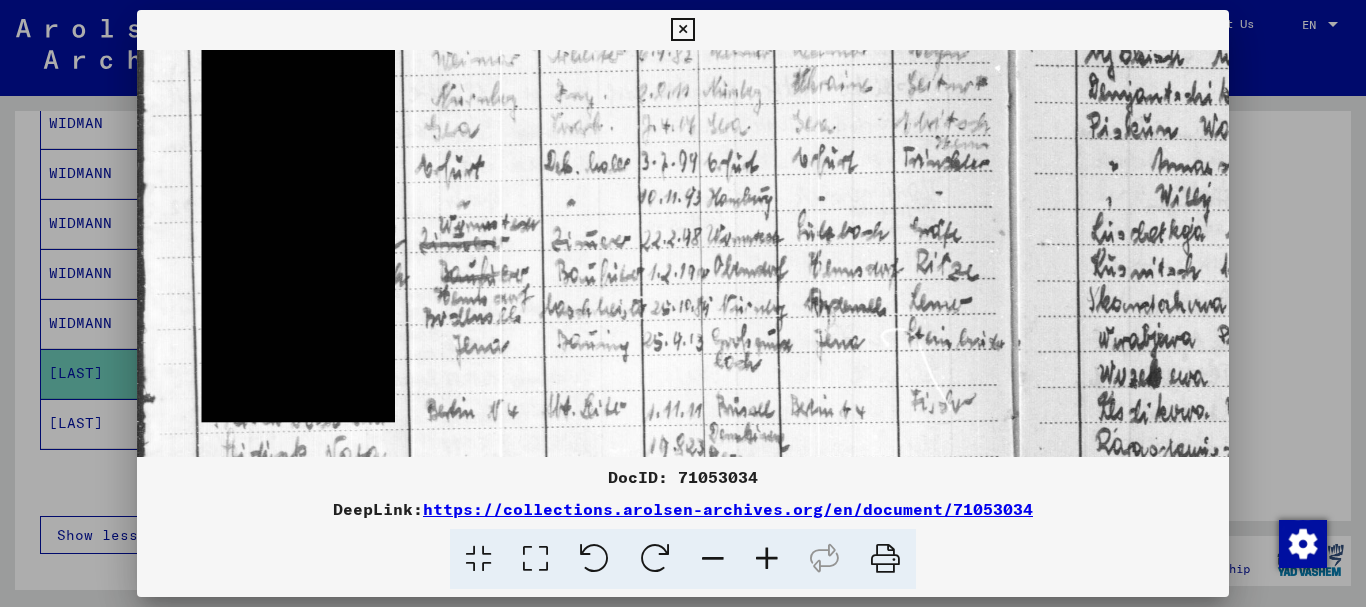 drag, startPoint x: 430, startPoint y: 388, endPoint x: 456, endPoint y: 123, distance: 266.27243 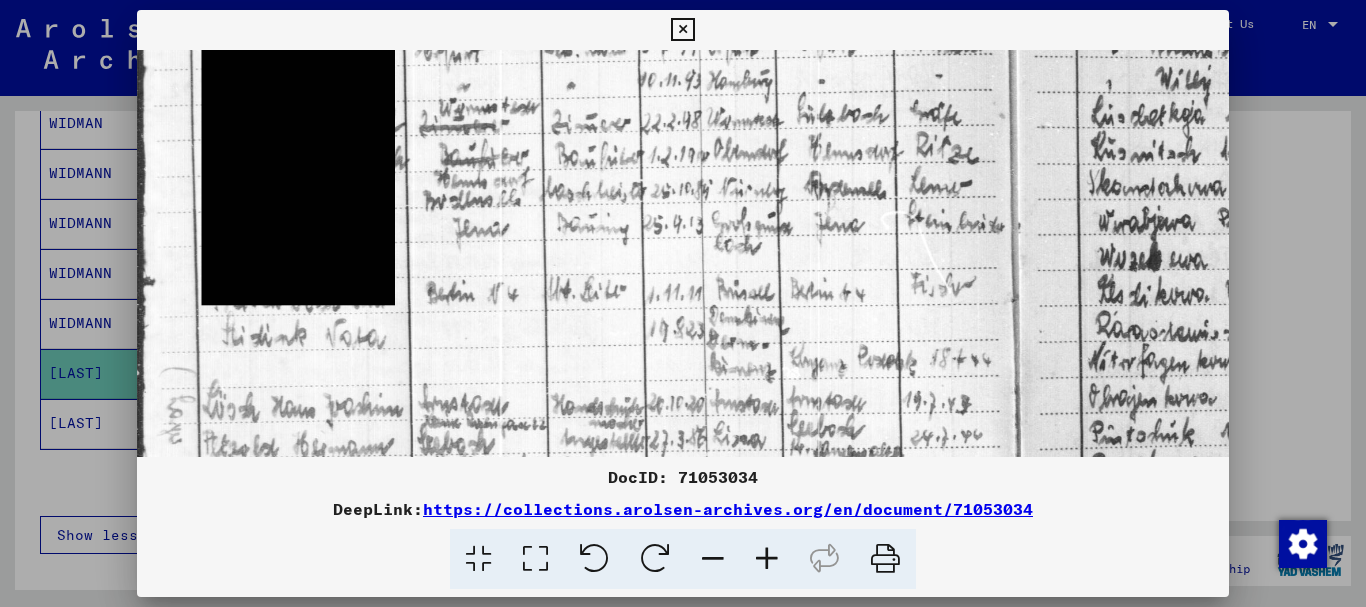 scroll, scrollTop: 412, scrollLeft: 0, axis: vertical 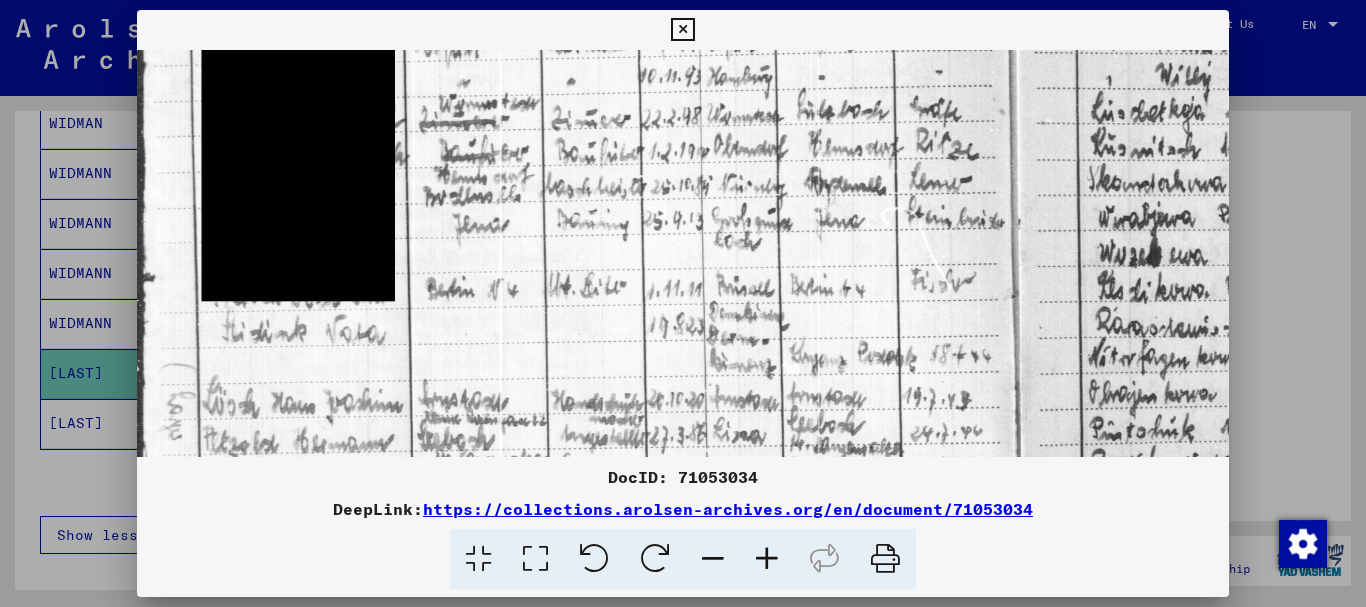 drag, startPoint x: 428, startPoint y: 303, endPoint x: 466, endPoint y: 196, distance: 113.54735 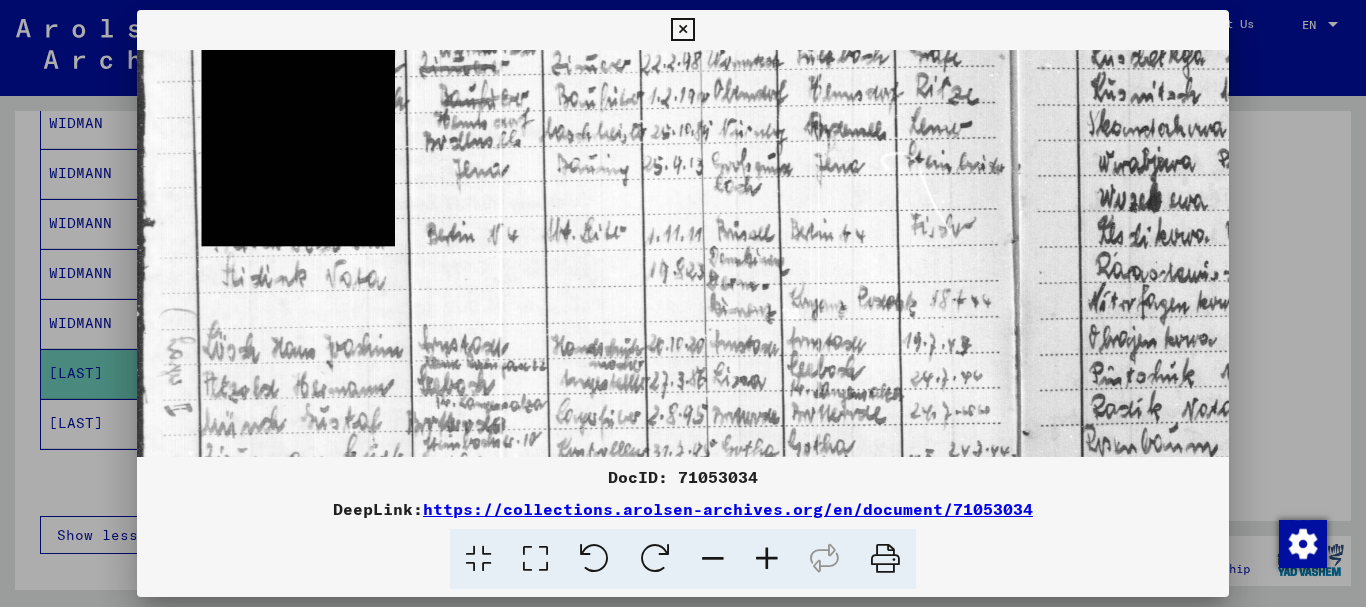 scroll, scrollTop: 522, scrollLeft: 0, axis: vertical 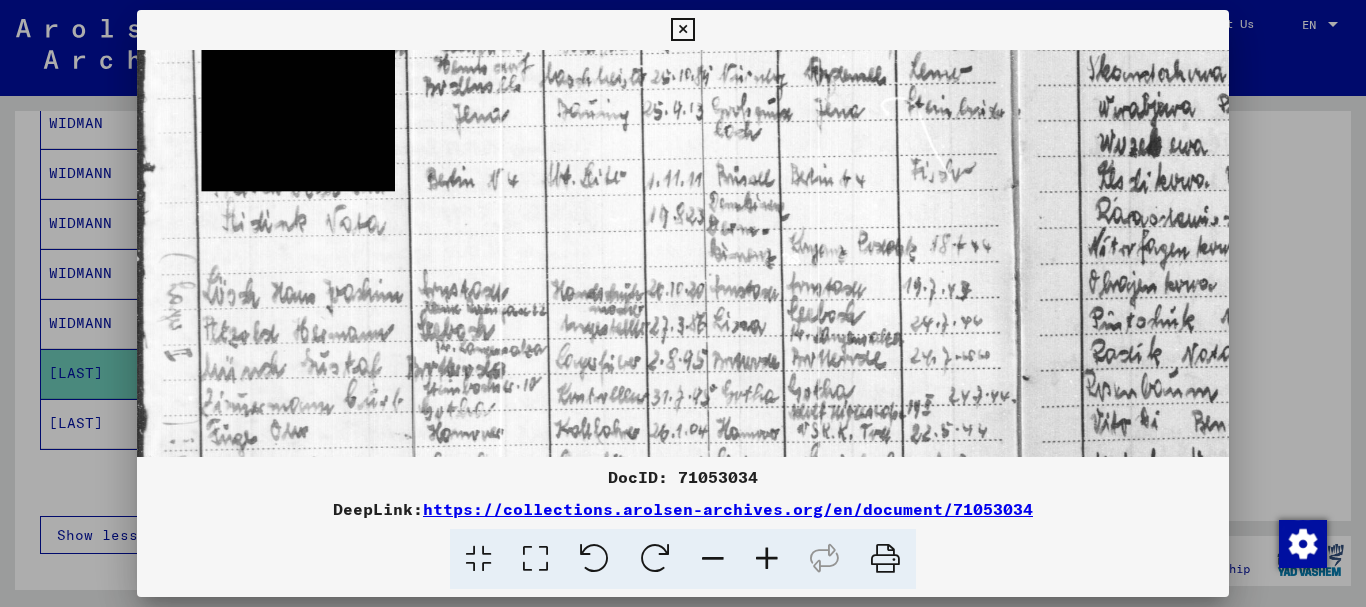 drag, startPoint x: 447, startPoint y: 311, endPoint x: 491, endPoint y: 201, distance: 118.473625 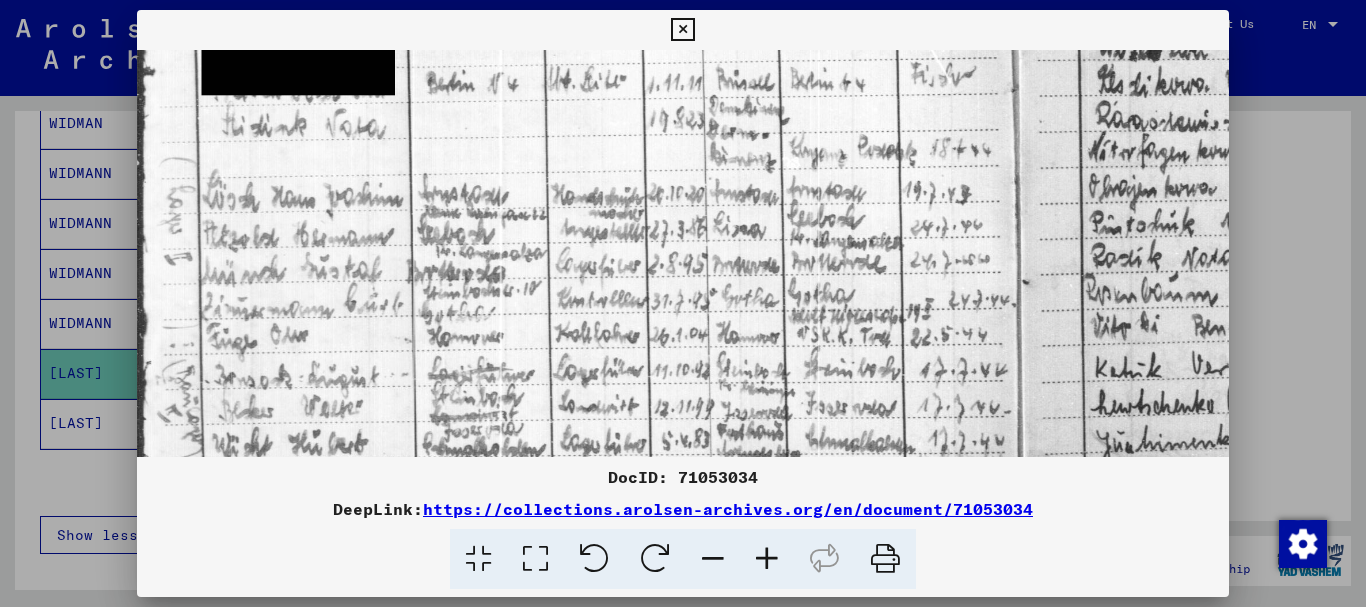 scroll, scrollTop: 641, scrollLeft: 0, axis: vertical 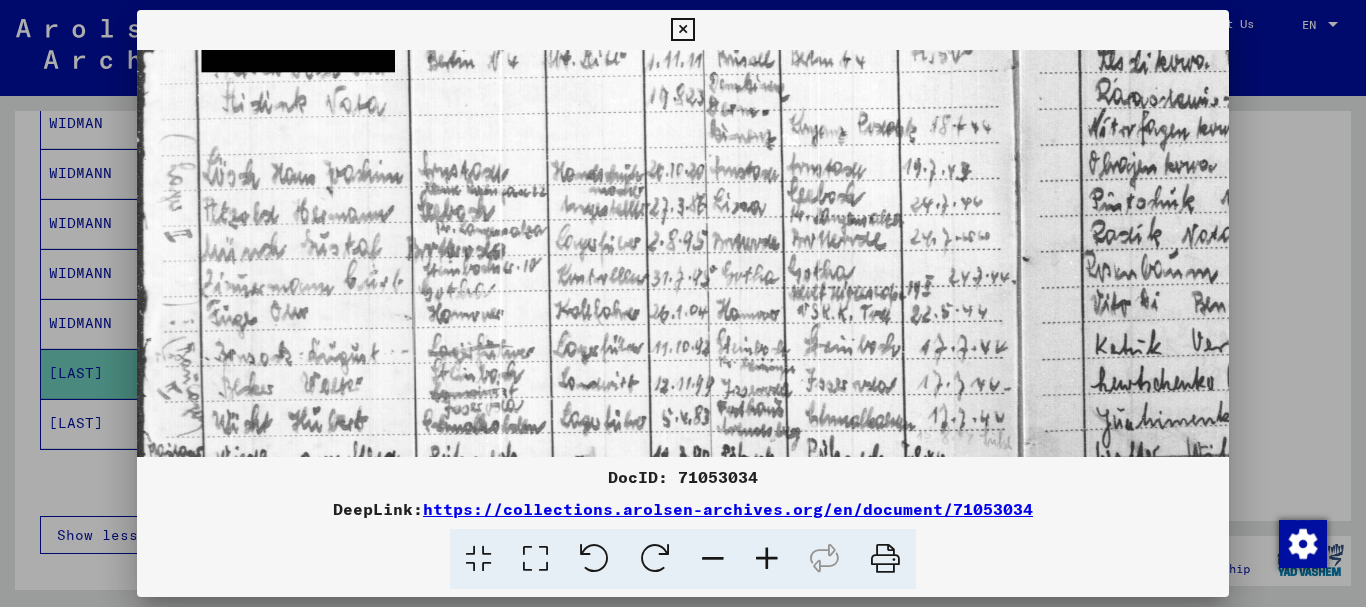 drag, startPoint x: 475, startPoint y: 343, endPoint x: 504, endPoint y: 227, distance: 119.57006 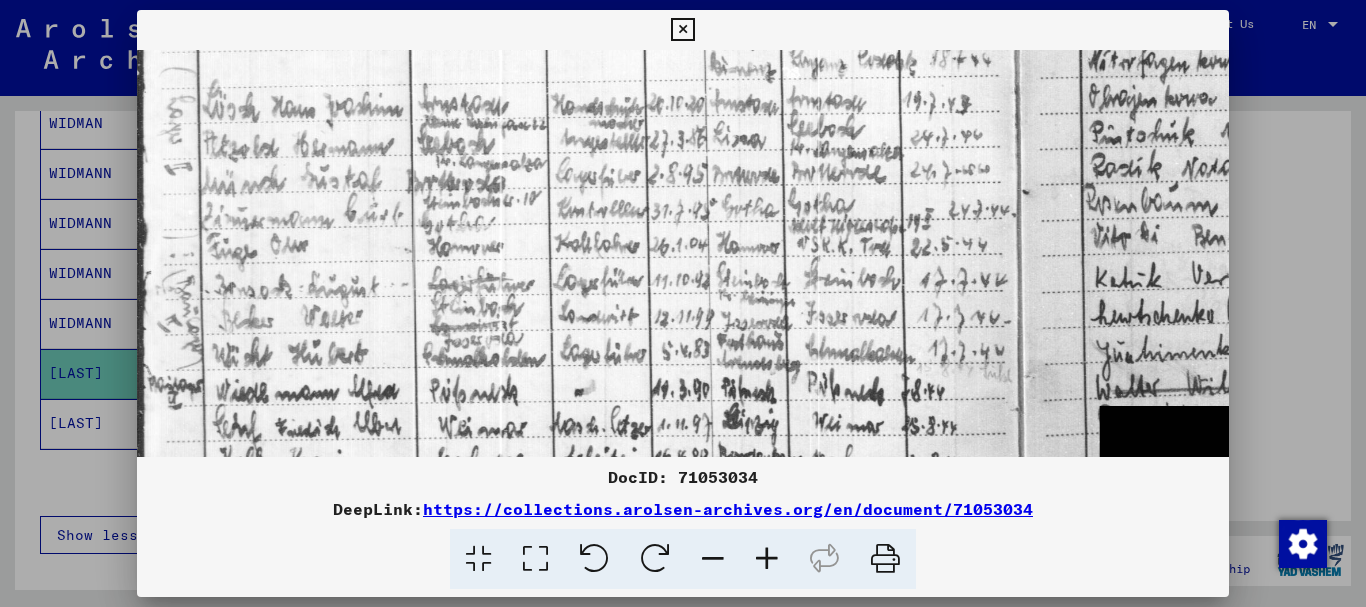 scroll, scrollTop: 711, scrollLeft: 0, axis: vertical 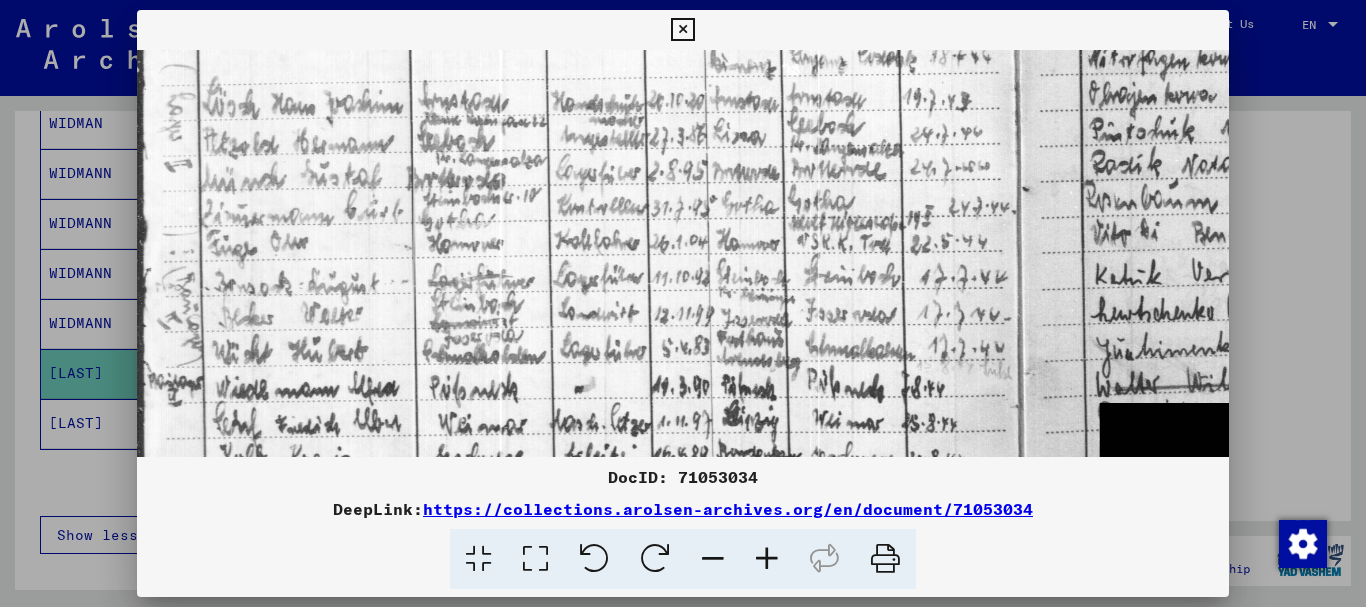 drag, startPoint x: 473, startPoint y: 362, endPoint x: 488, endPoint y: 302, distance: 61.846584 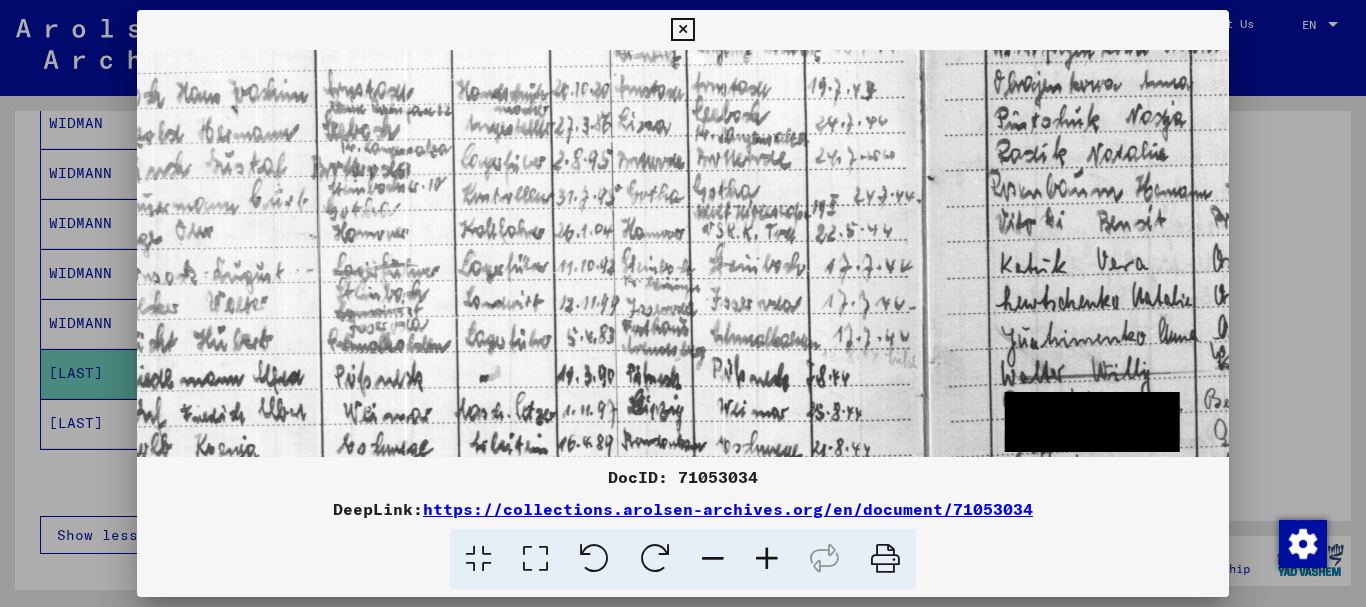 scroll, scrollTop: 720, scrollLeft: 96, axis: both 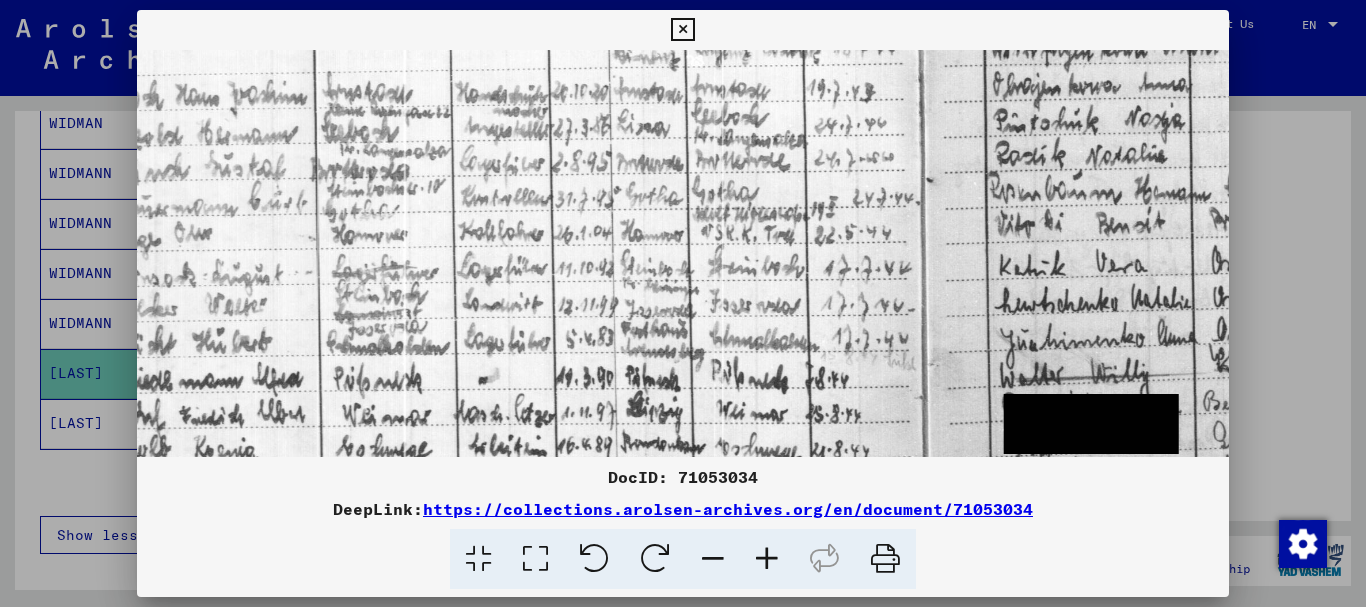 drag, startPoint x: 509, startPoint y: 407, endPoint x: 413, endPoint y: 398, distance: 96.42095 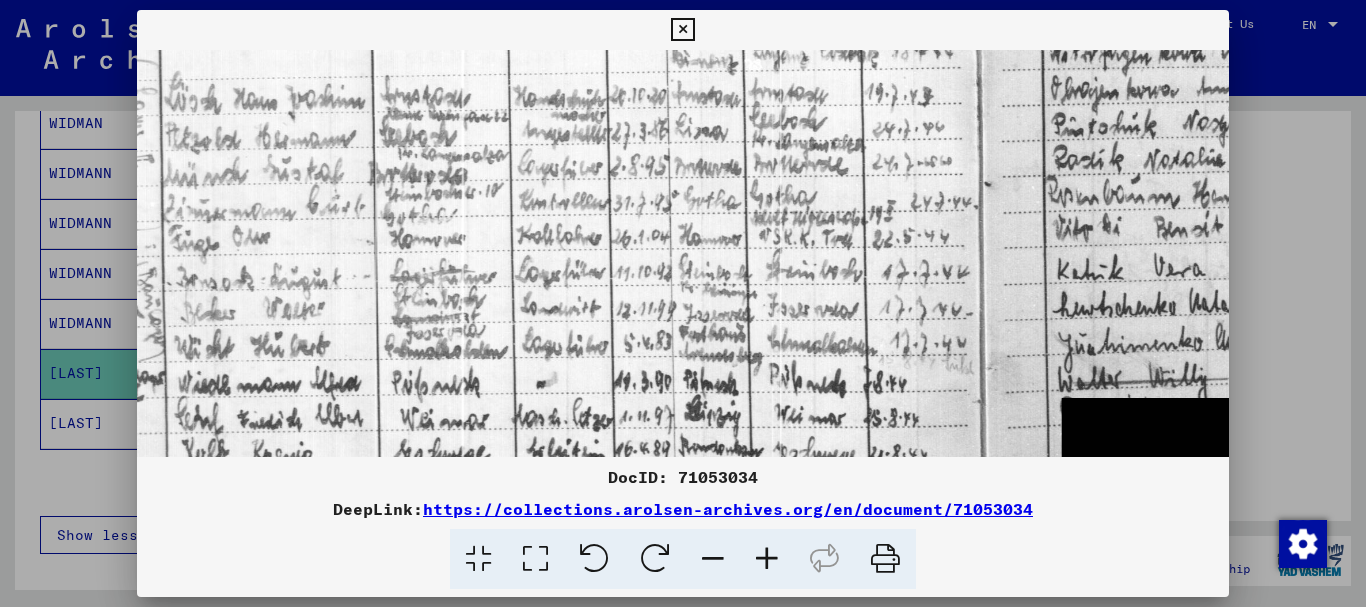 scroll, scrollTop: 717, scrollLeft: 44, axis: both 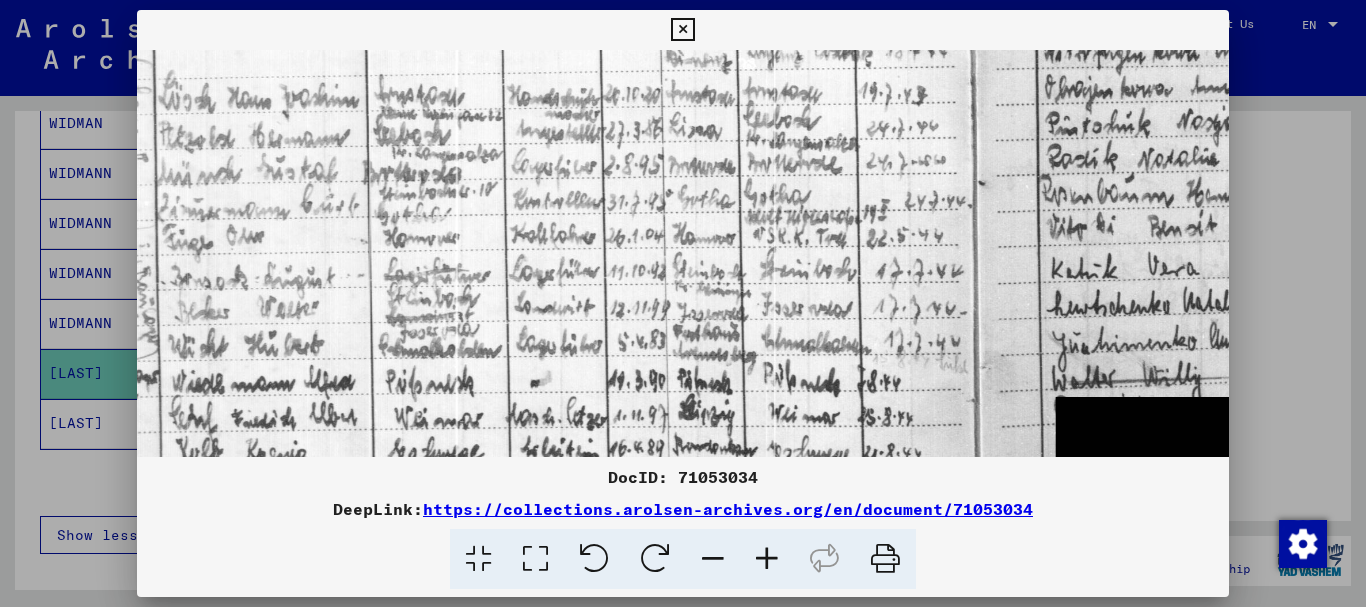drag, startPoint x: 463, startPoint y: 423, endPoint x: 515, endPoint y: 426, distance: 52.086468 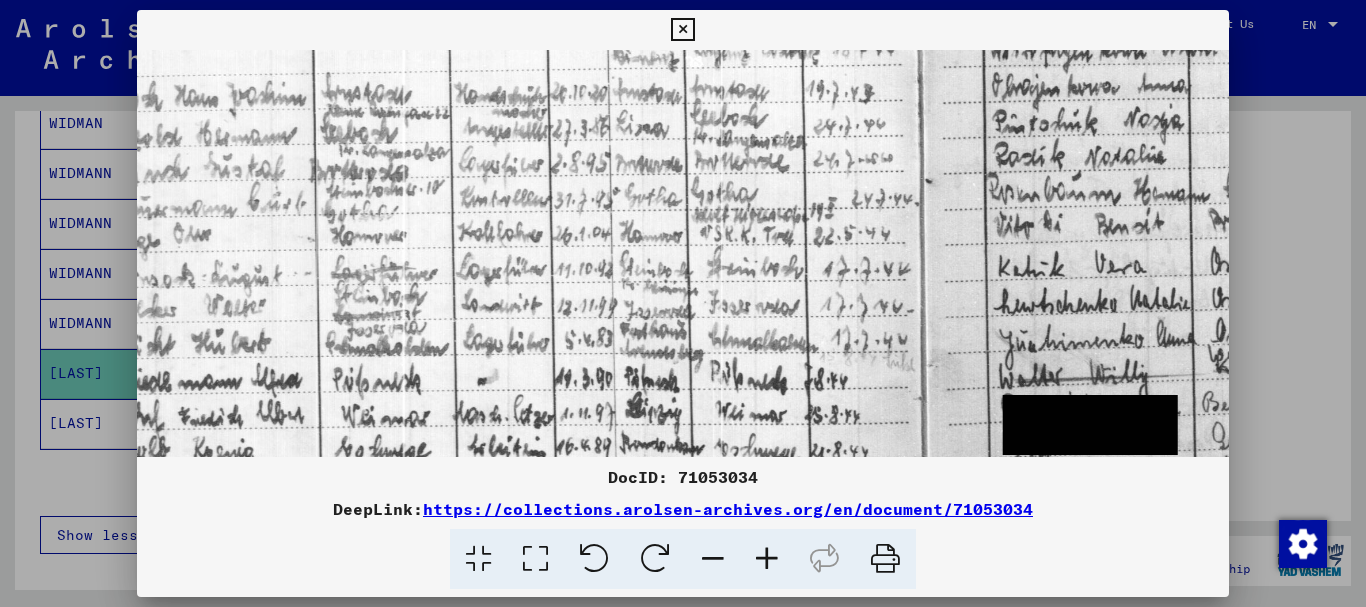 scroll, scrollTop: 720, scrollLeft: 101, axis: both 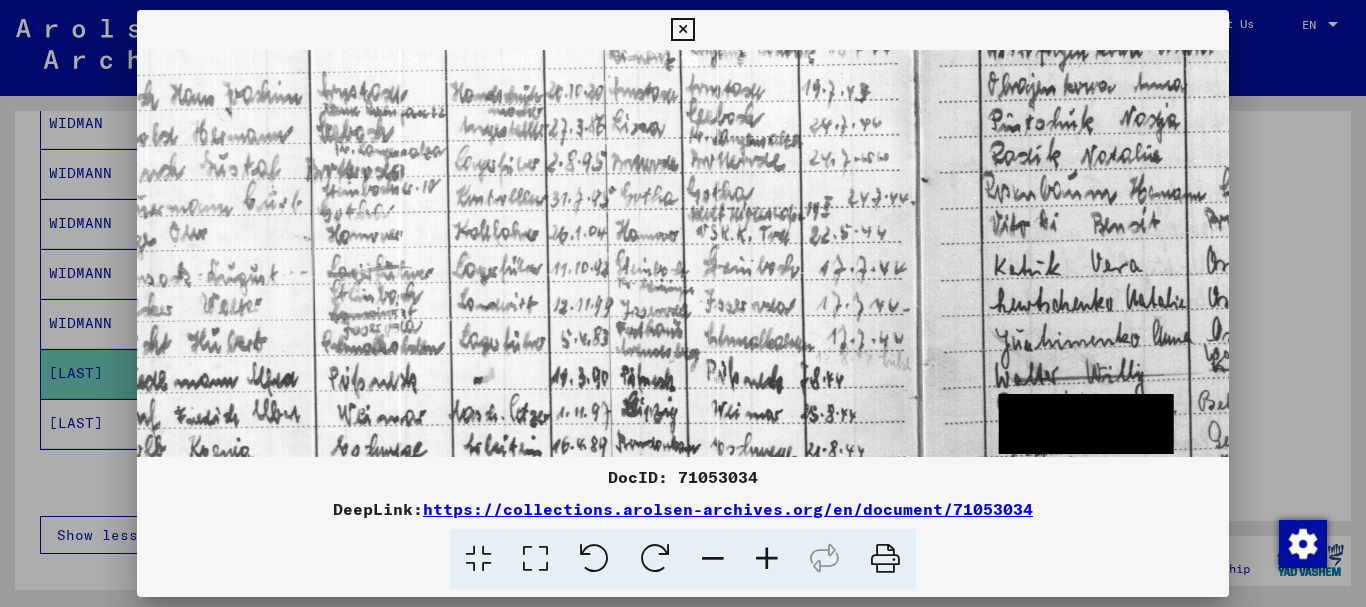 drag, startPoint x: 552, startPoint y: 393, endPoint x: 495, endPoint y: 390, distance: 57.07889 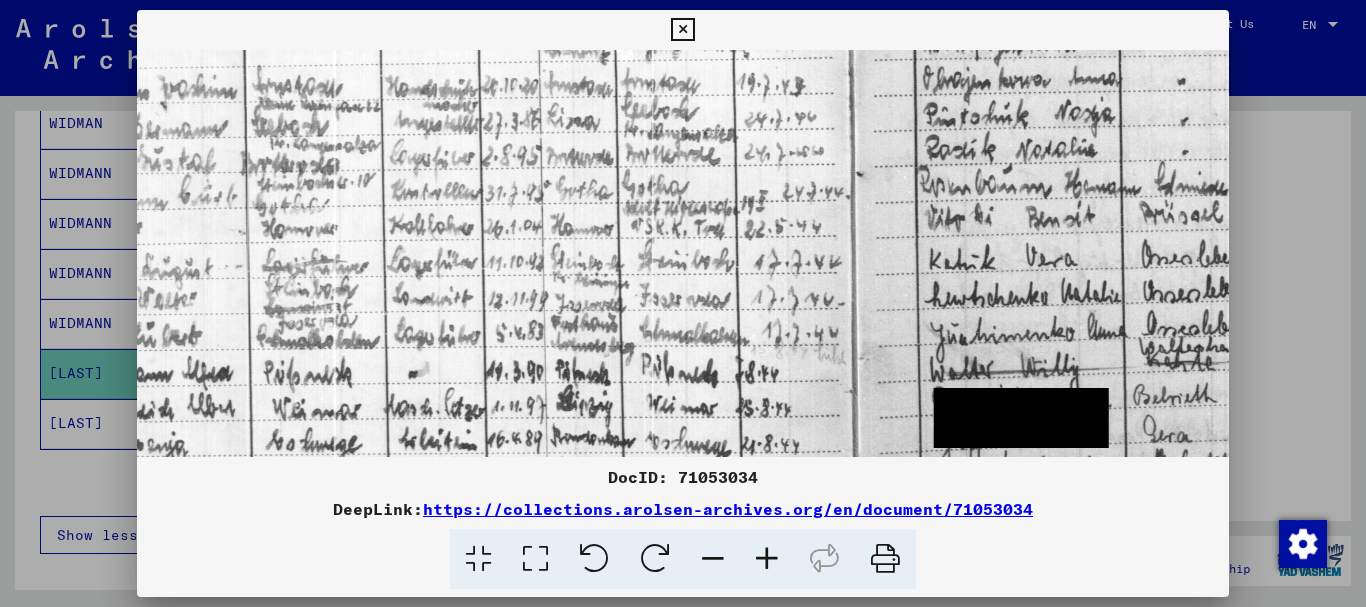 scroll, scrollTop: 729, scrollLeft: 180, axis: both 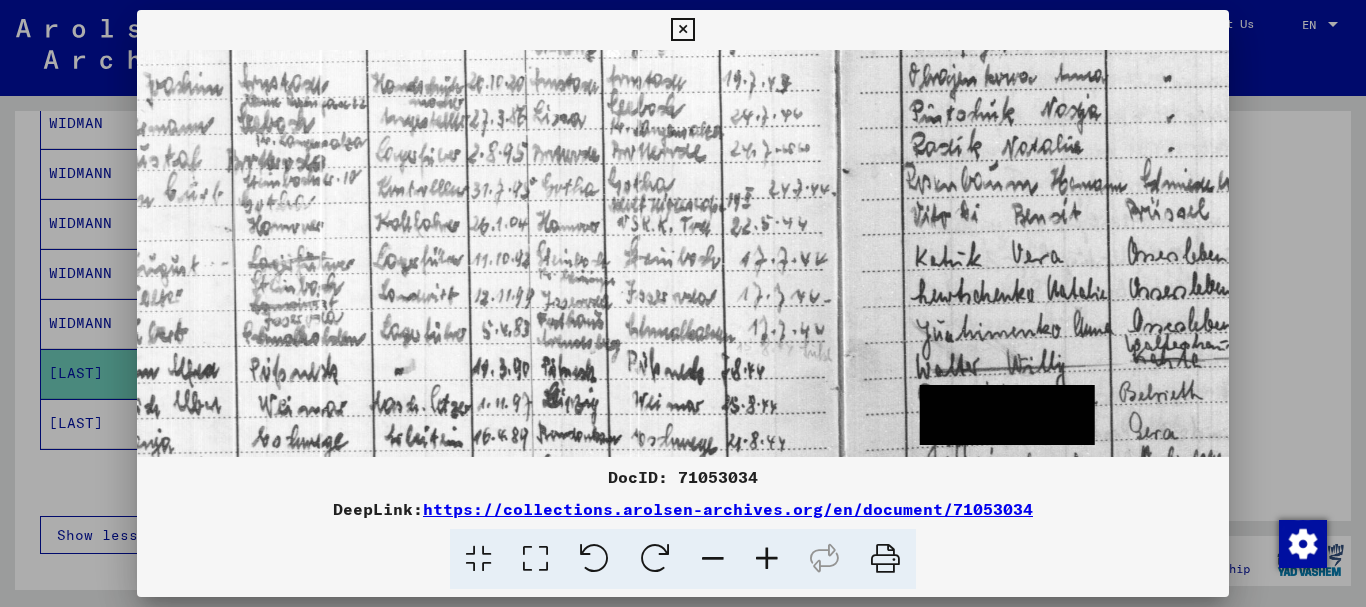 drag, startPoint x: 587, startPoint y: 393, endPoint x: 508, endPoint y: 384, distance: 79.51101 